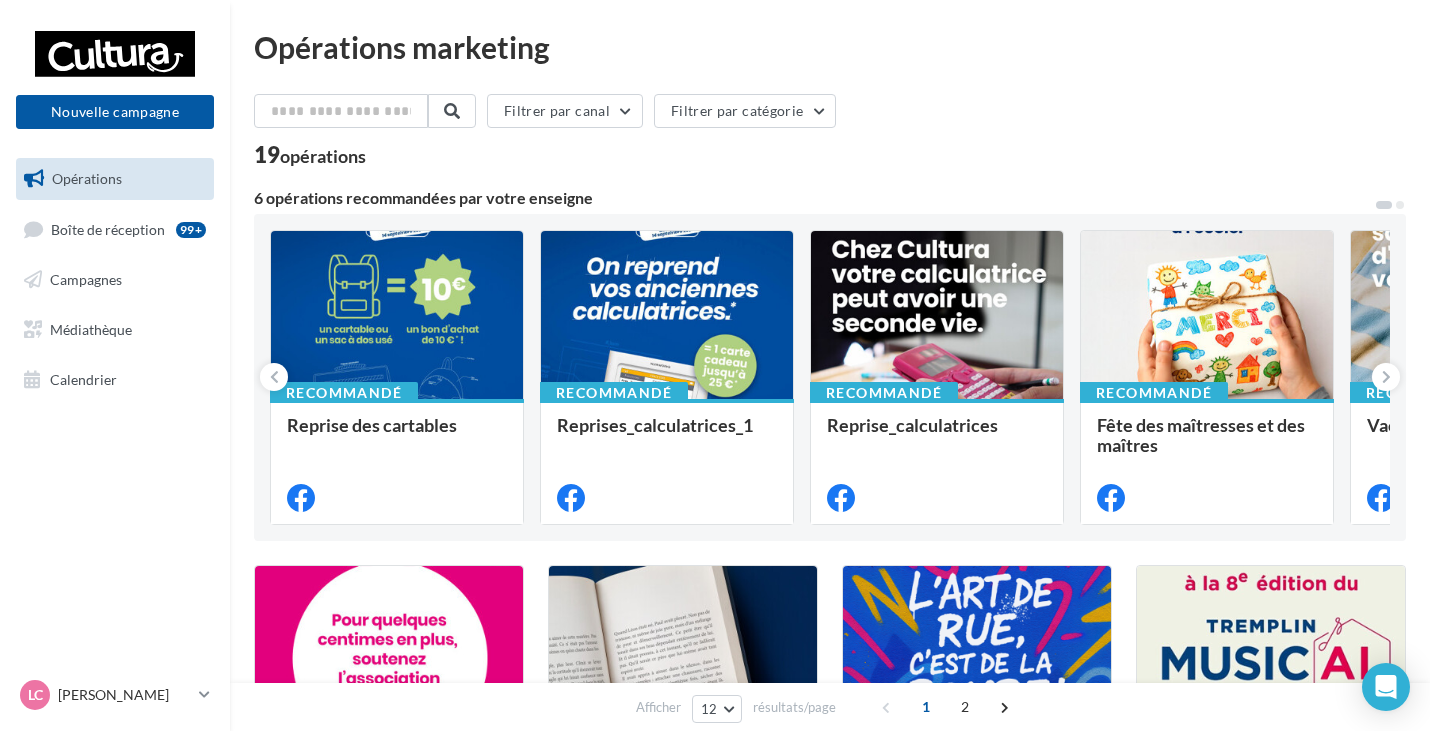 scroll, scrollTop: 0, scrollLeft: 0, axis: both 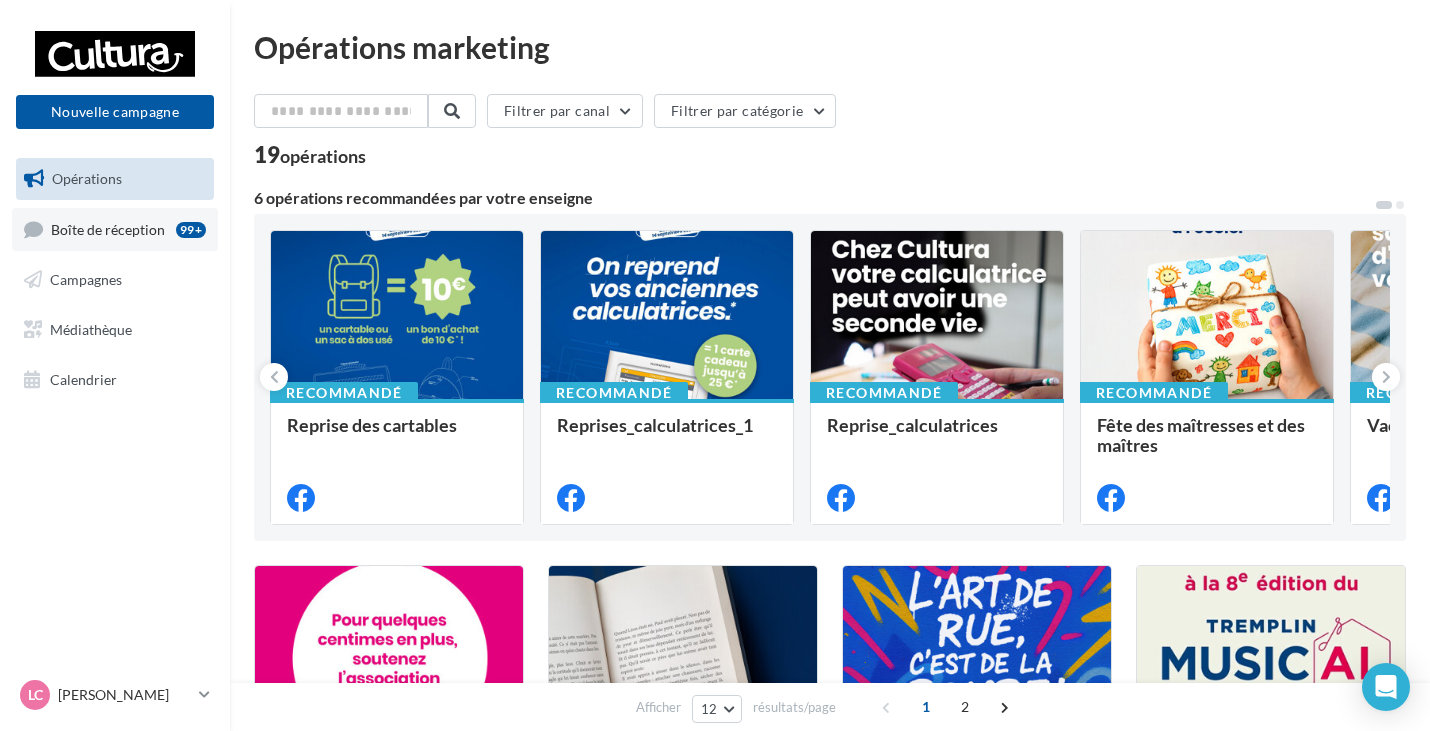 click on "Boîte de réception" at bounding box center (108, 228) 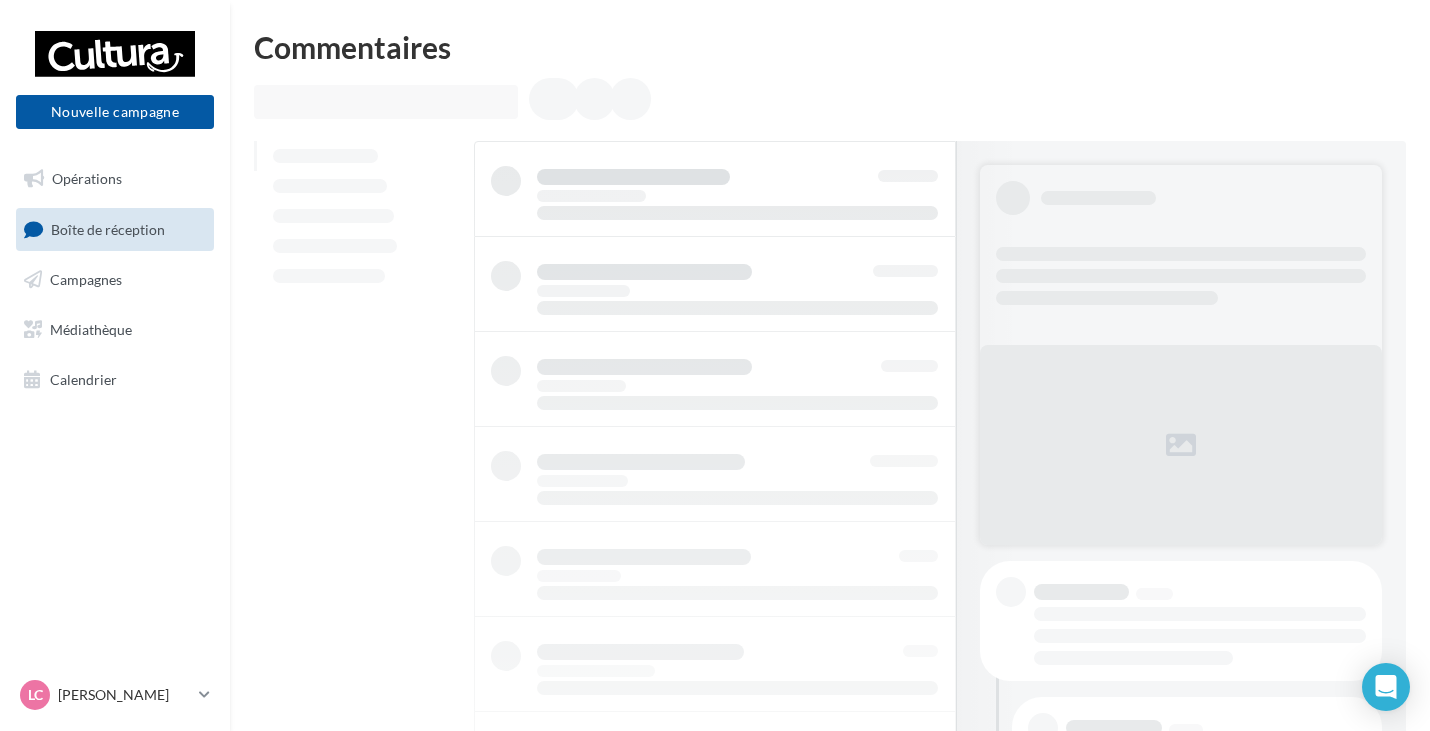 scroll, scrollTop: 0, scrollLeft: 0, axis: both 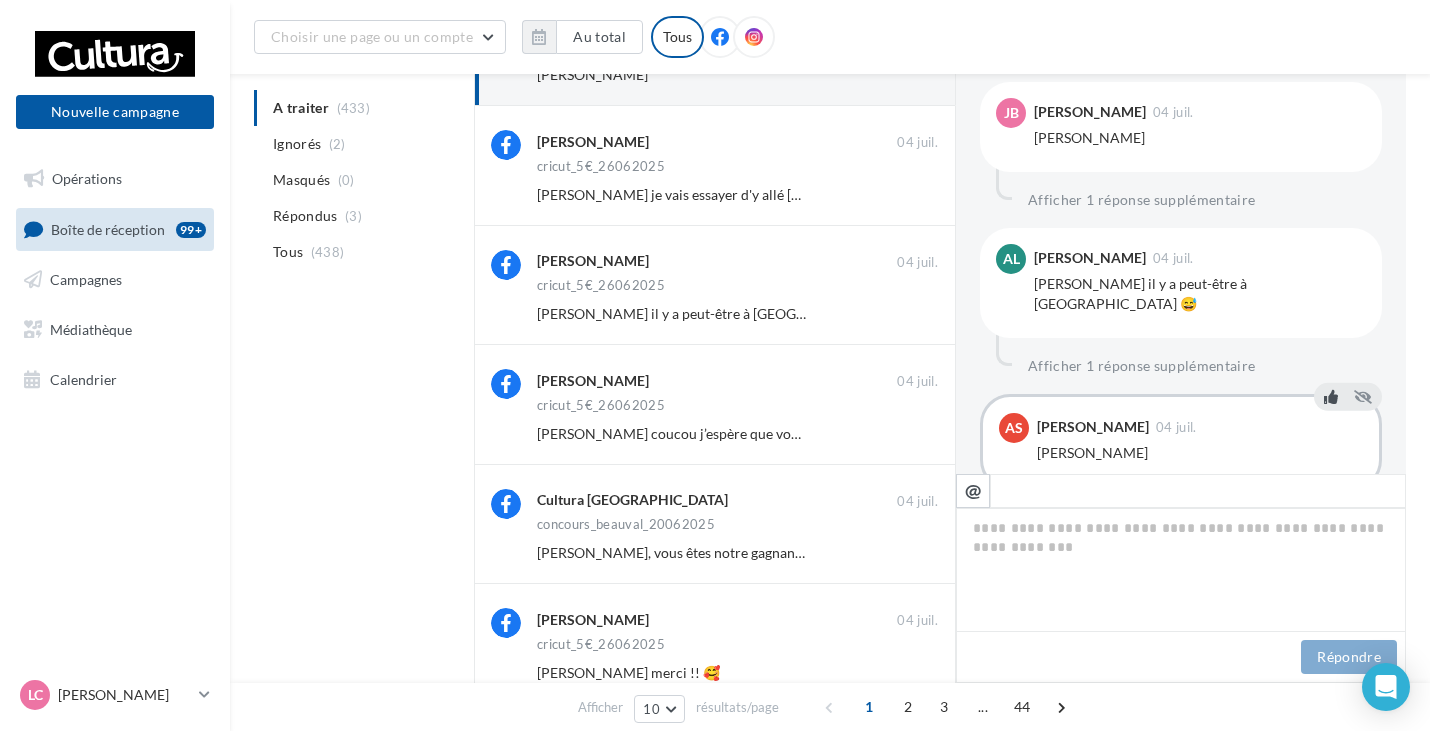 click at bounding box center [1331, 397] 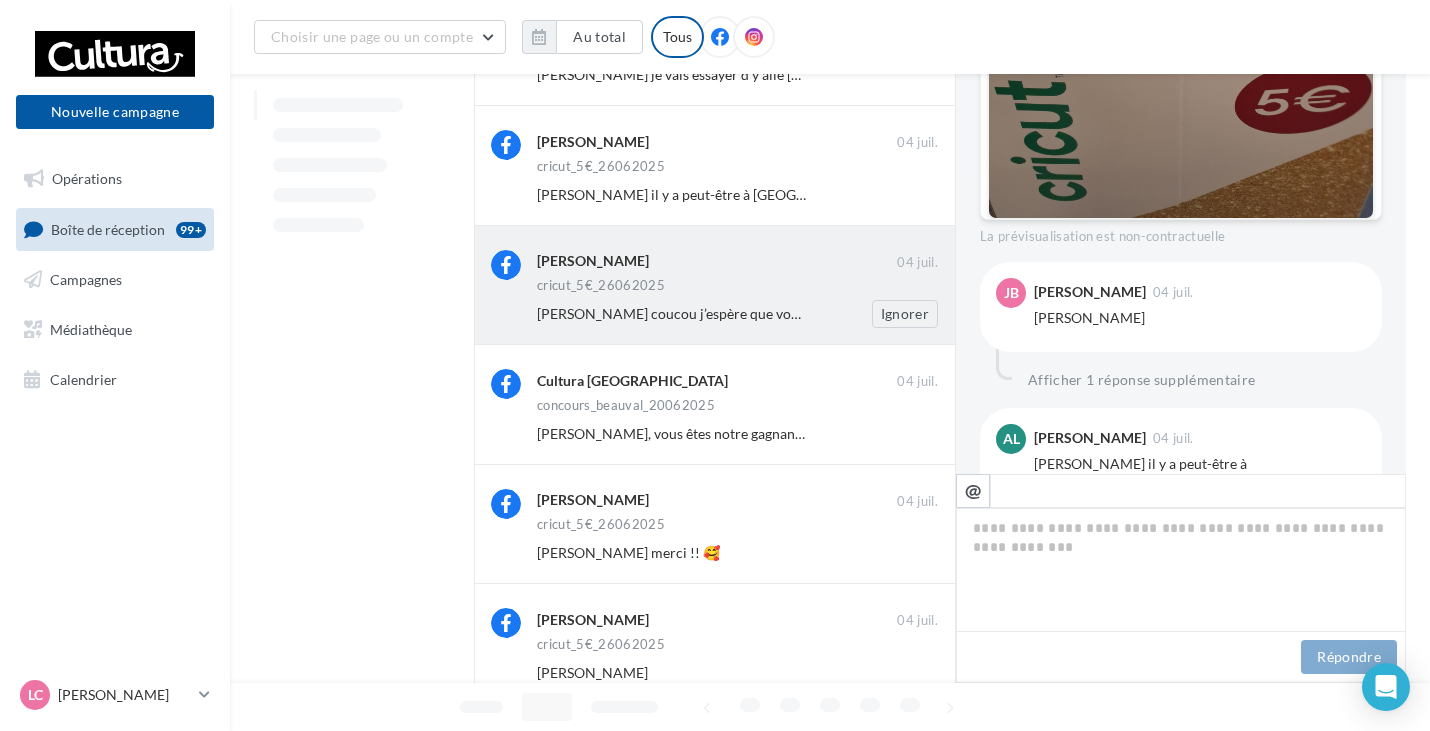 scroll, scrollTop: 357, scrollLeft: 0, axis: vertical 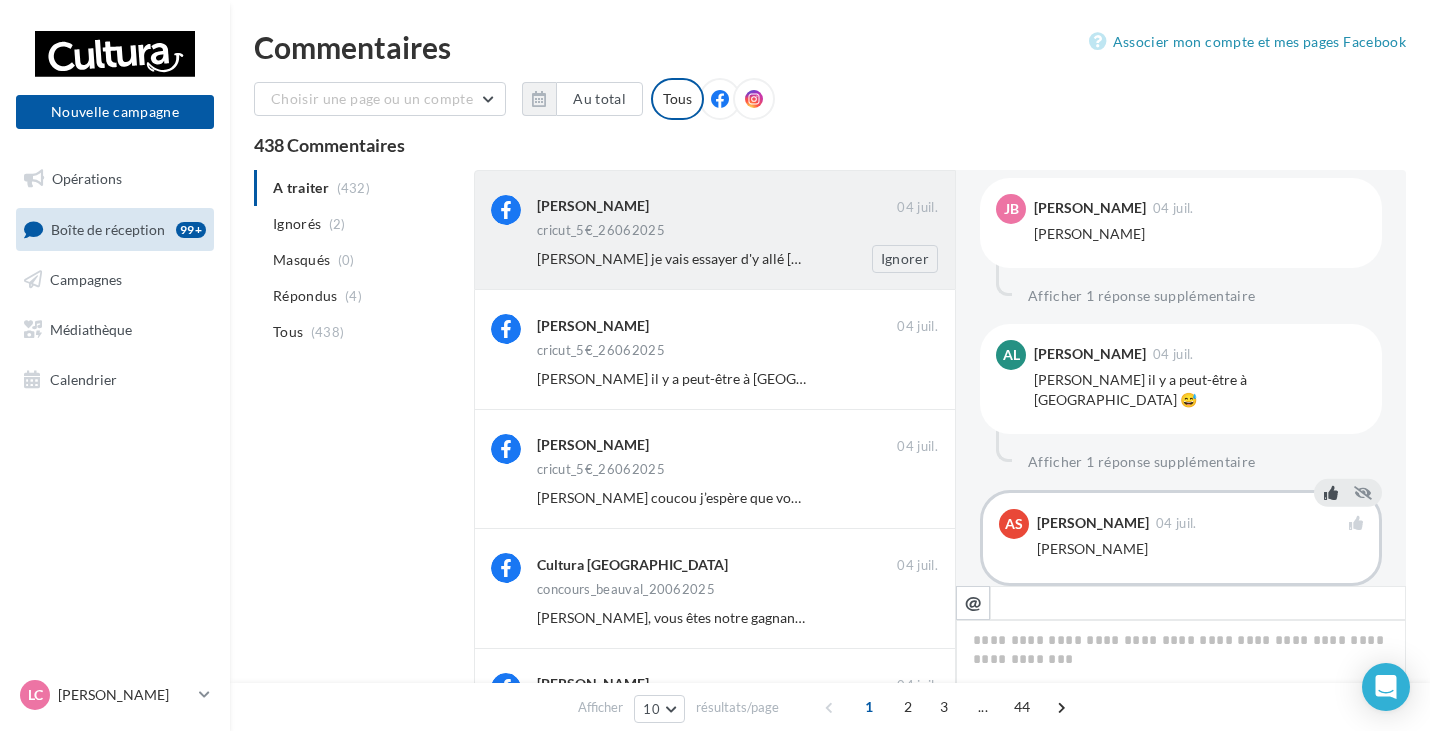 click on "cricut_5€_26062025" at bounding box center [737, 232] 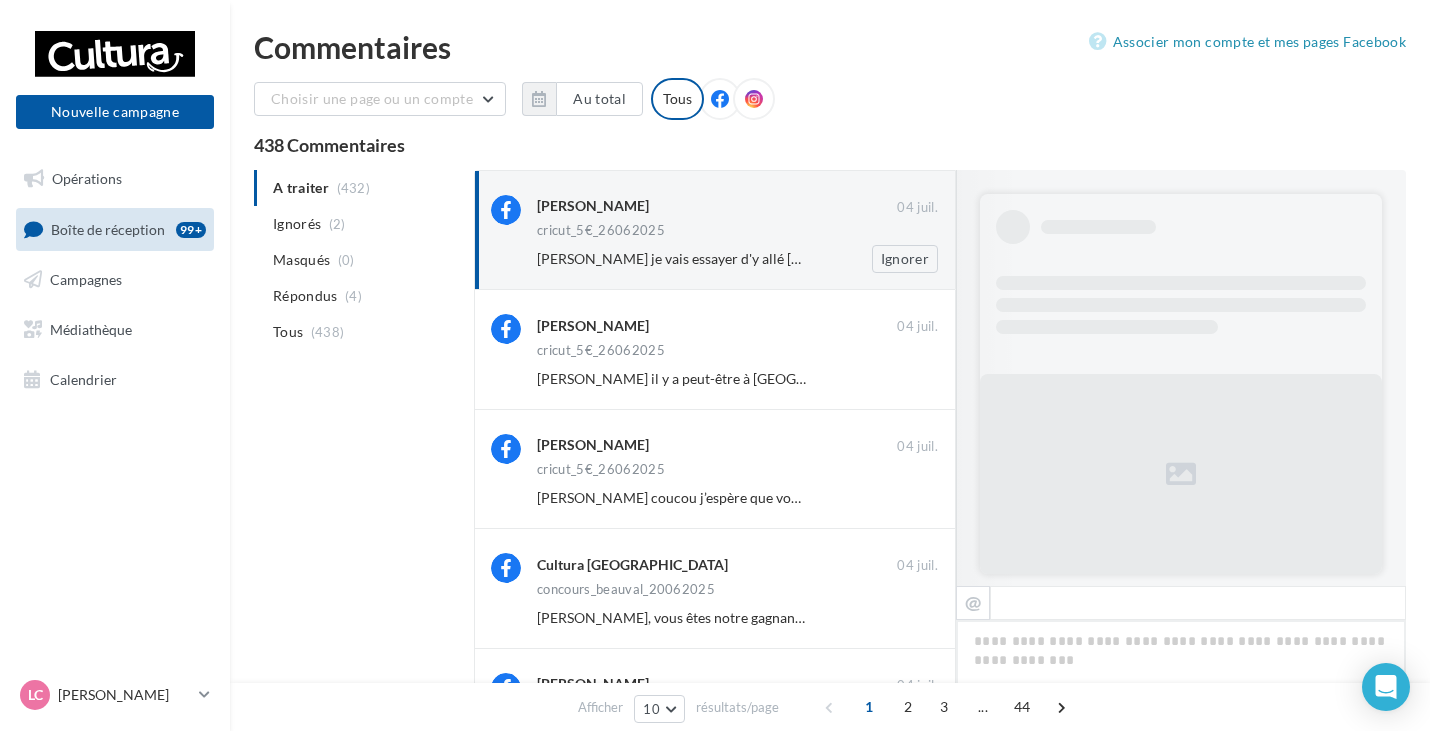 scroll, scrollTop: 907, scrollLeft: 0, axis: vertical 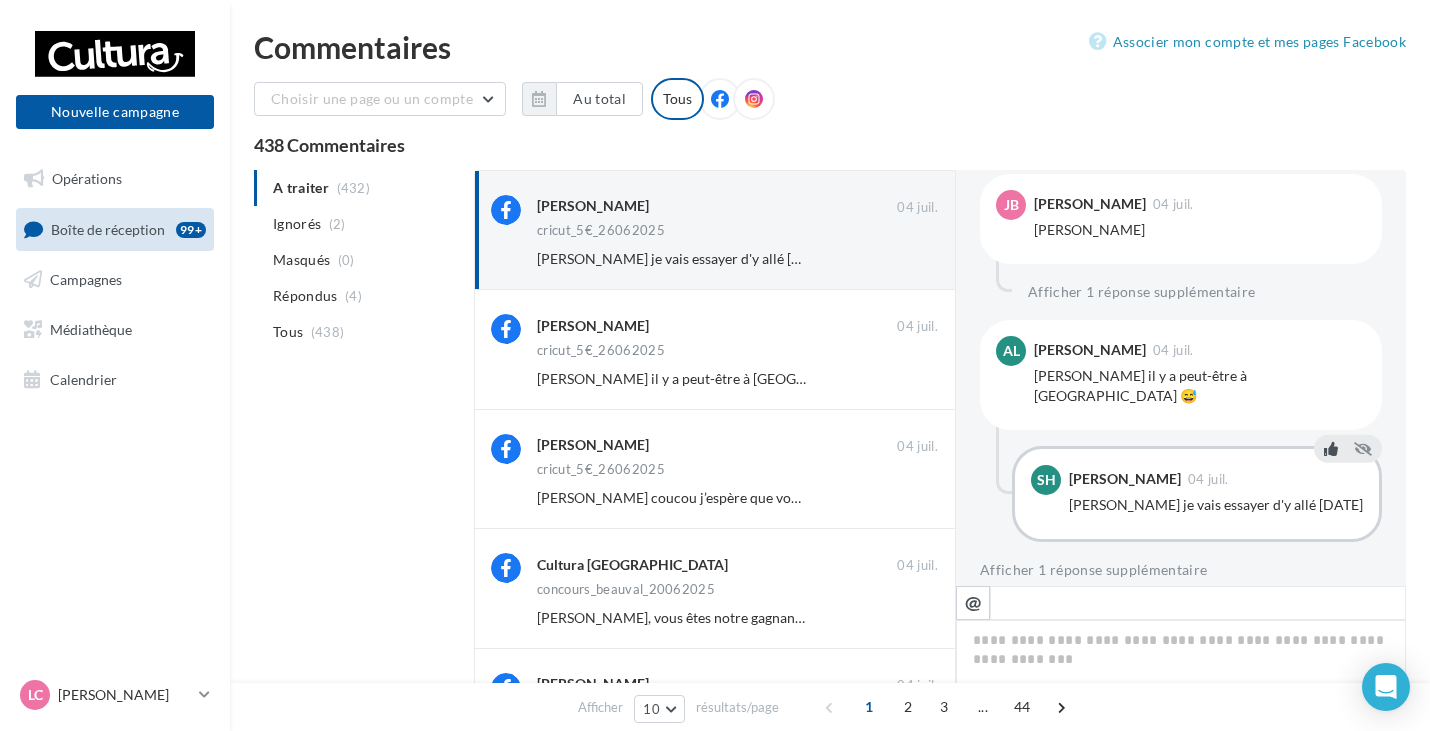 click at bounding box center [1331, 449] 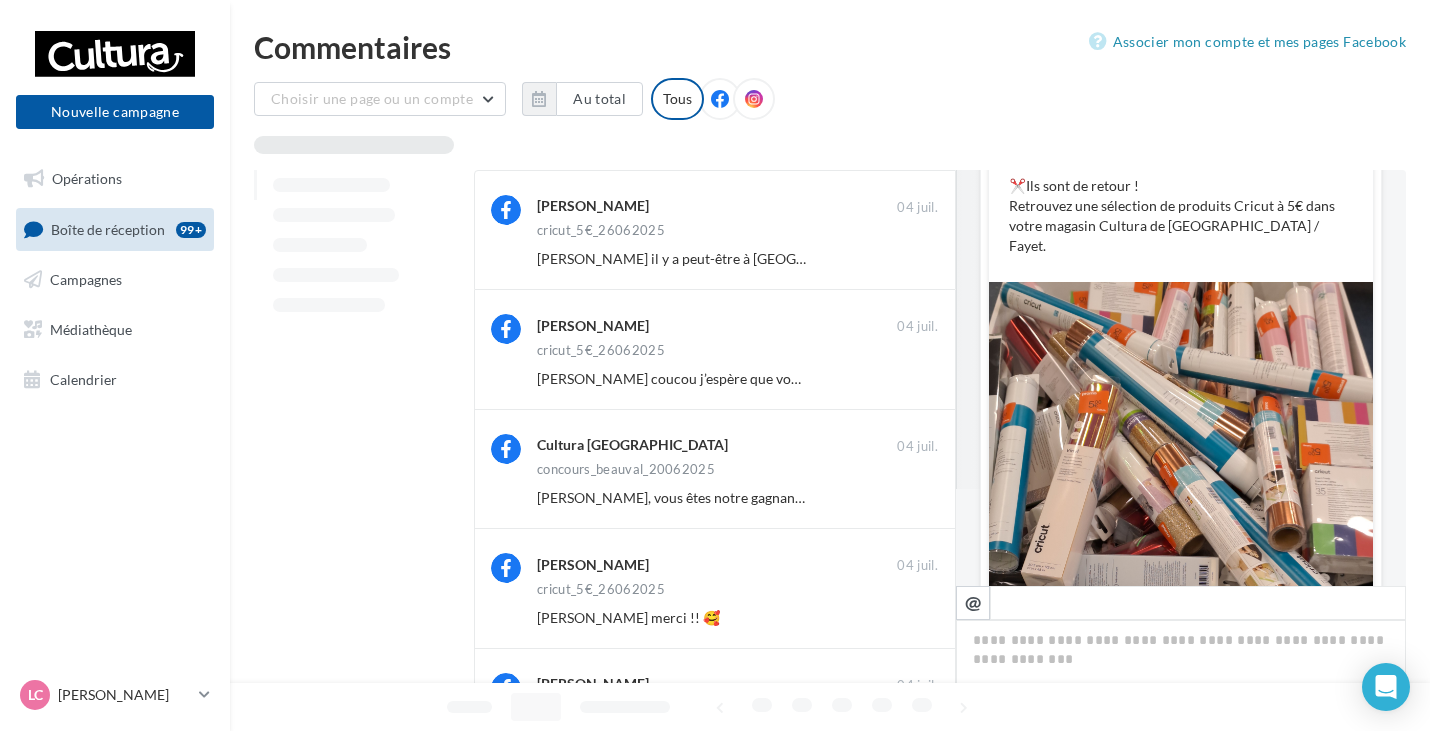scroll, scrollTop: 0, scrollLeft: 0, axis: both 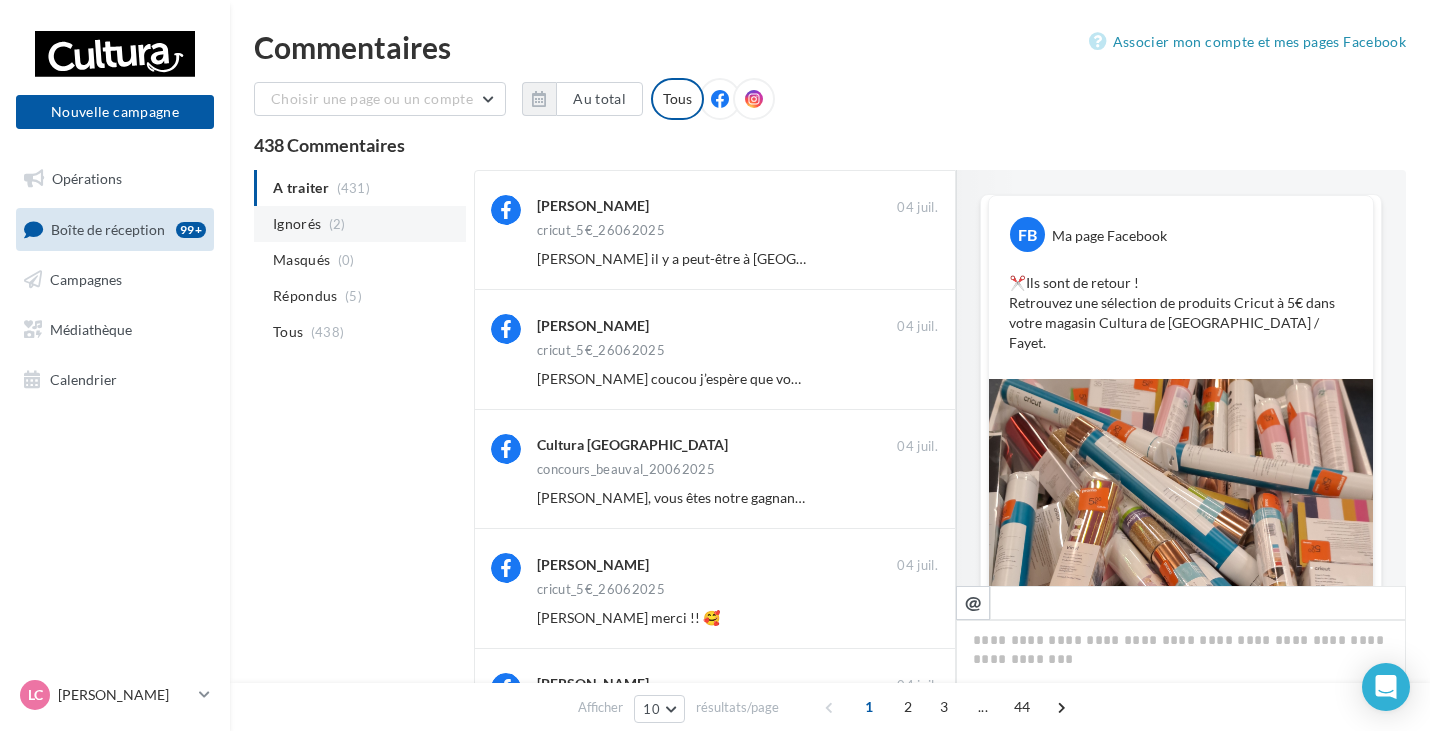 click on "Ignorés" at bounding box center [297, 224] 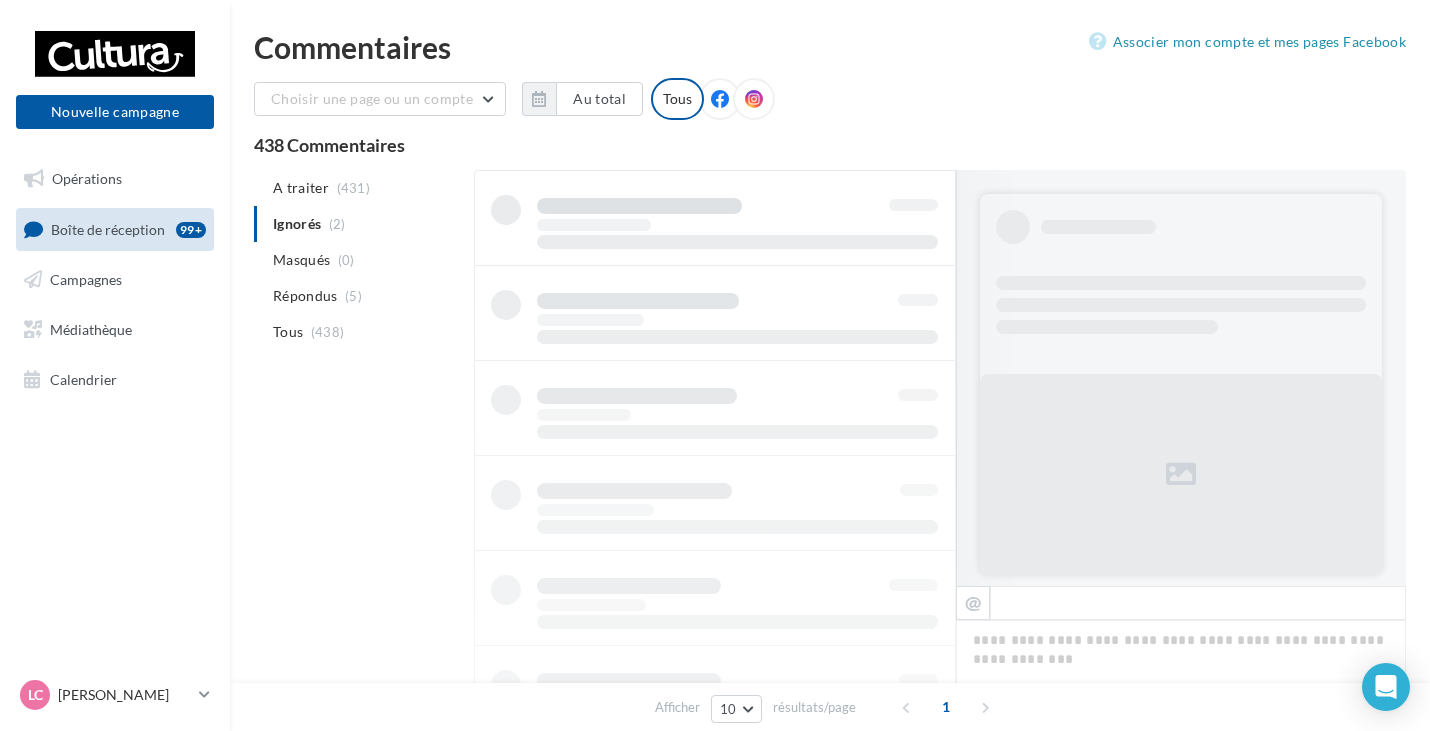 scroll, scrollTop: 1, scrollLeft: 0, axis: vertical 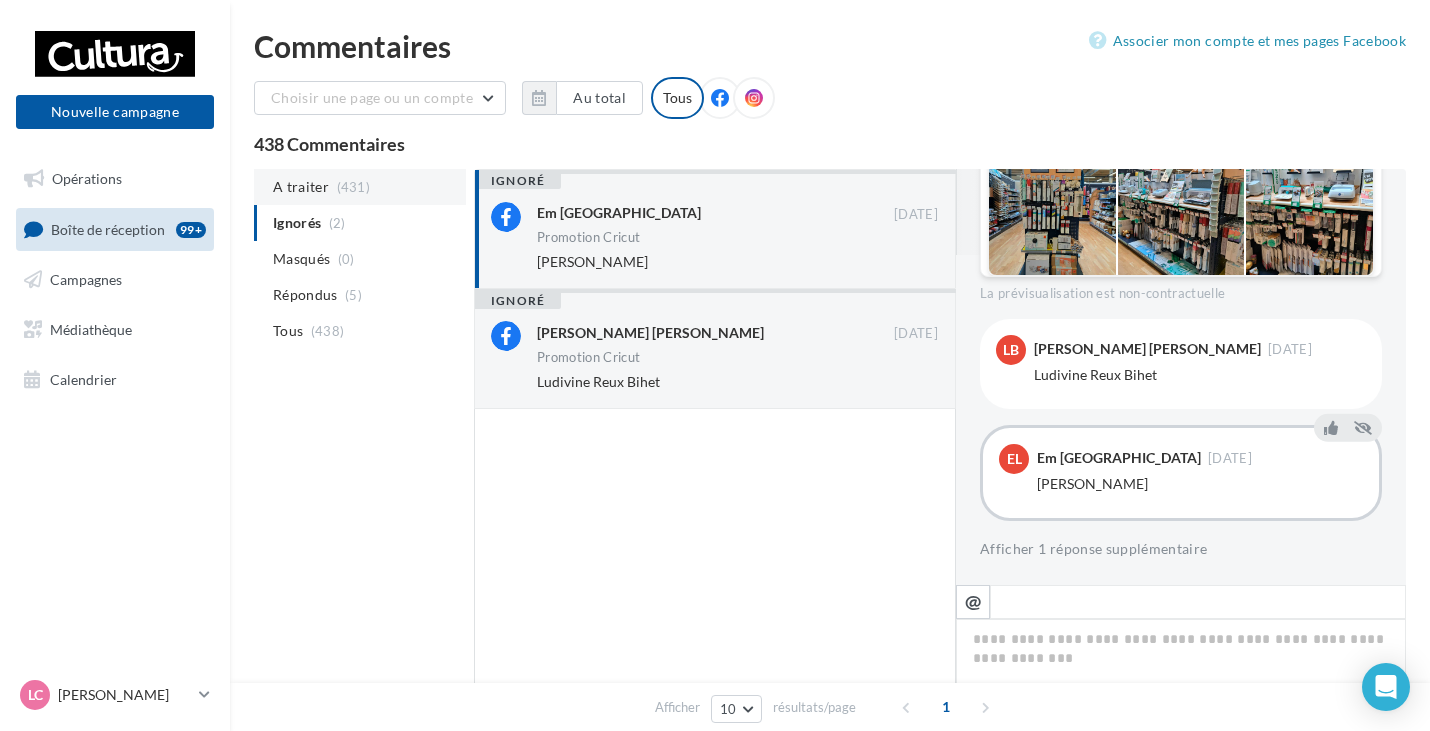 click on "A traiter" at bounding box center [301, 187] 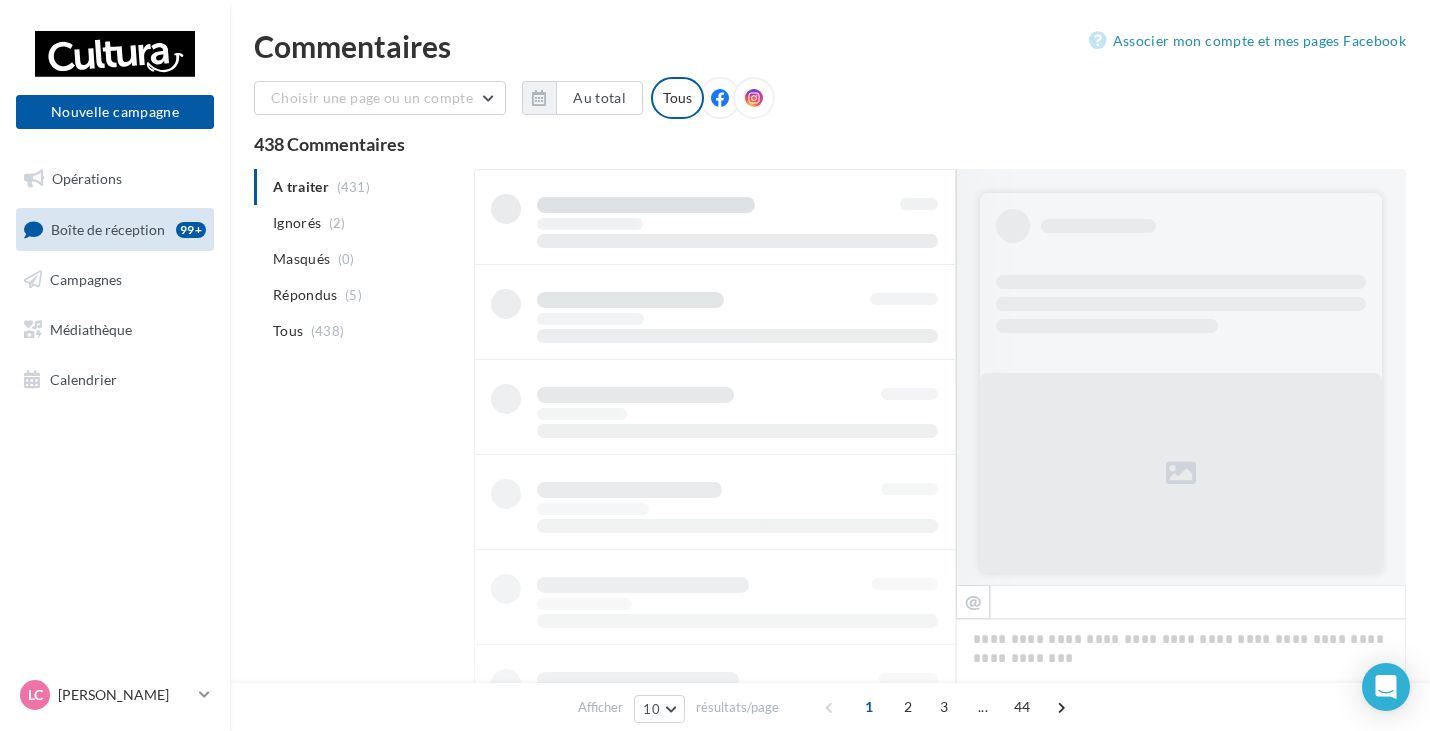 scroll, scrollTop: 2, scrollLeft: 0, axis: vertical 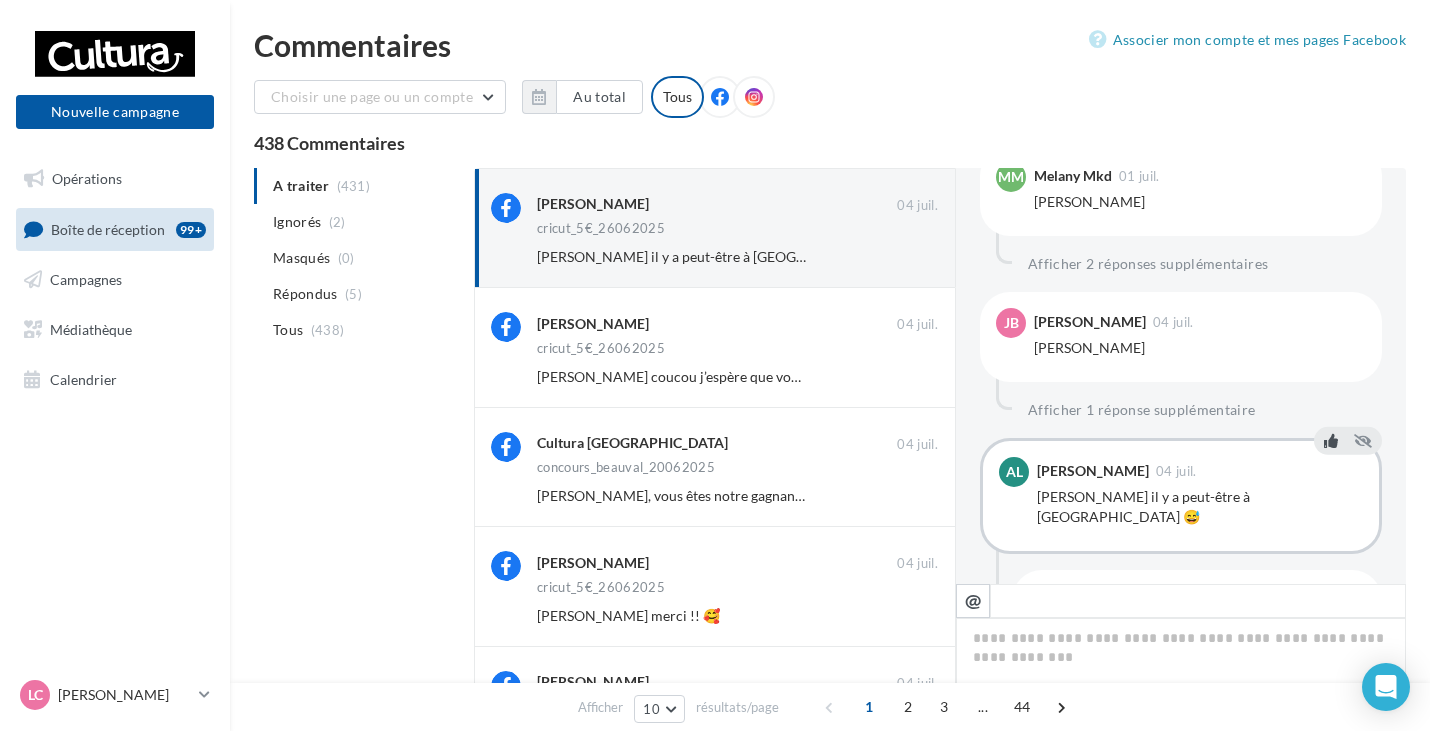 click at bounding box center [1331, 441] 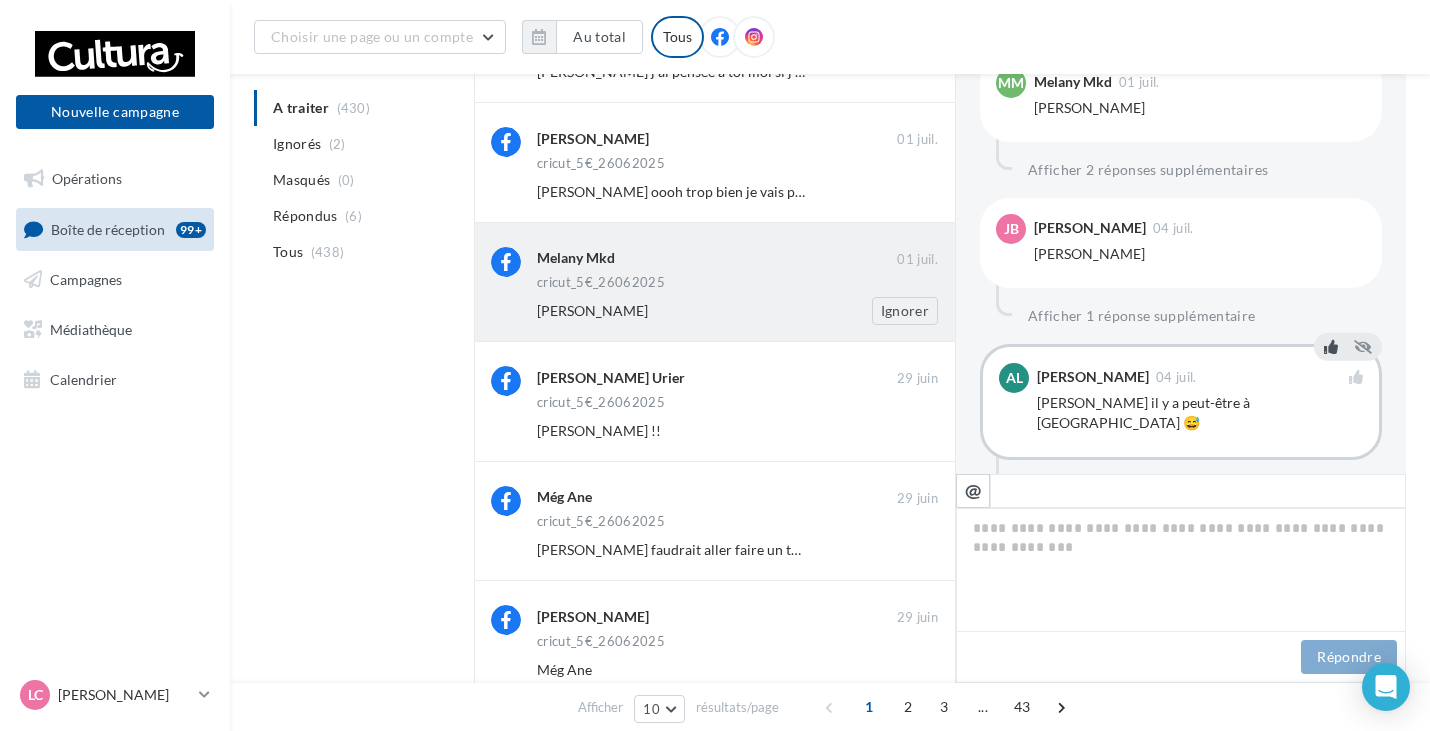 scroll, scrollTop: 793, scrollLeft: 0, axis: vertical 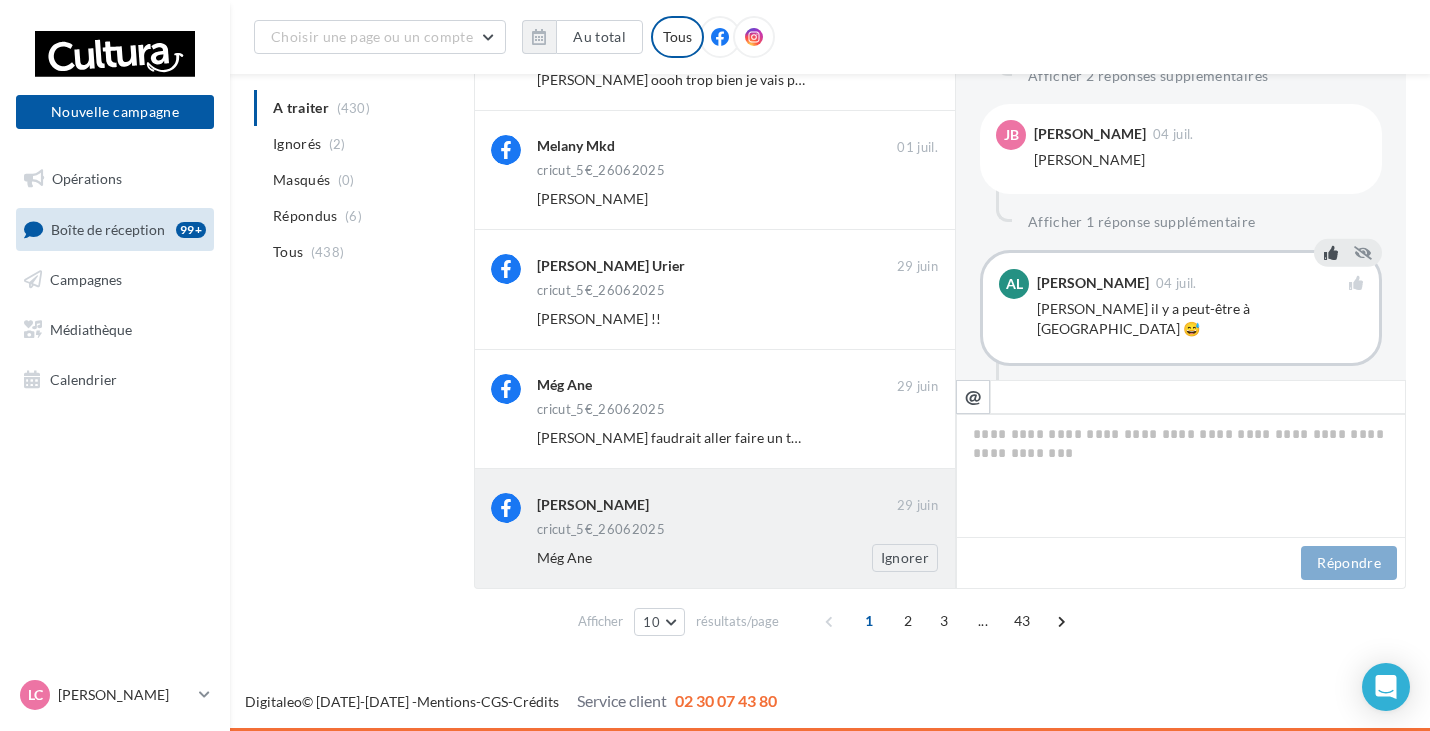 click on "Delphine Rohart" at bounding box center (593, 505) 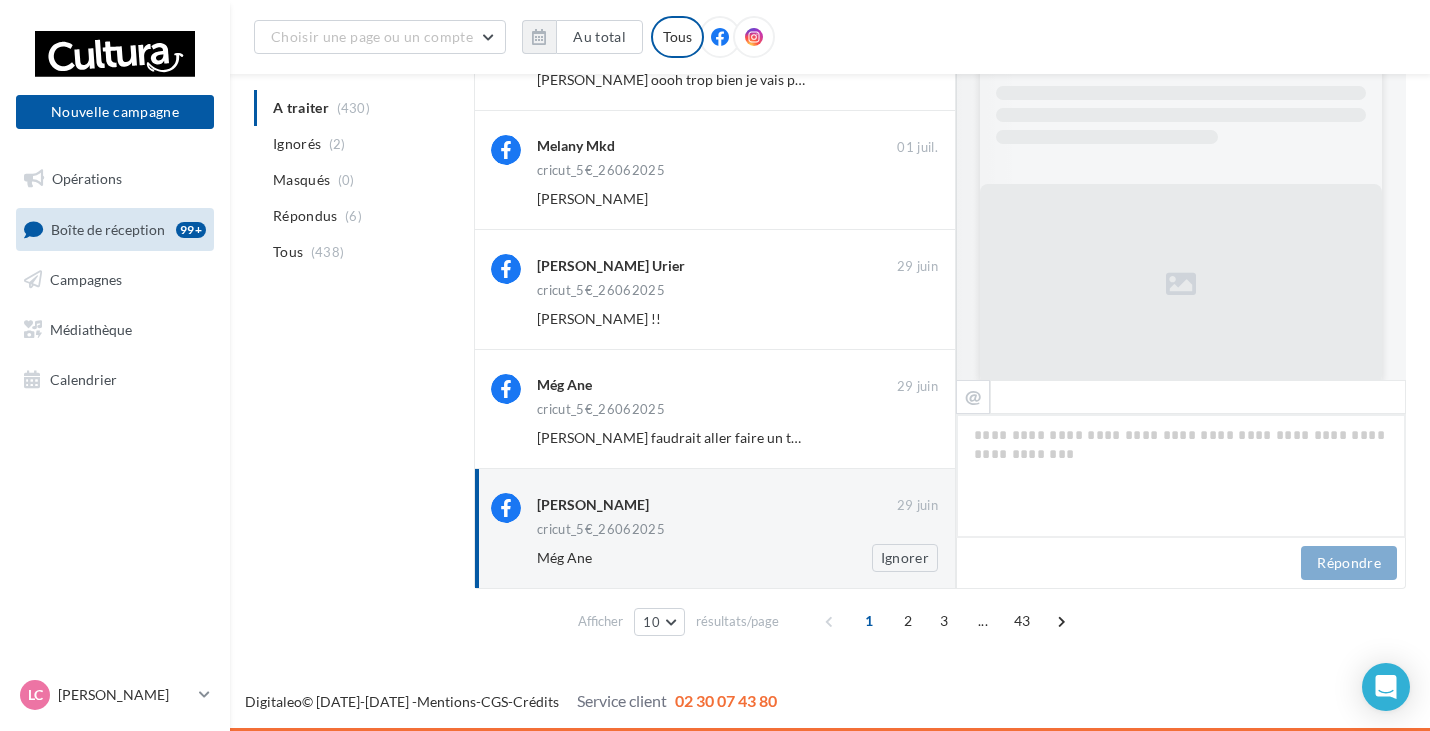 scroll, scrollTop: 823, scrollLeft: 0, axis: vertical 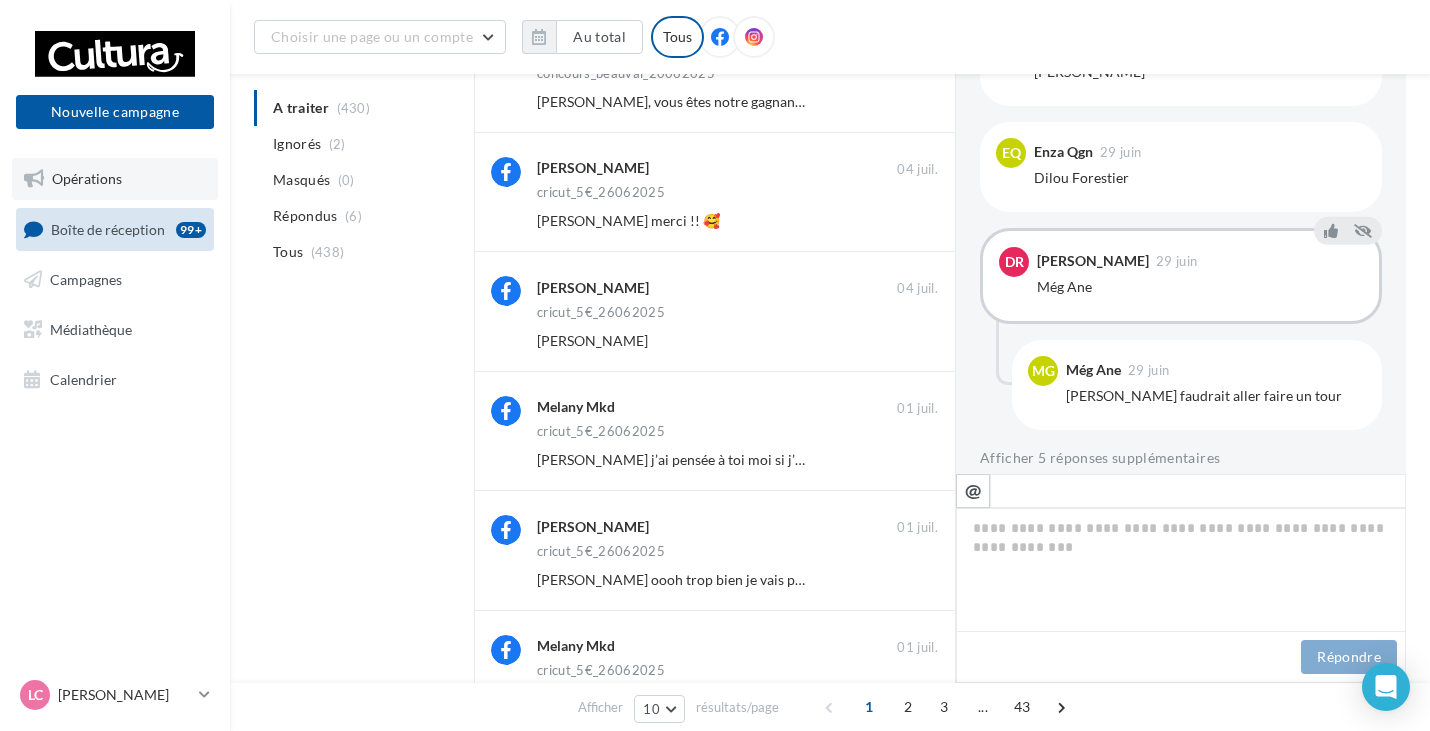 click on "Opérations" at bounding box center [87, 178] 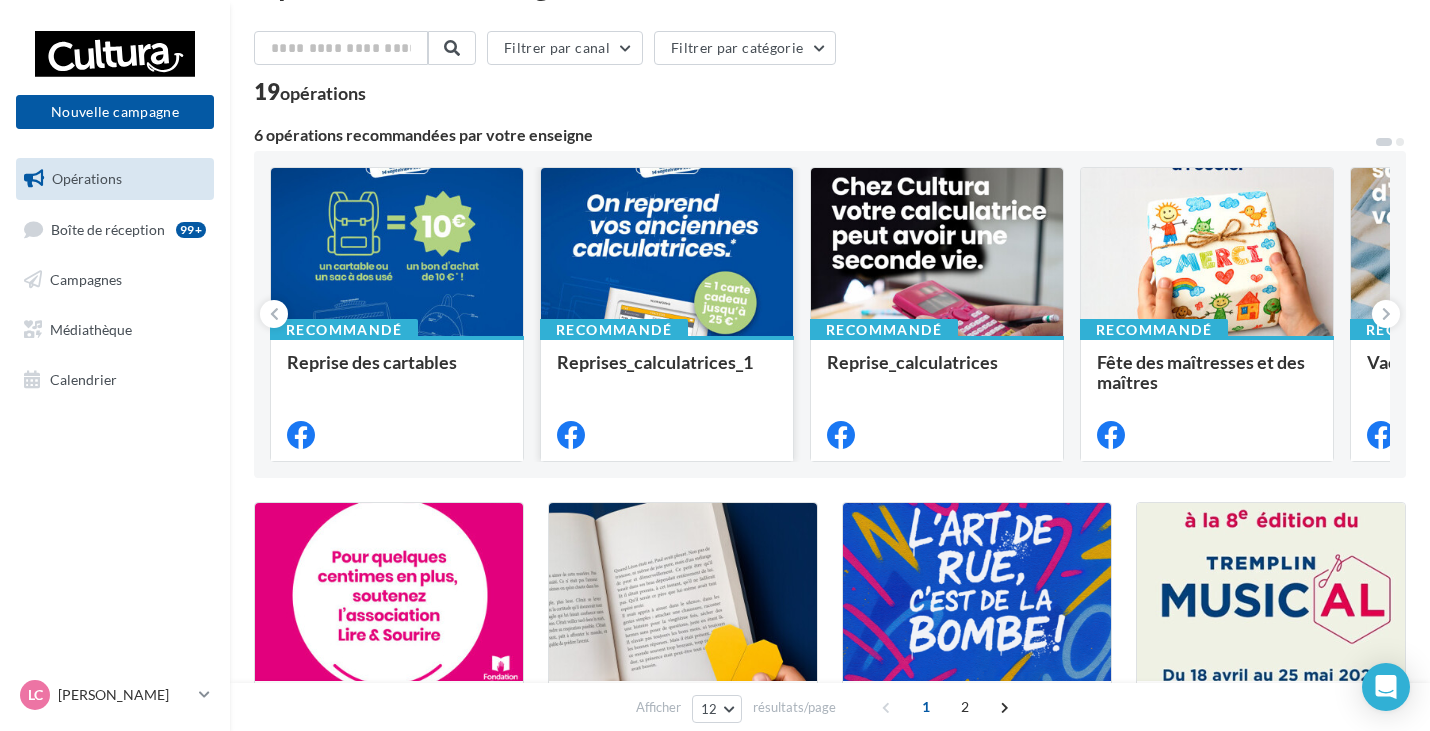 scroll, scrollTop: 0, scrollLeft: 0, axis: both 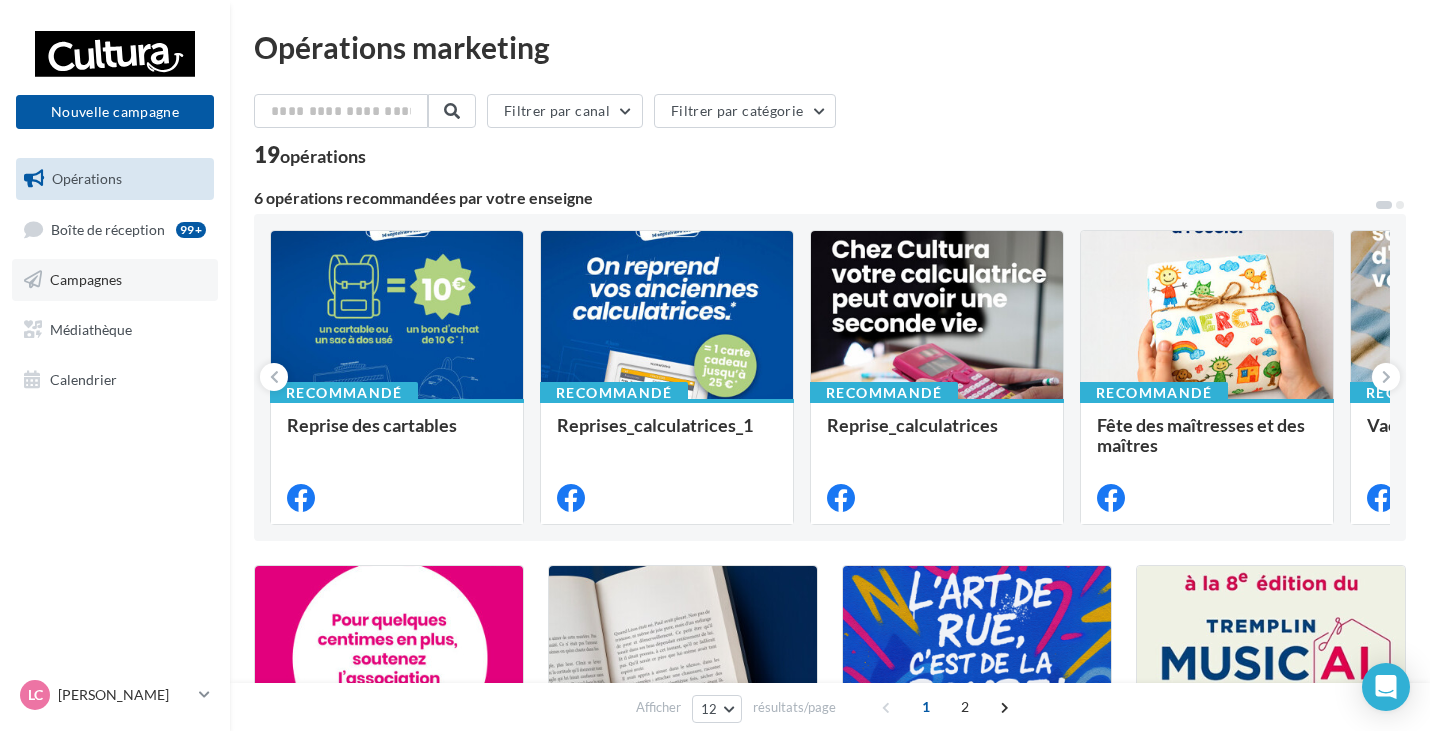 click on "Campagnes" at bounding box center (115, 280) 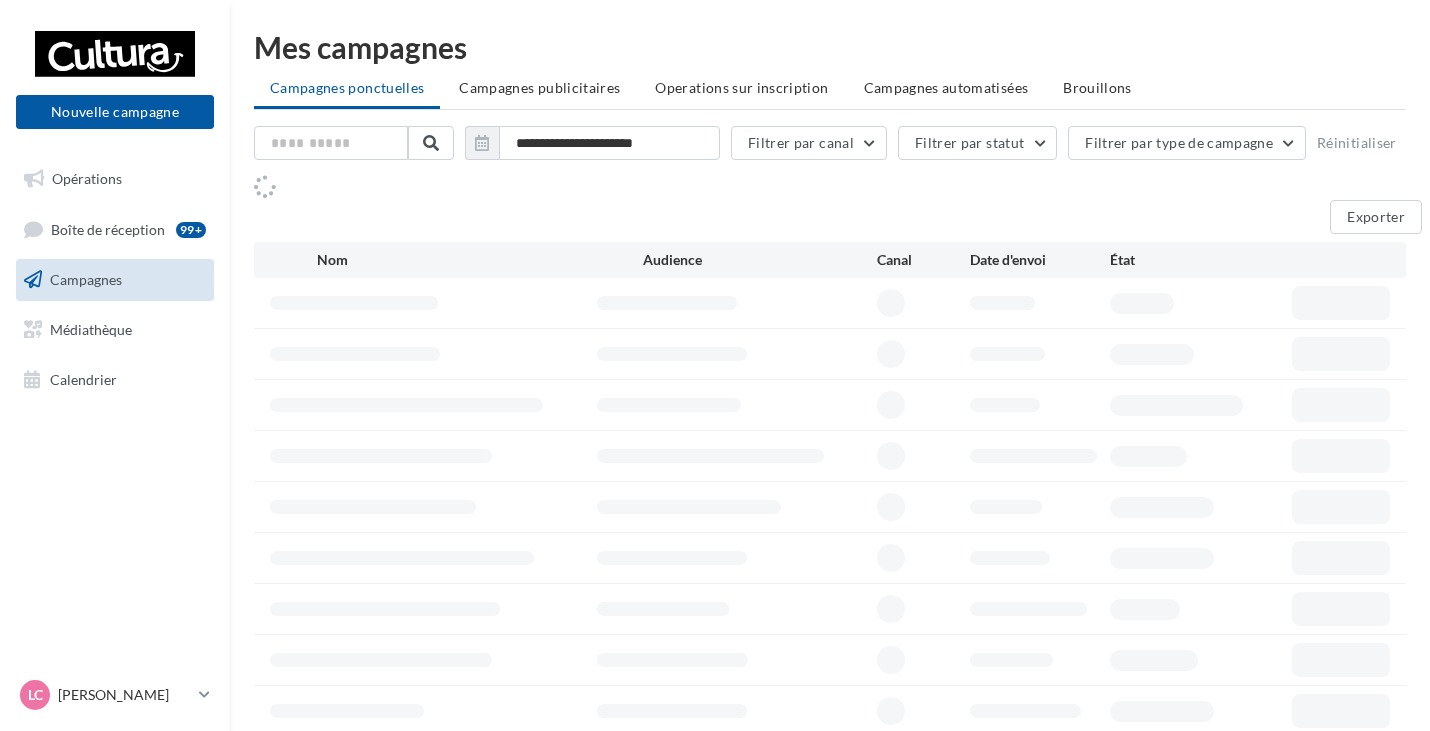 scroll, scrollTop: 0, scrollLeft: 0, axis: both 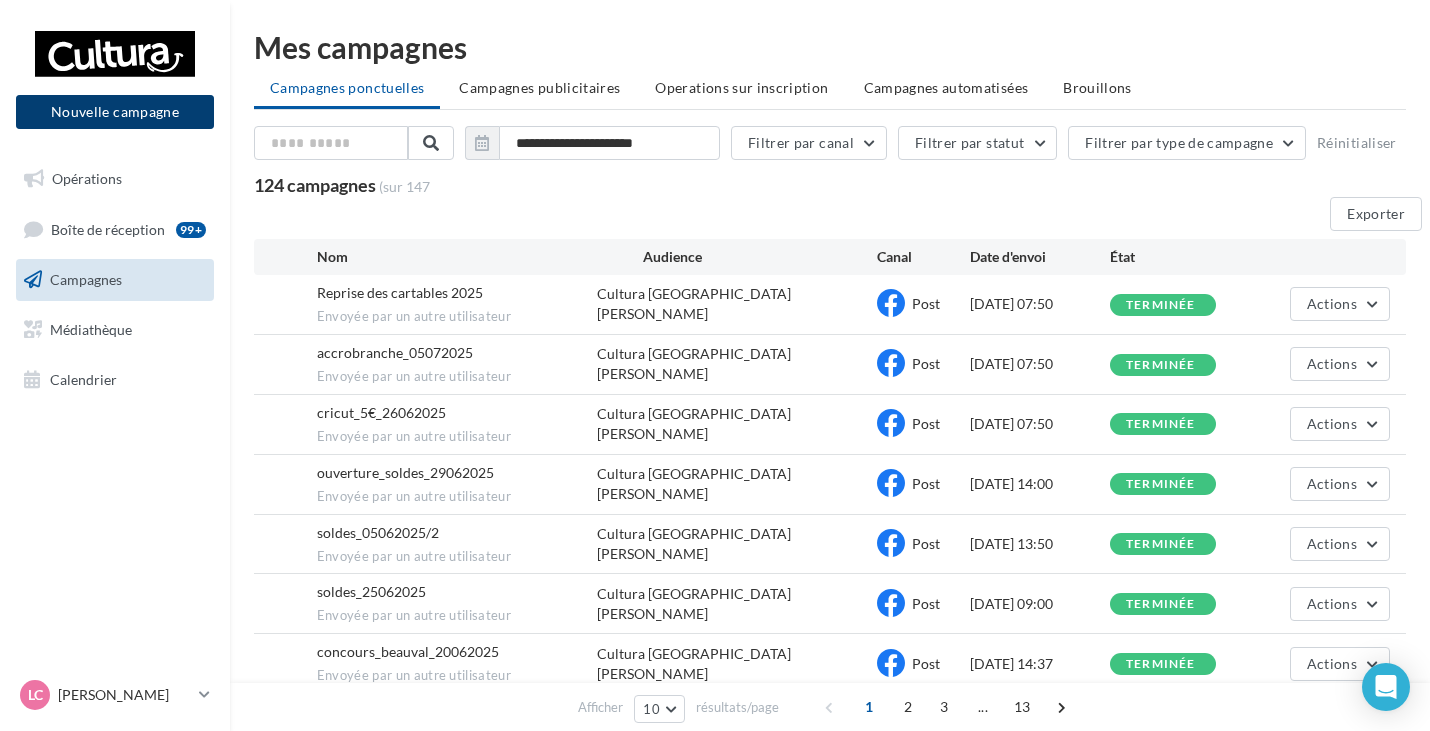 click on "Nouvelle campagne" at bounding box center (115, 112) 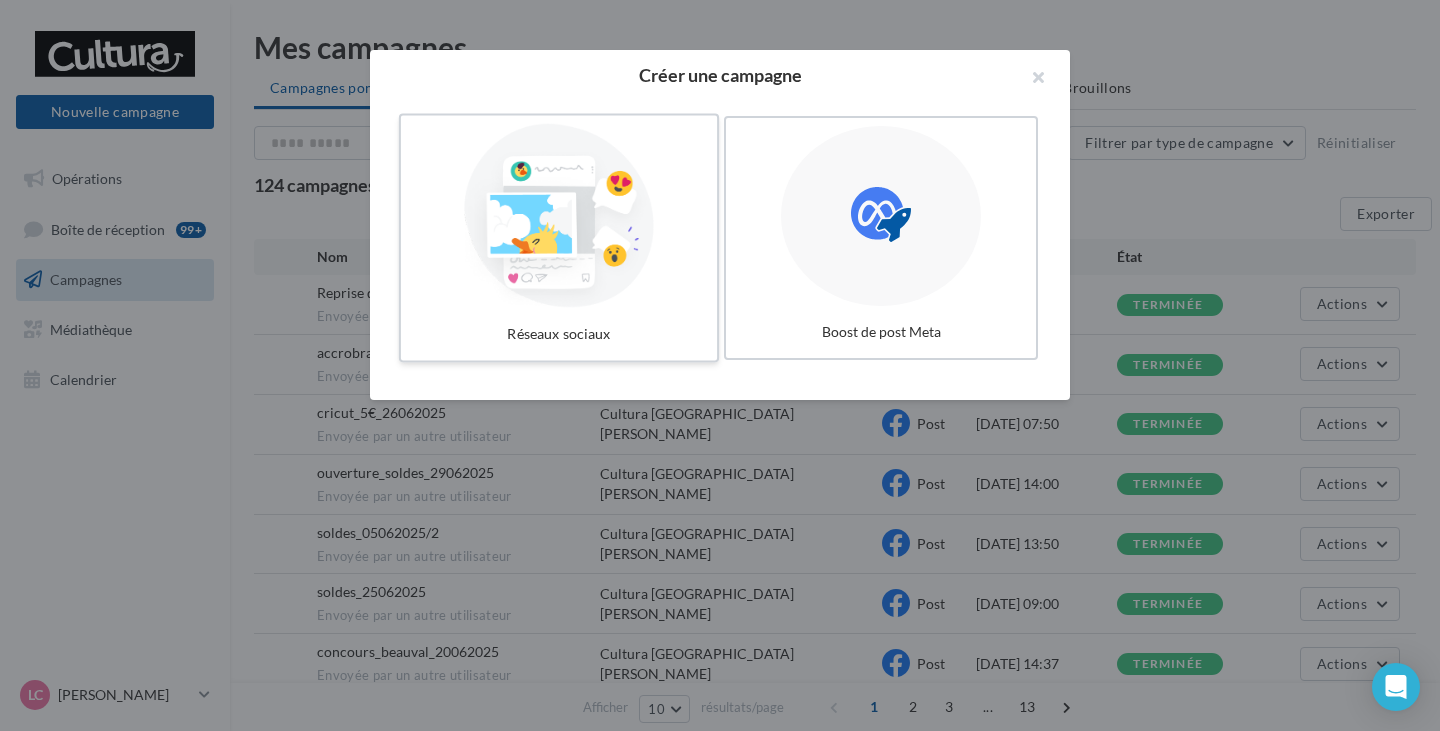 click at bounding box center (559, 216) 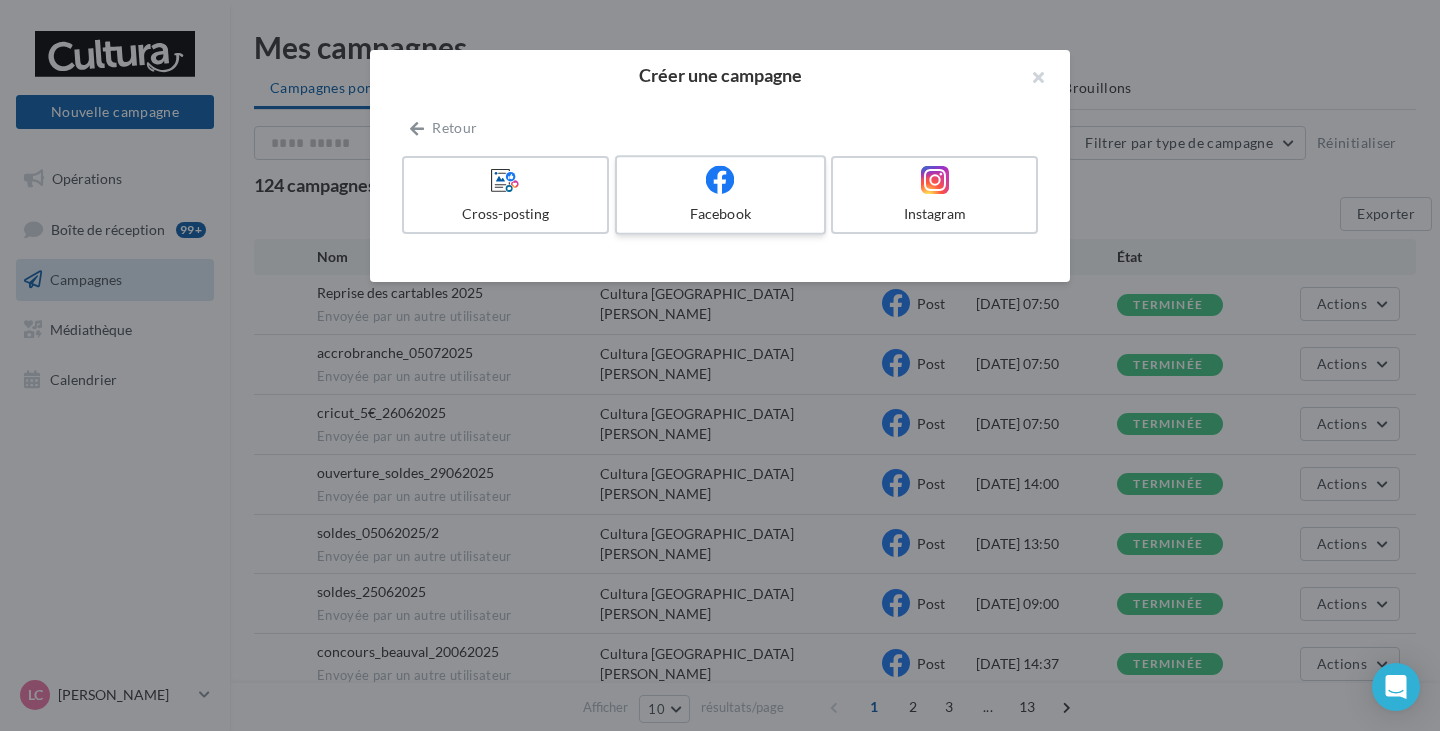 click on "Facebook" at bounding box center (720, 214) 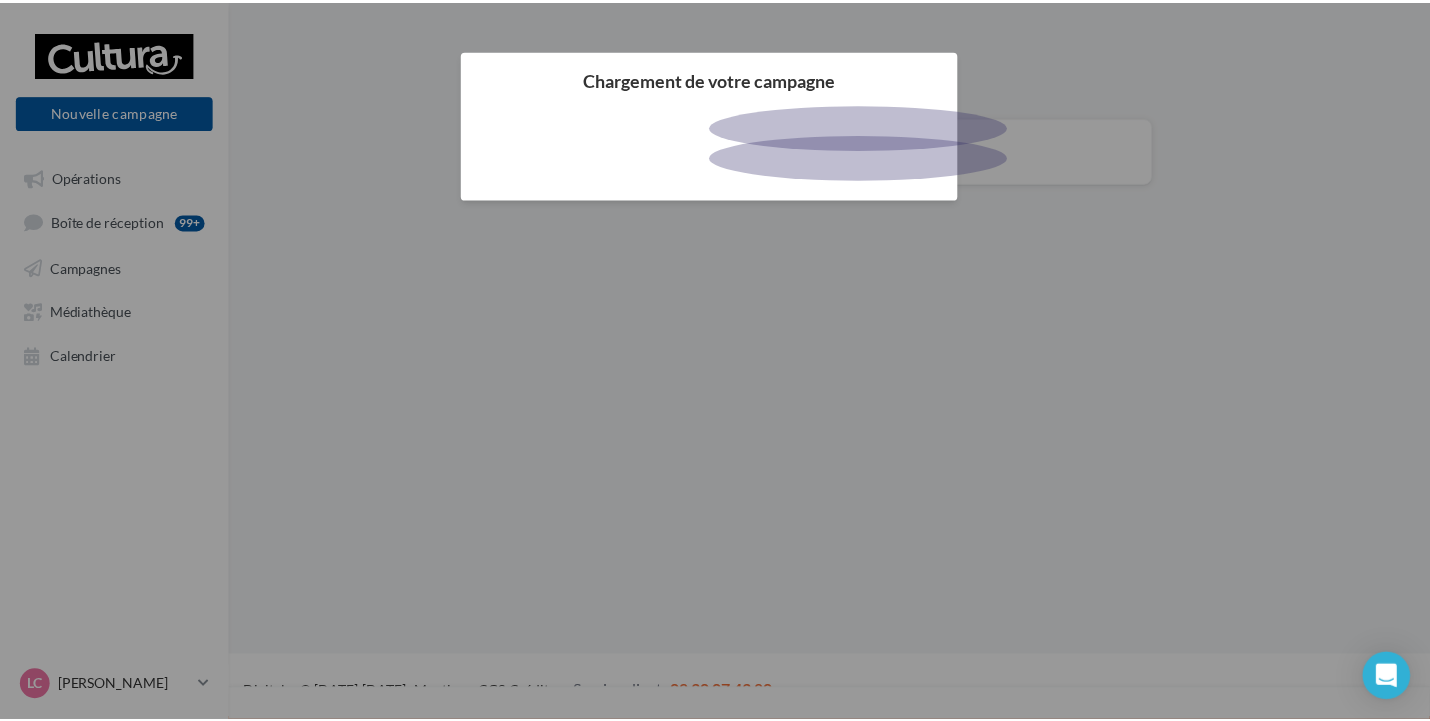 scroll, scrollTop: 0, scrollLeft: 0, axis: both 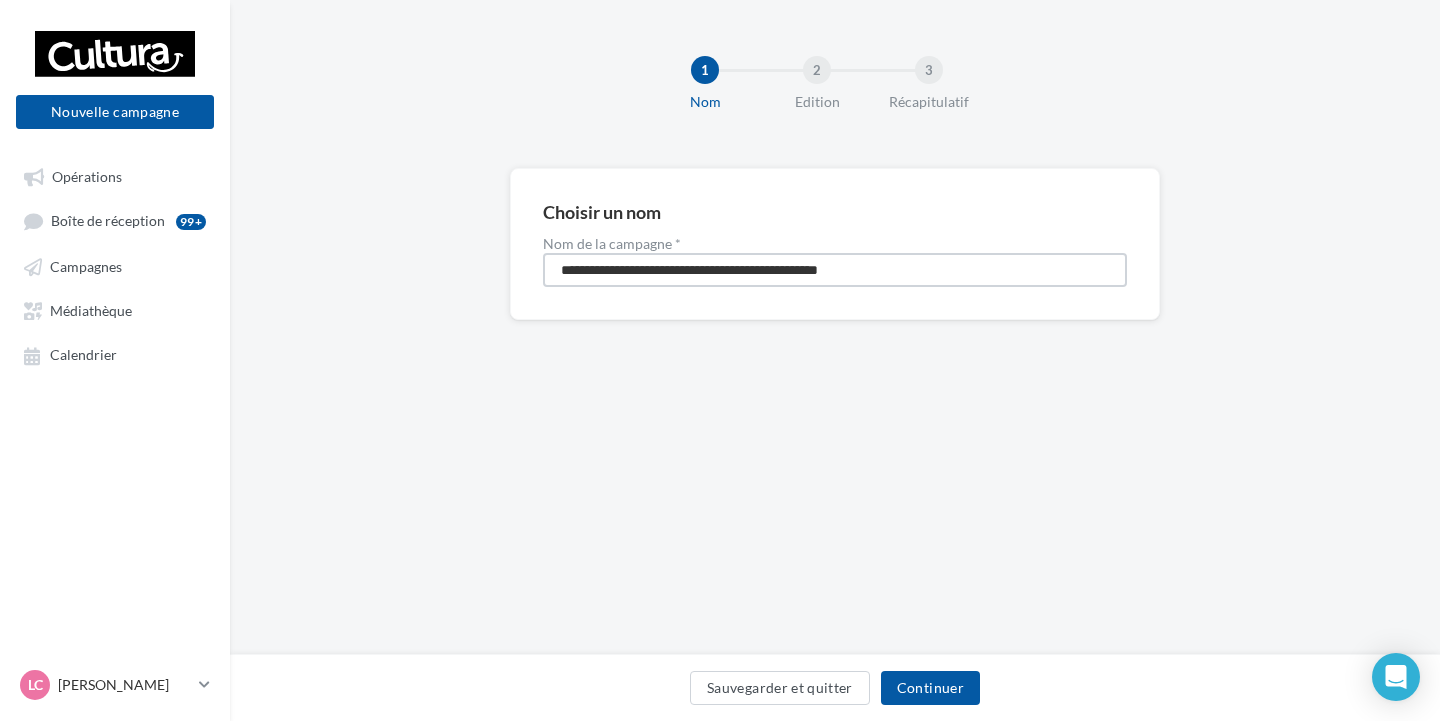 drag, startPoint x: 931, startPoint y: 268, endPoint x: 516, endPoint y: 300, distance: 416.2319 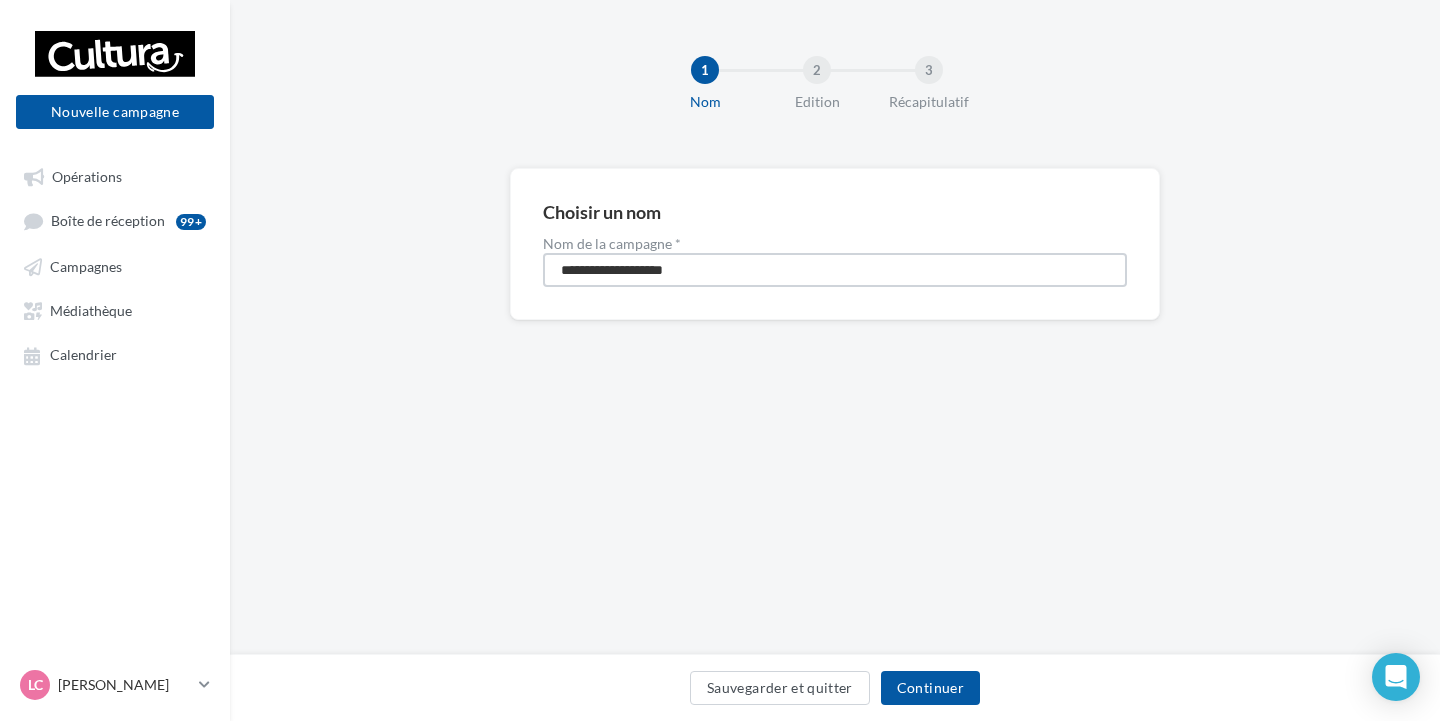 click on "**********" at bounding box center (835, 270) 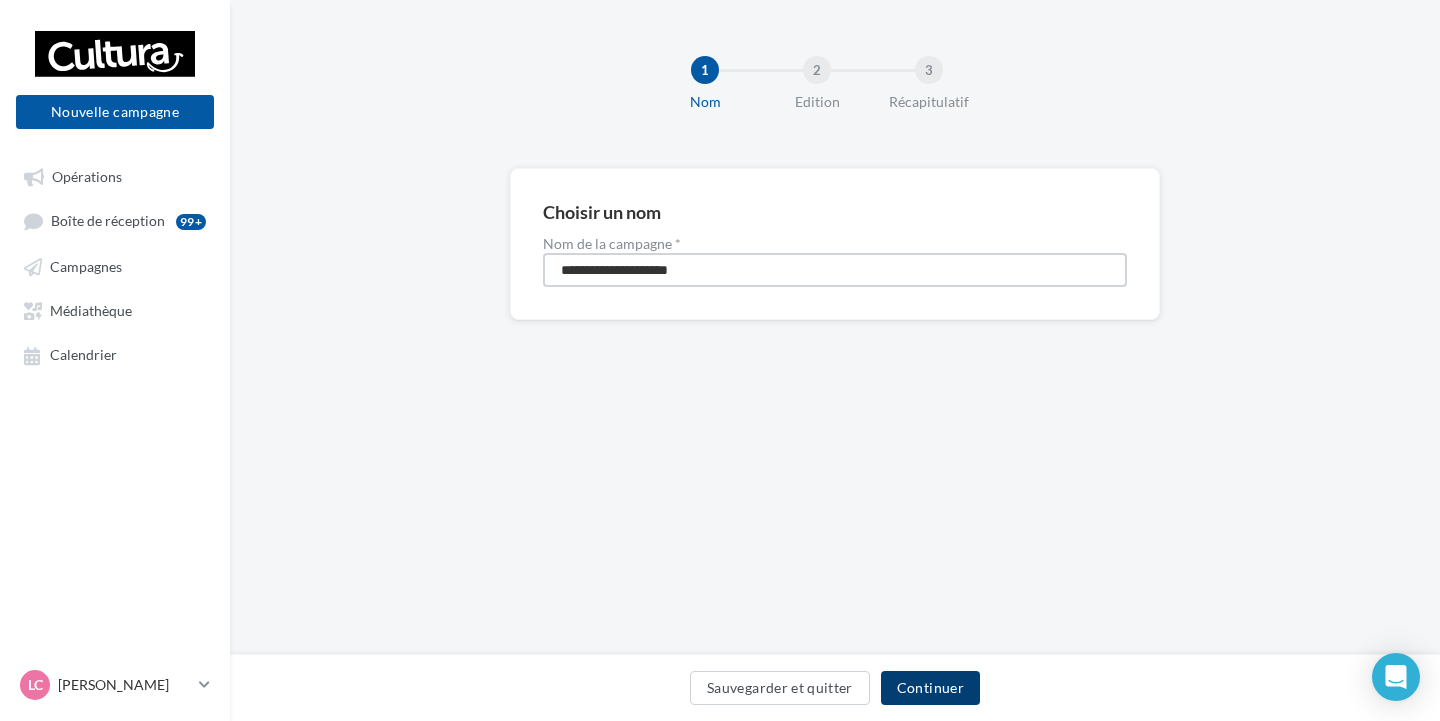 type on "**********" 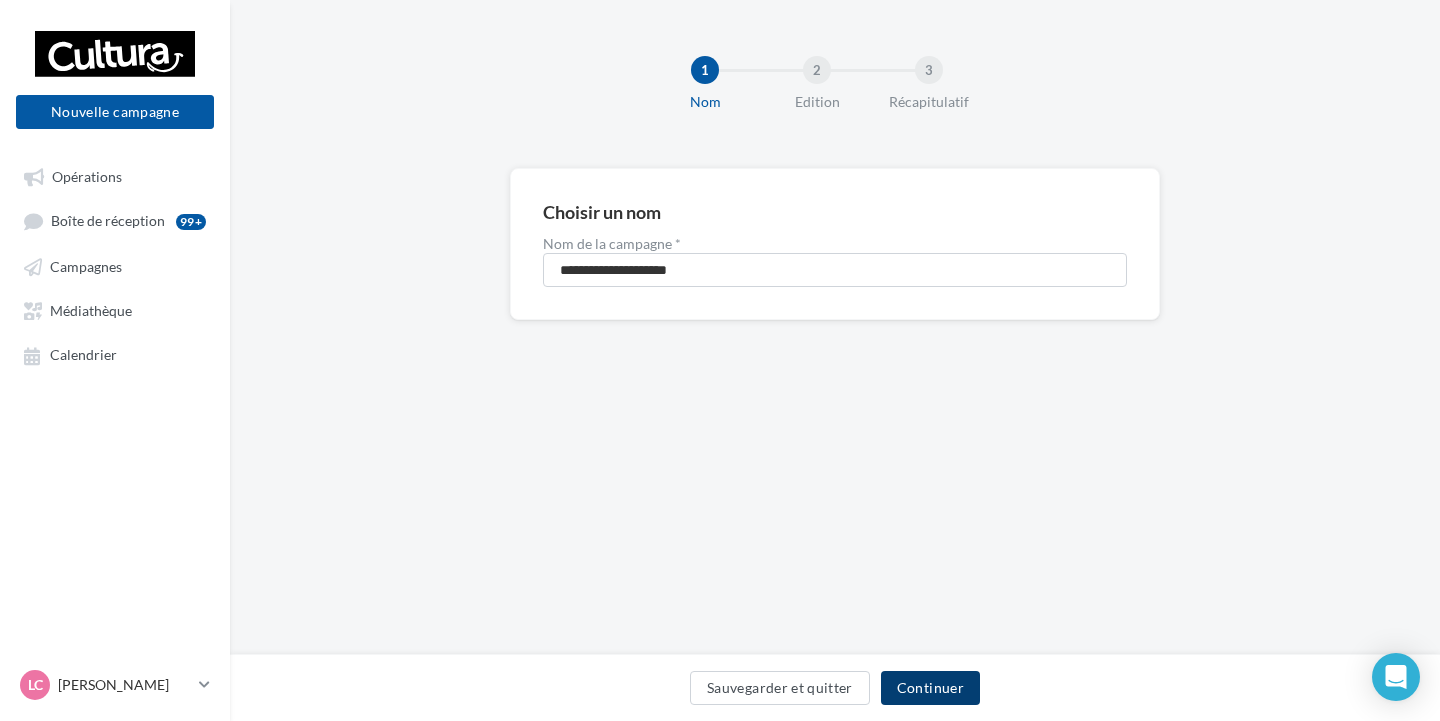 click on "Continuer" at bounding box center [930, 688] 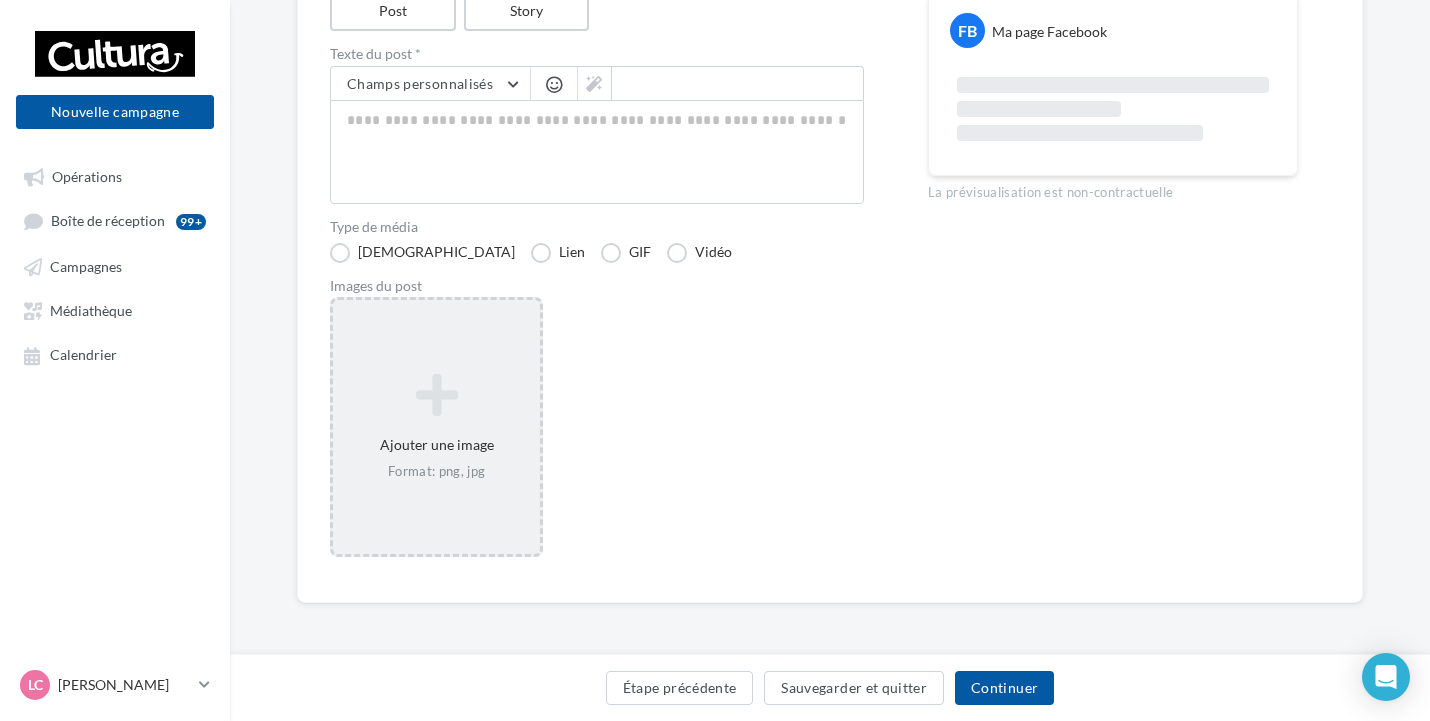 click at bounding box center (436, 395) 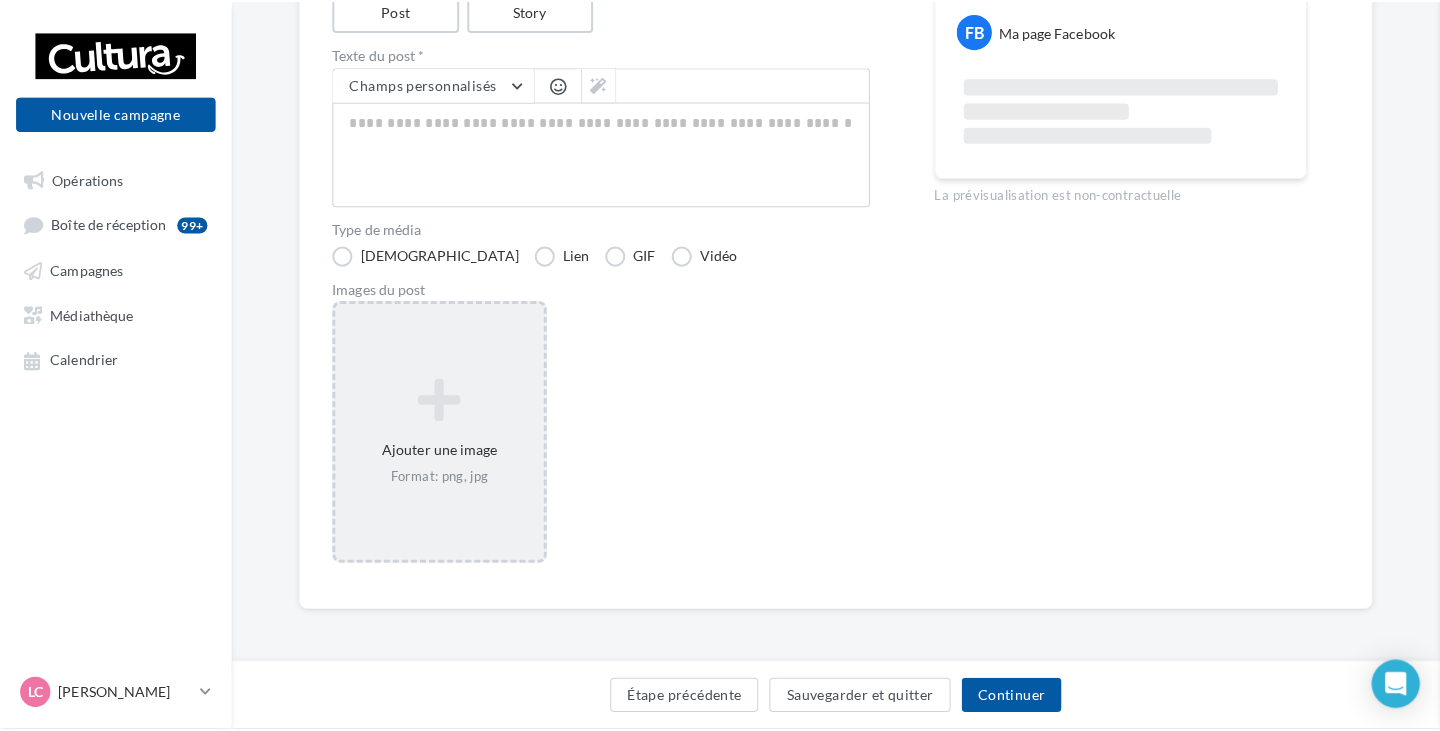 scroll, scrollTop: 252, scrollLeft: 0, axis: vertical 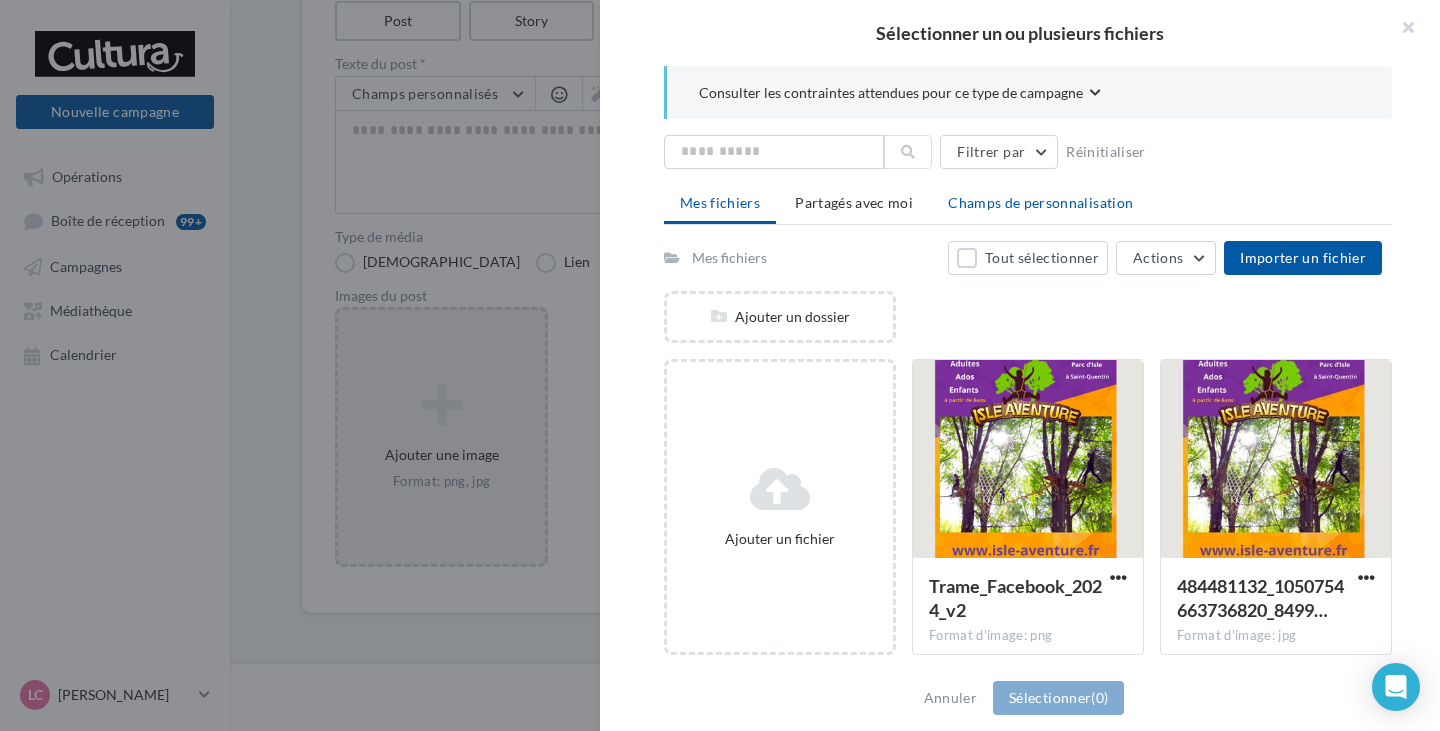click on "Champs de personnalisation" at bounding box center (1040, 202) 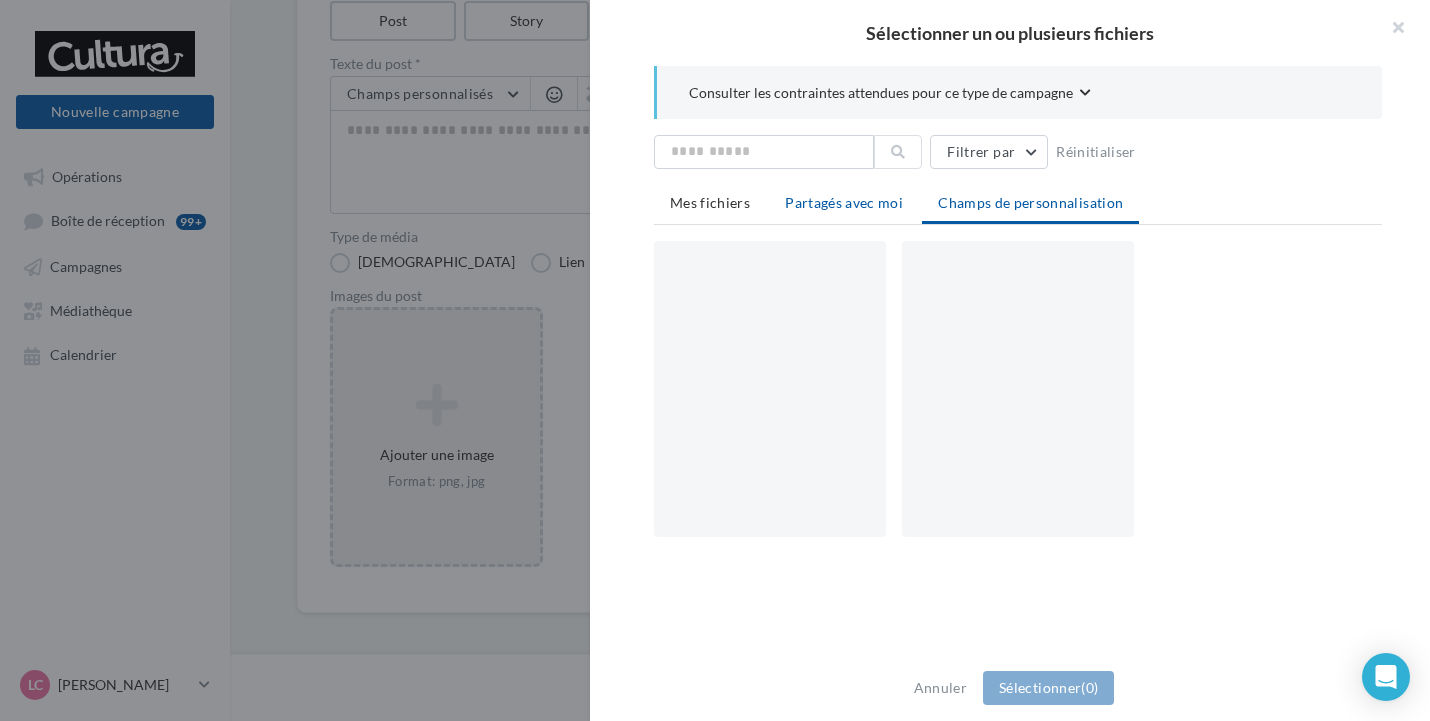 click on "Partagés avec moi" at bounding box center (844, 202) 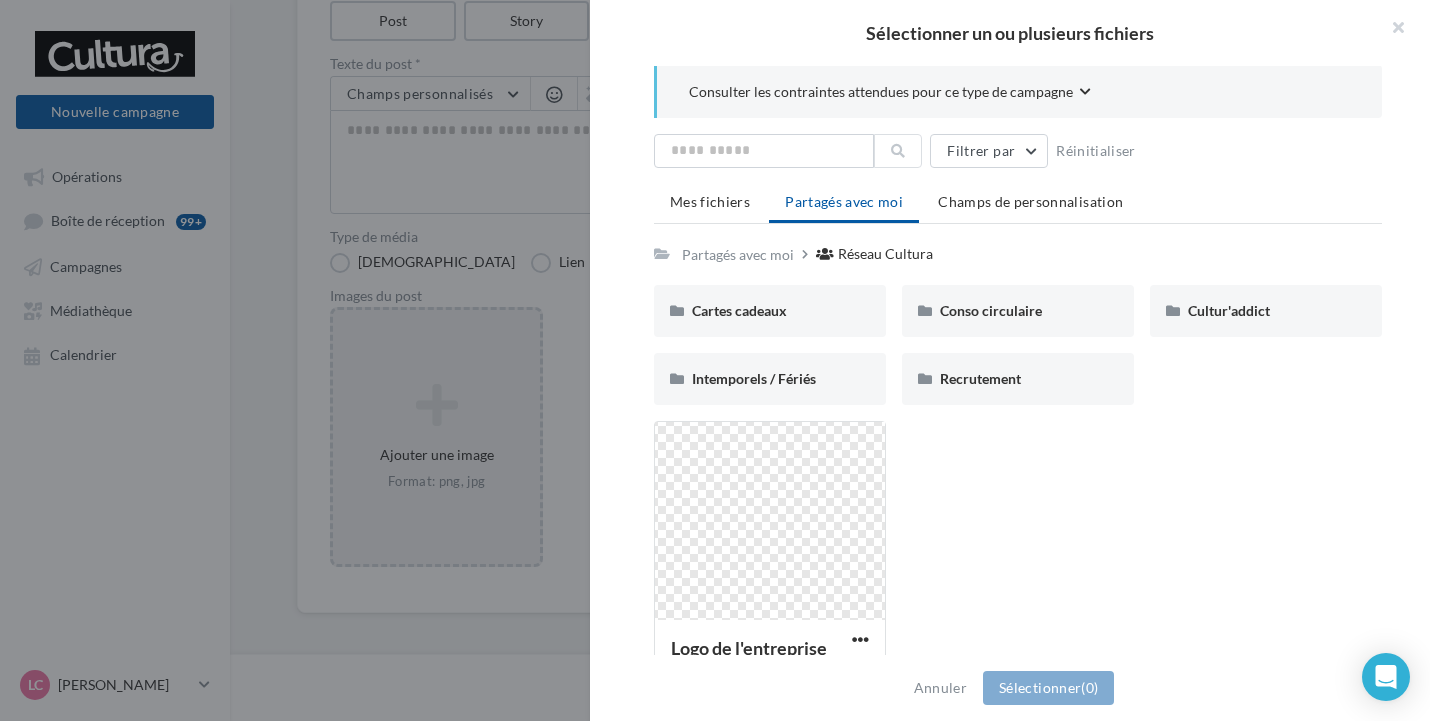 scroll, scrollTop: 0, scrollLeft: 0, axis: both 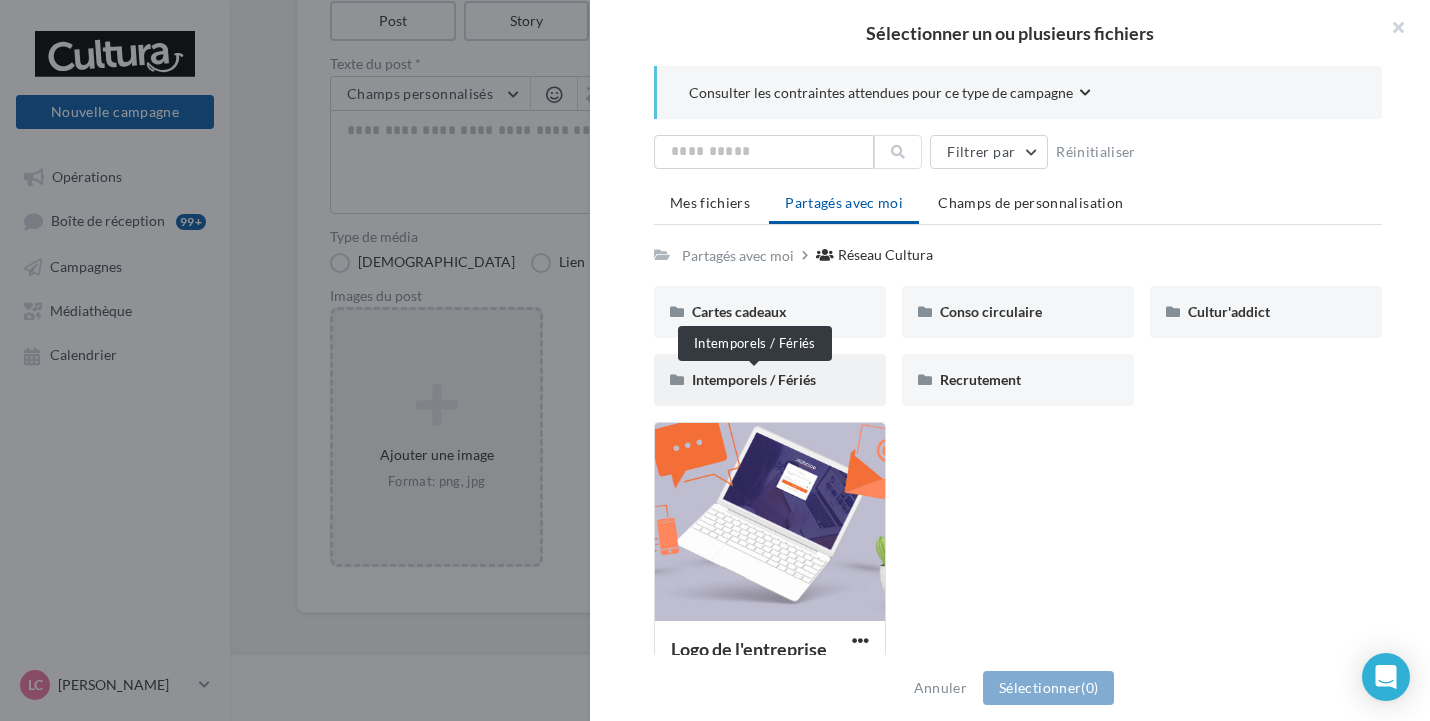 click on "Intemporels / Fériés" at bounding box center (754, 379) 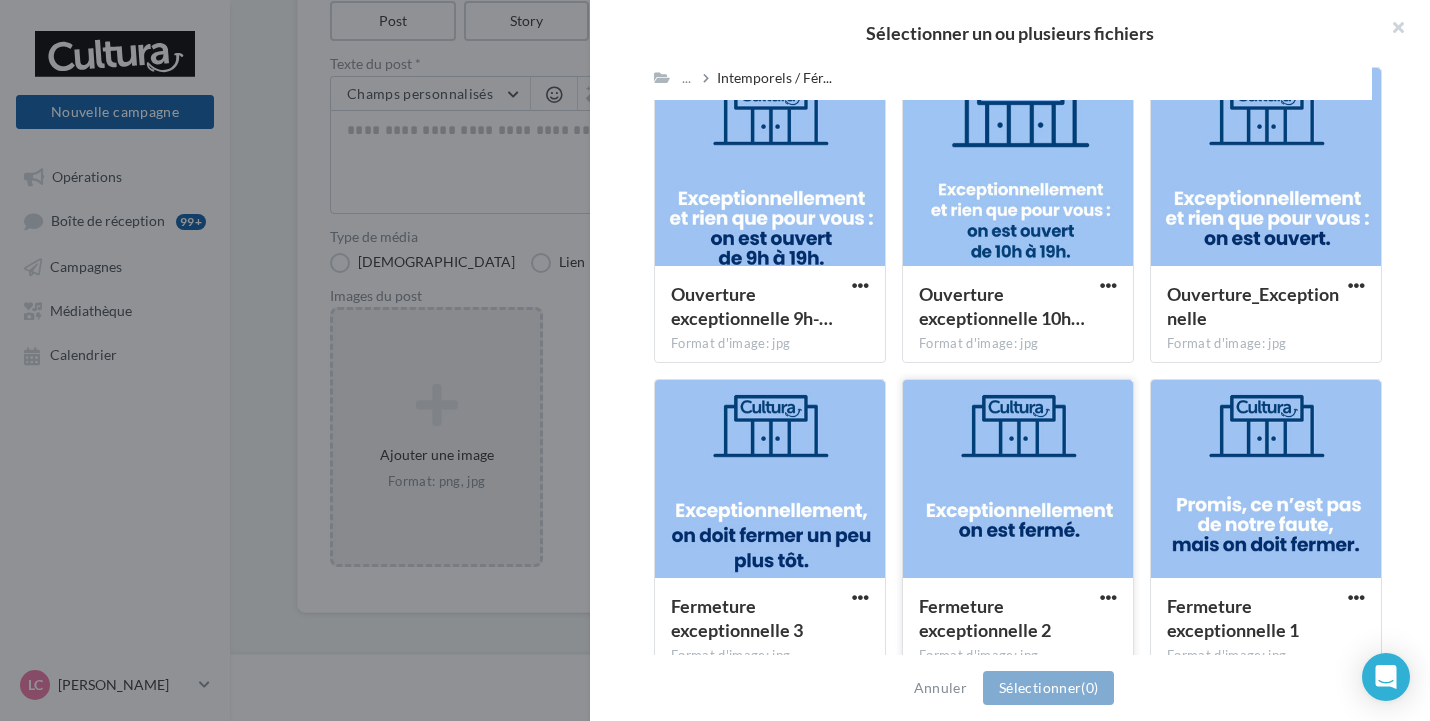scroll, scrollTop: 2390, scrollLeft: 0, axis: vertical 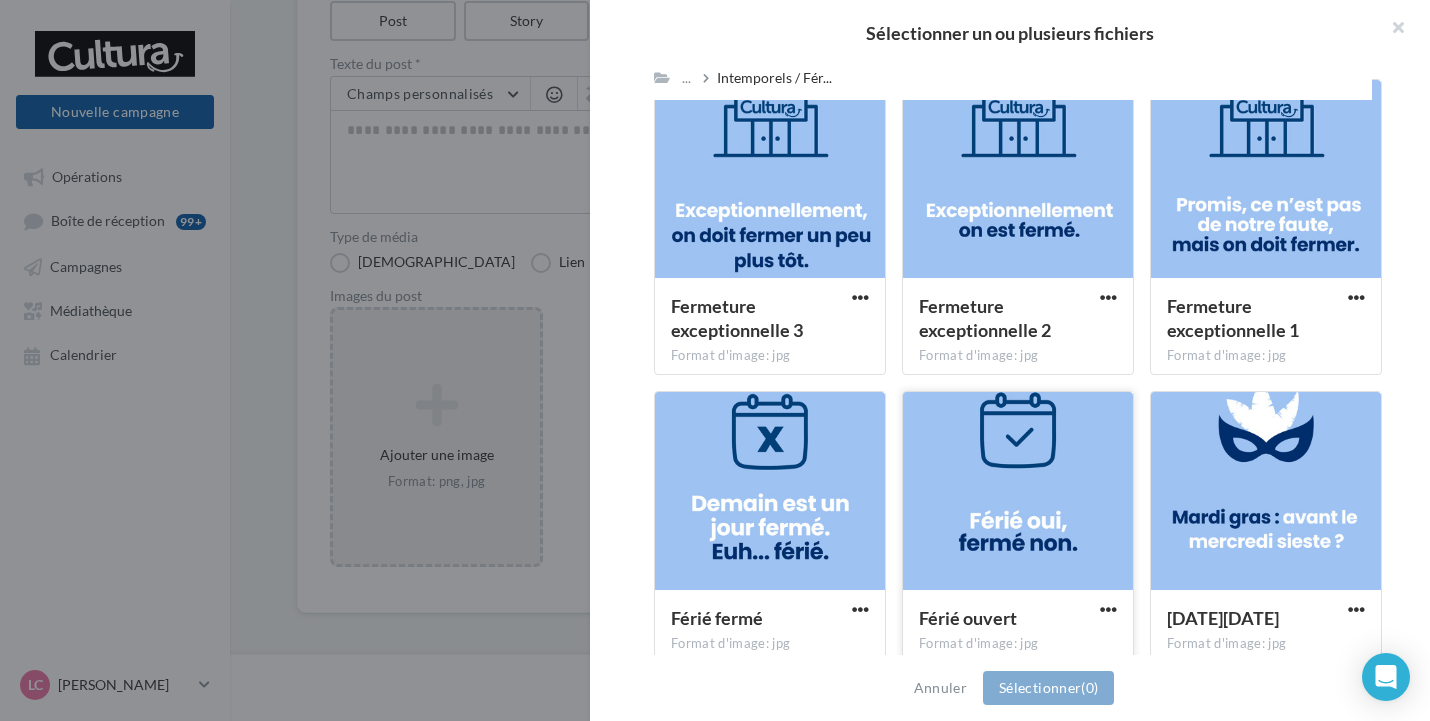 click at bounding box center [1018, 492] 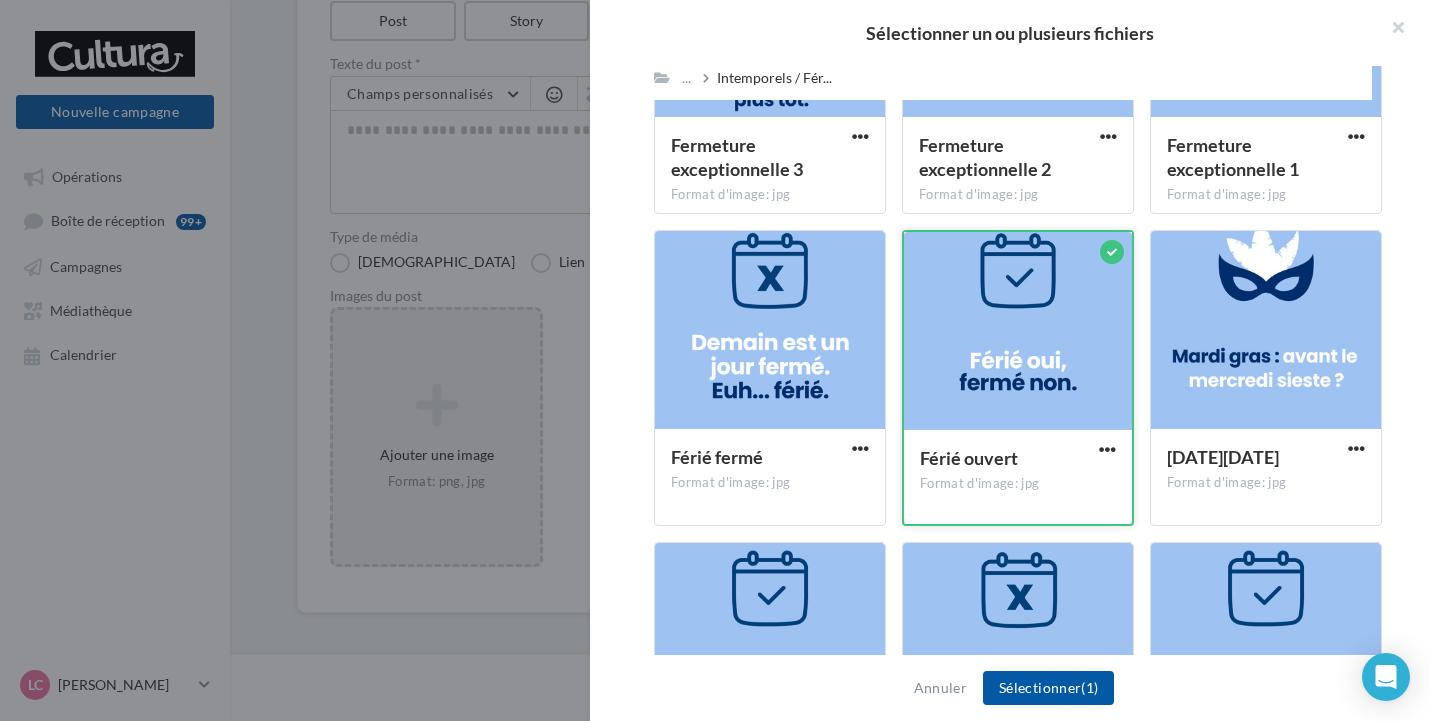 scroll, scrollTop: 2390, scrollLeft: 0, axis: vertical 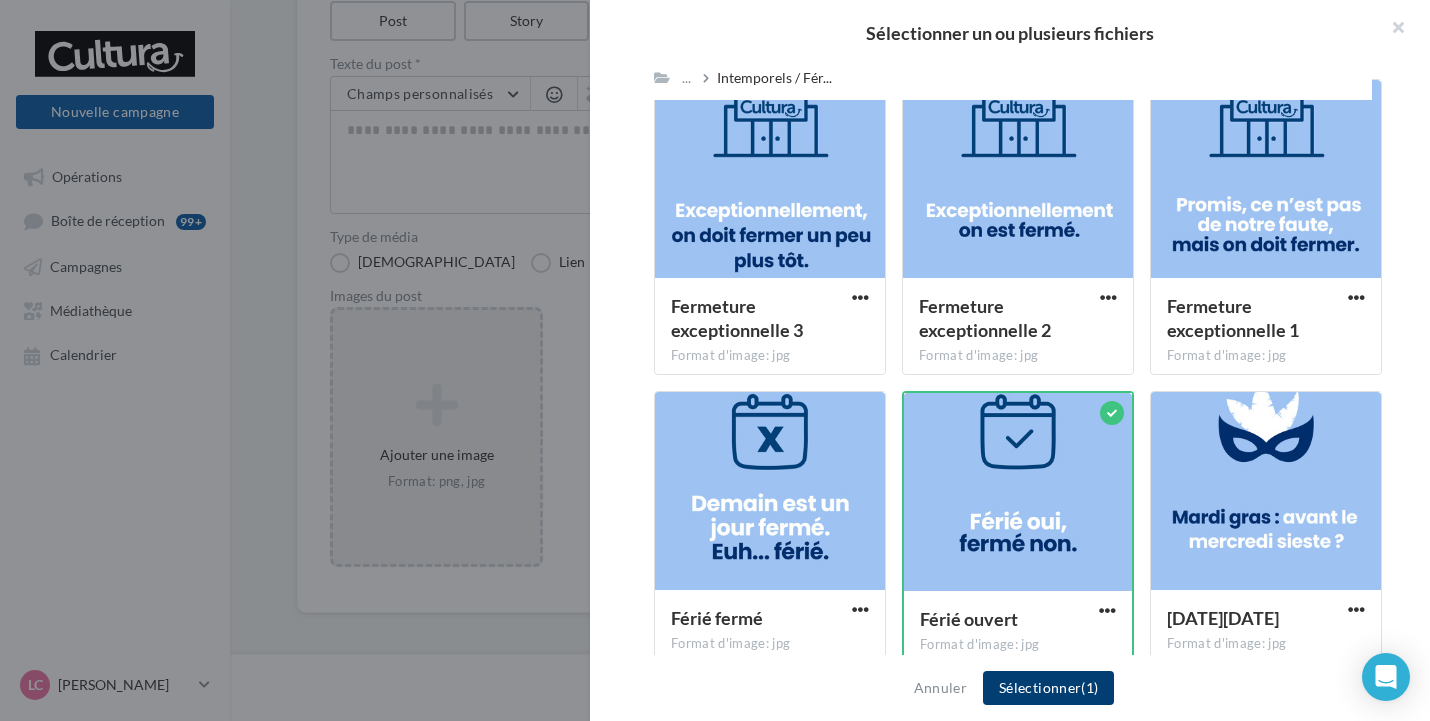click on "Sélectionner   (1)" at bounding box center (1048, 688) 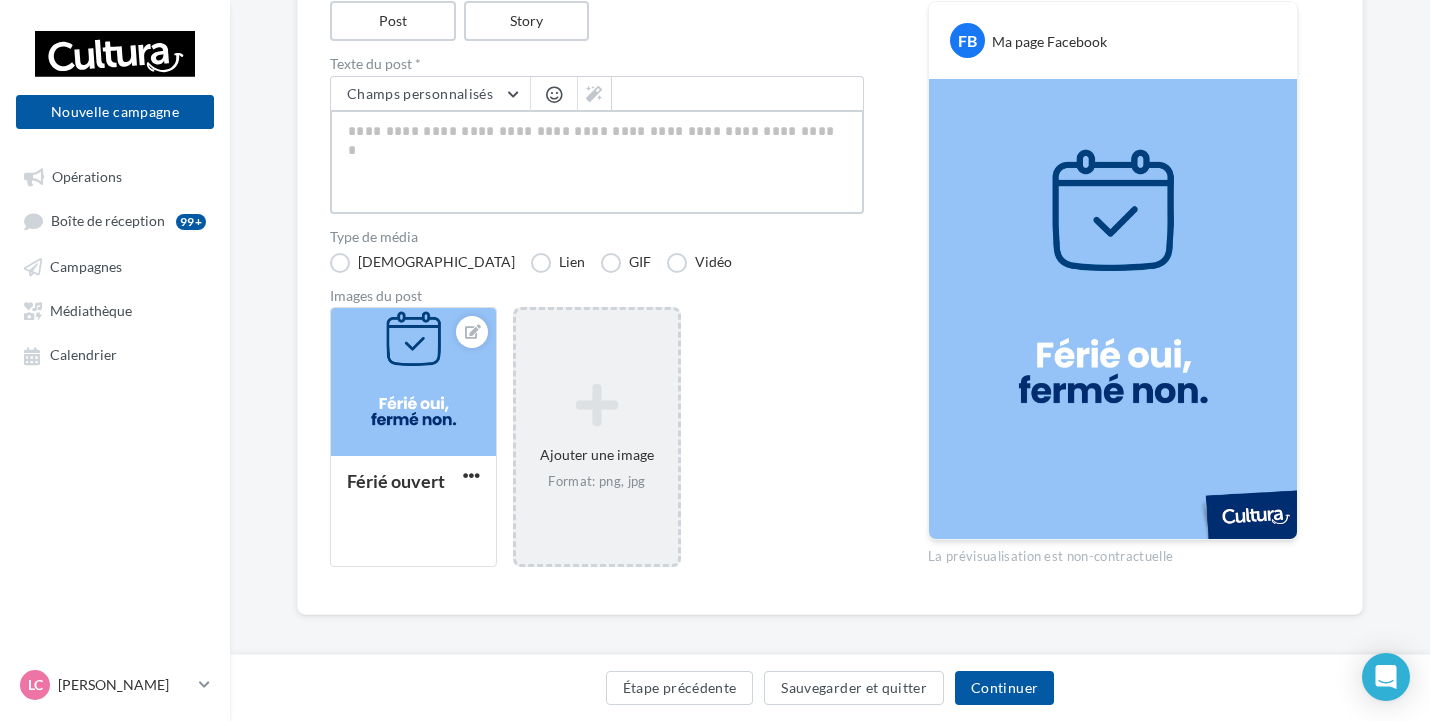 click at bounding box center [597, 162] 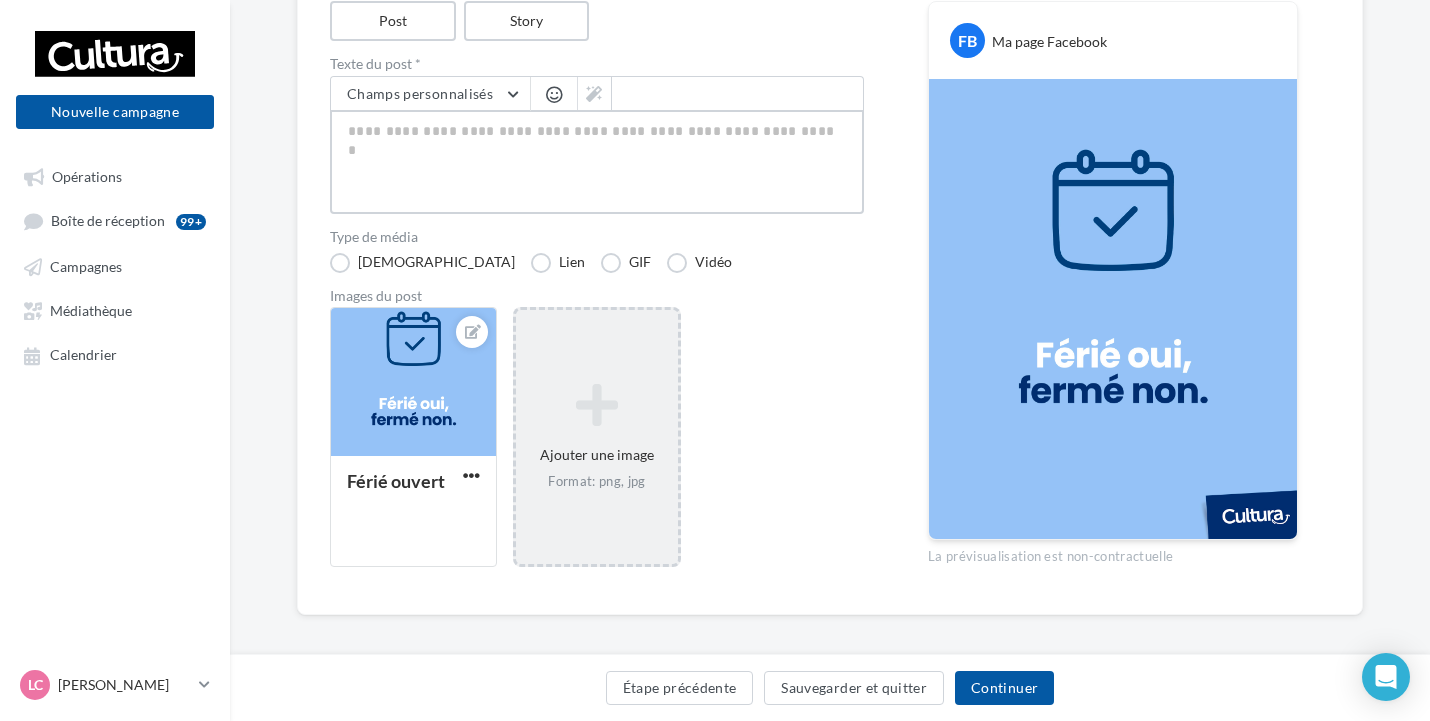 type on "*" 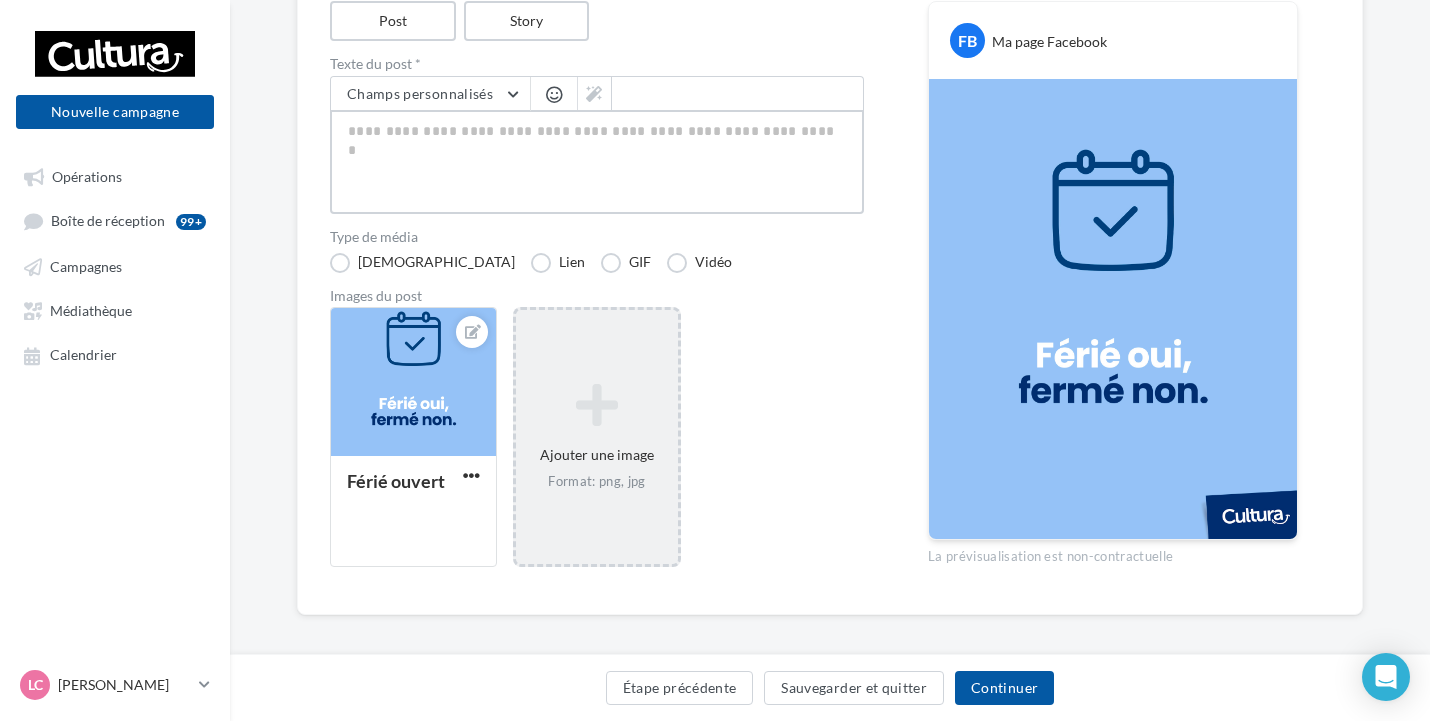type on "*" 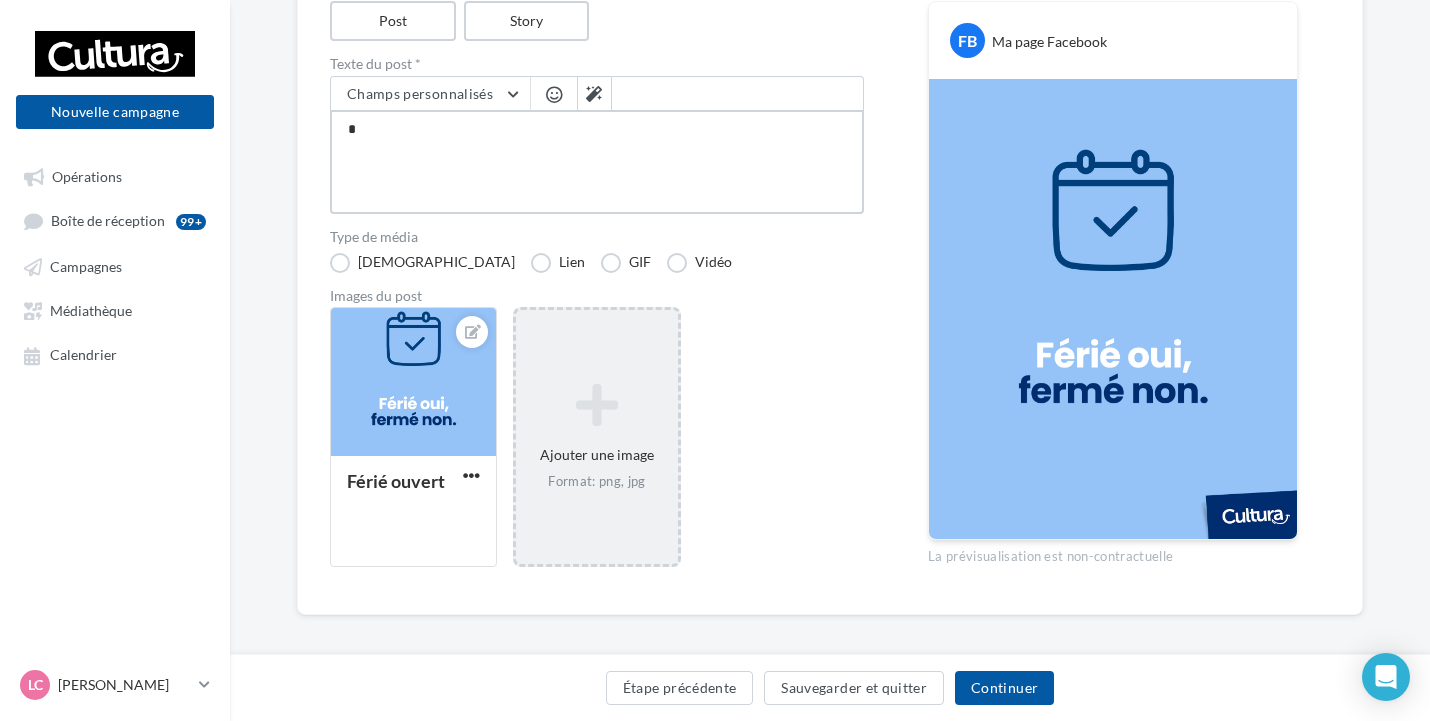 type on "**" 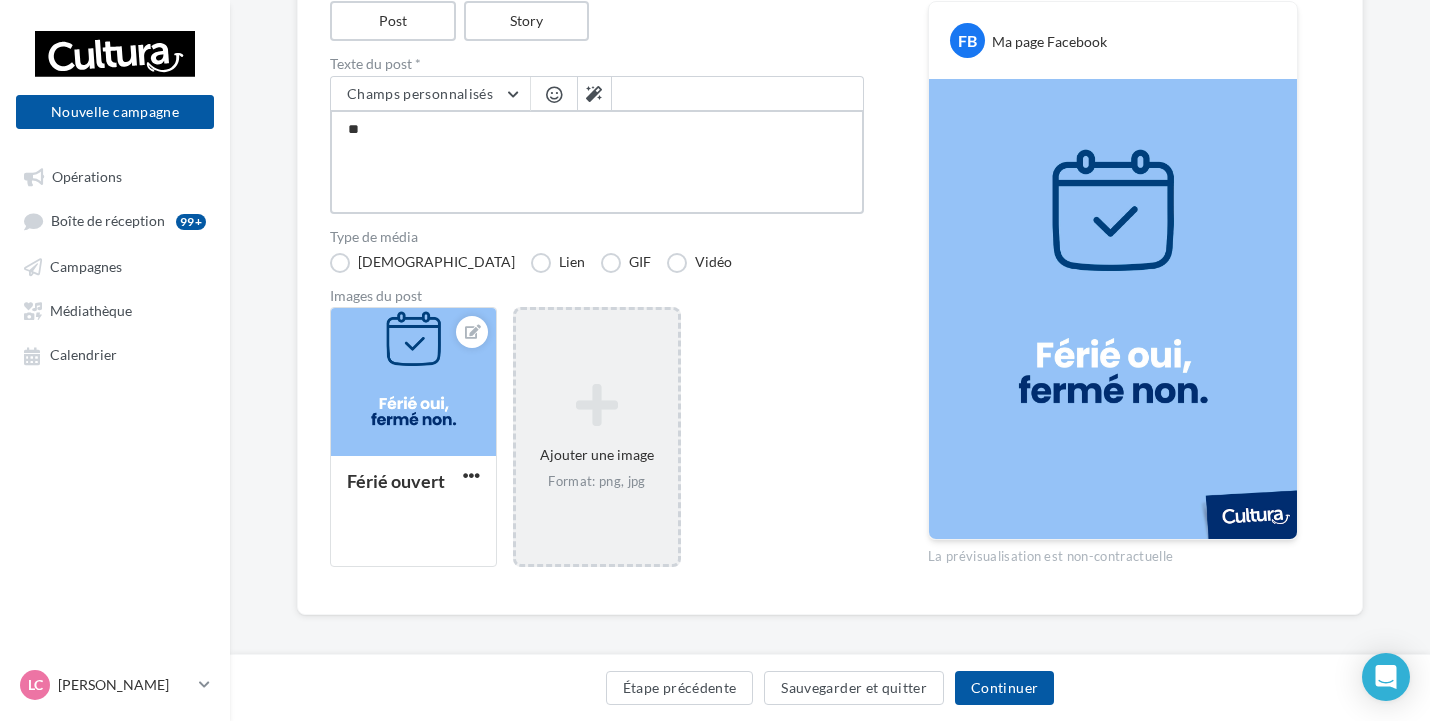 type on "***" 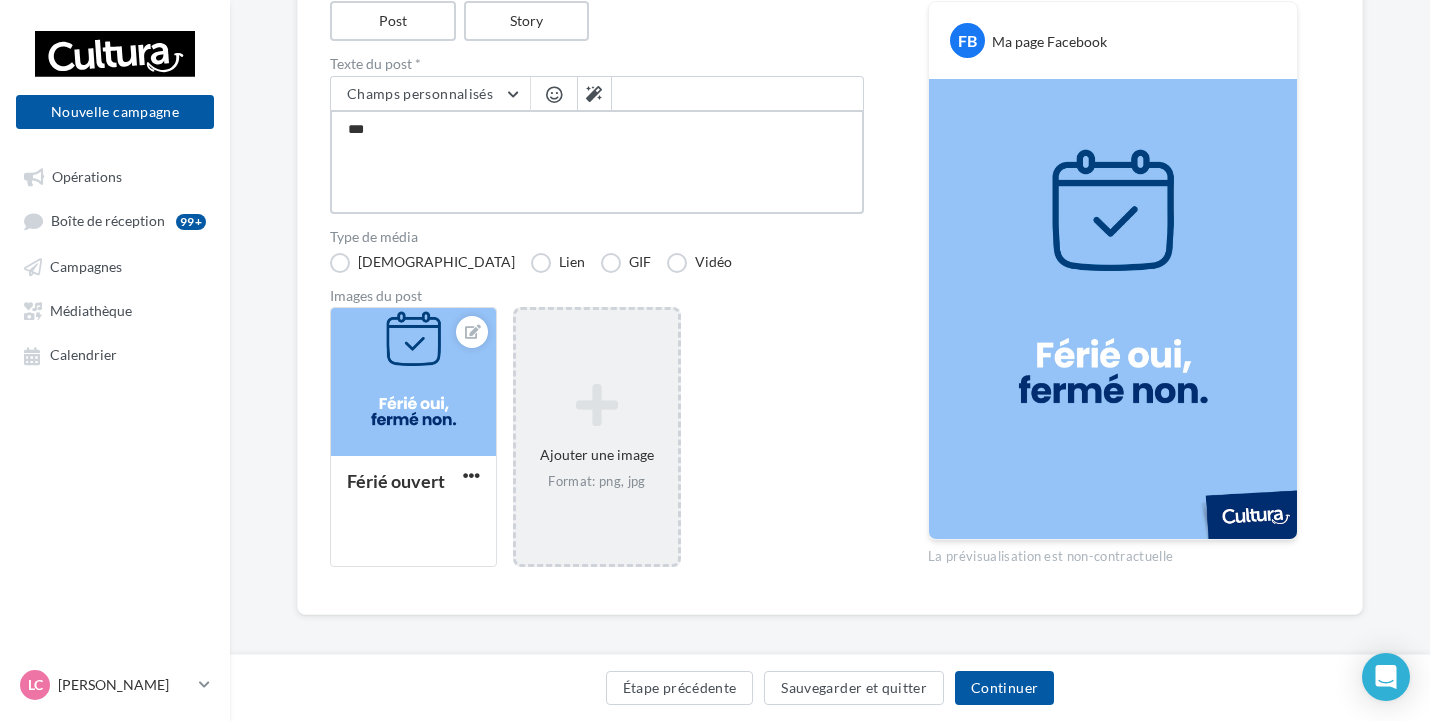 type on "****" 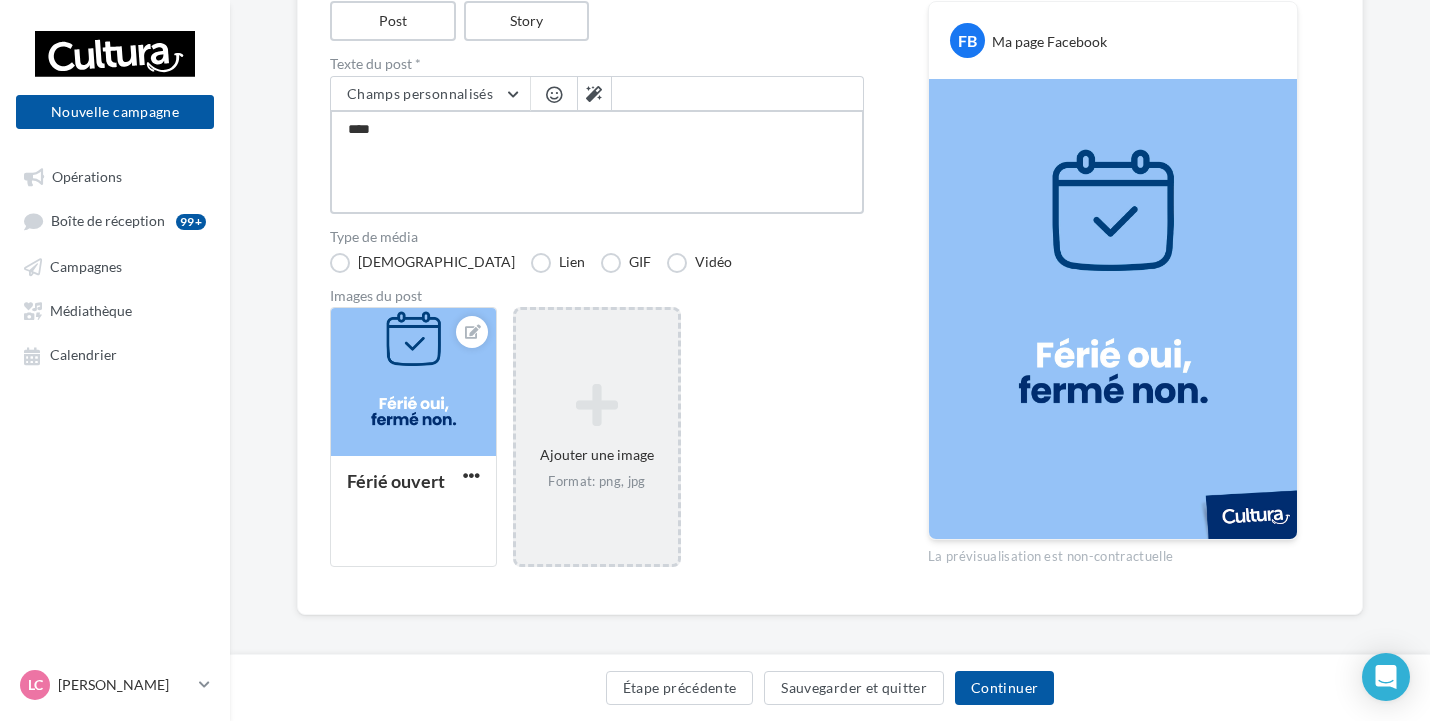 type on "*****" 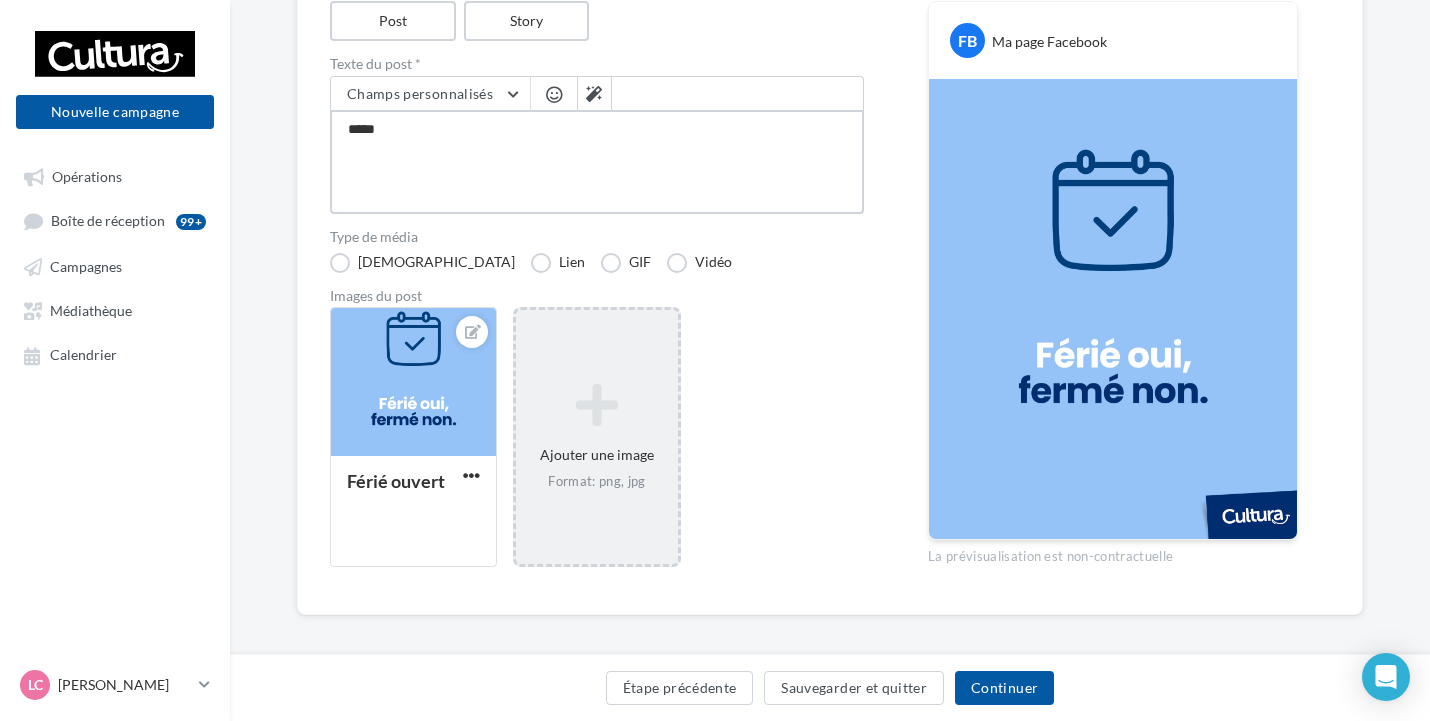 type on "*****" 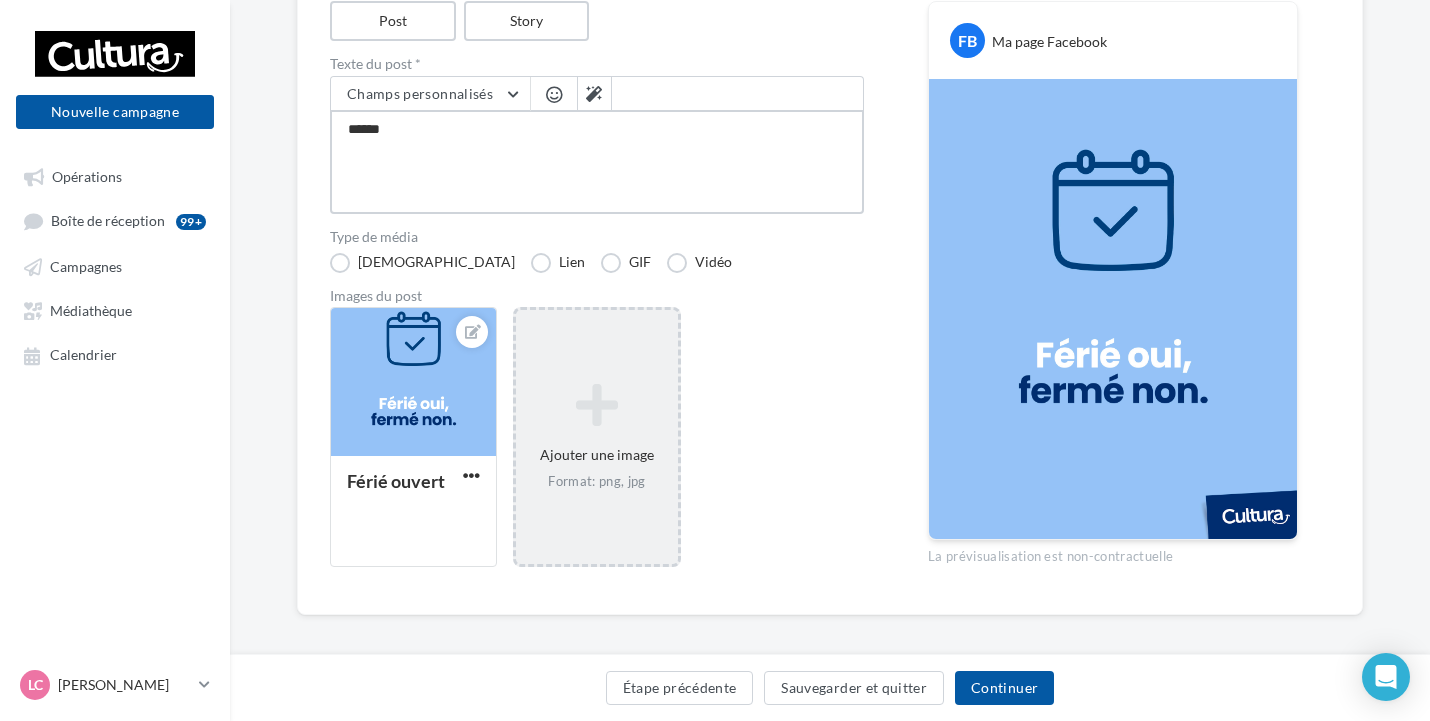 type on "*******" 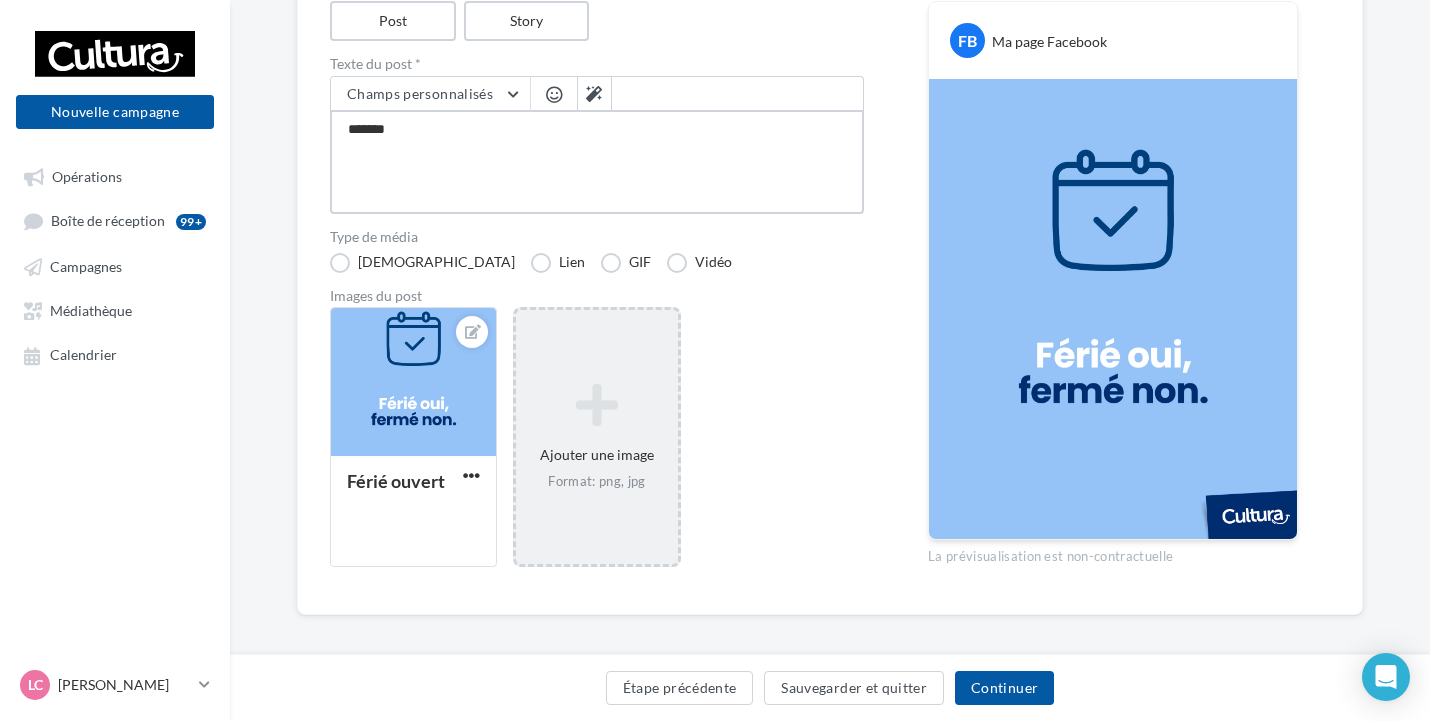 type on "********" 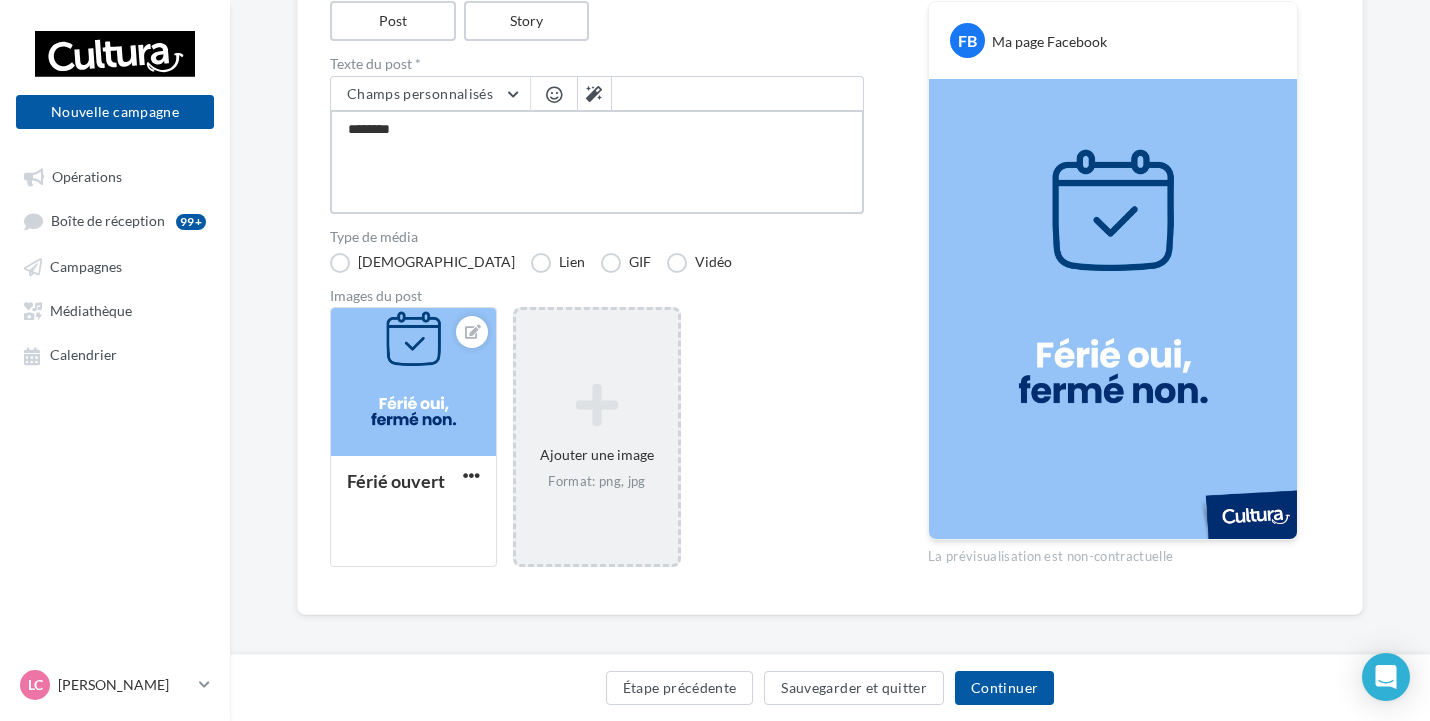 type on "*********" 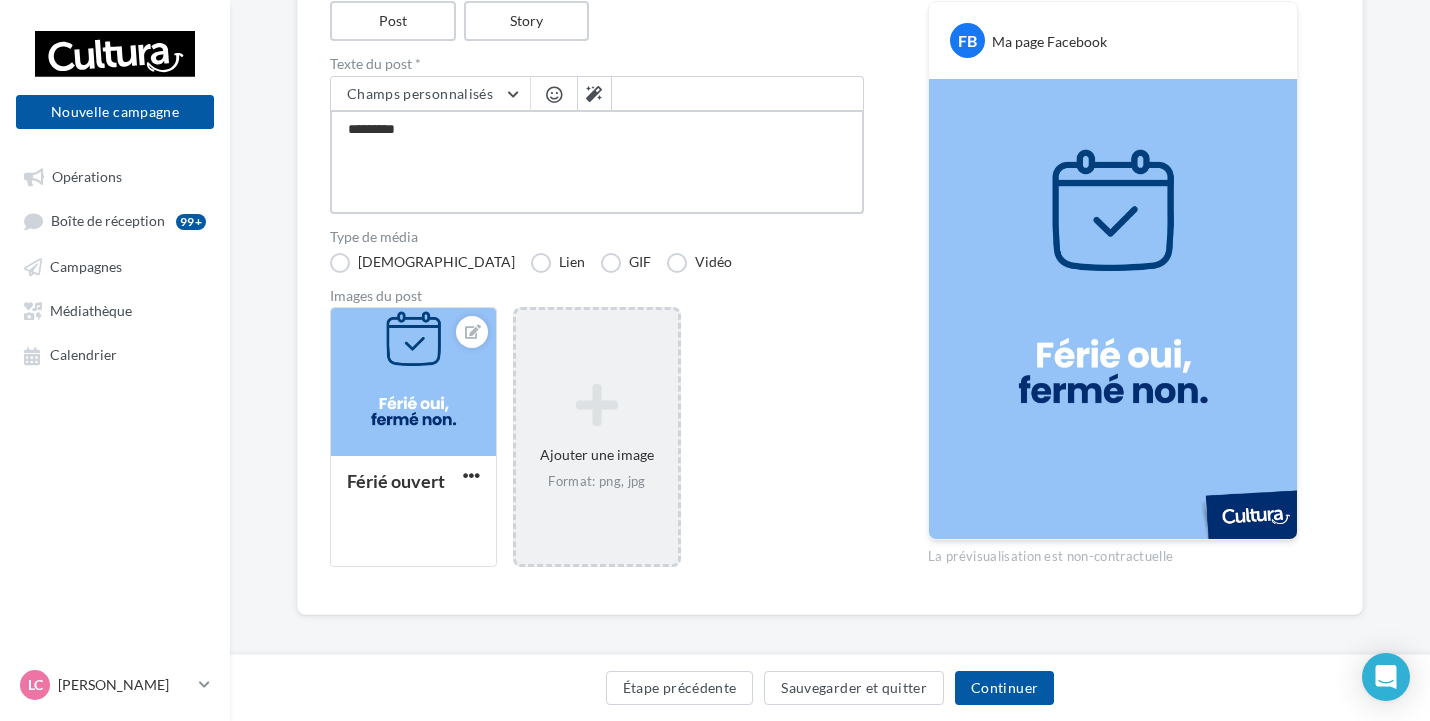 type on "**********" 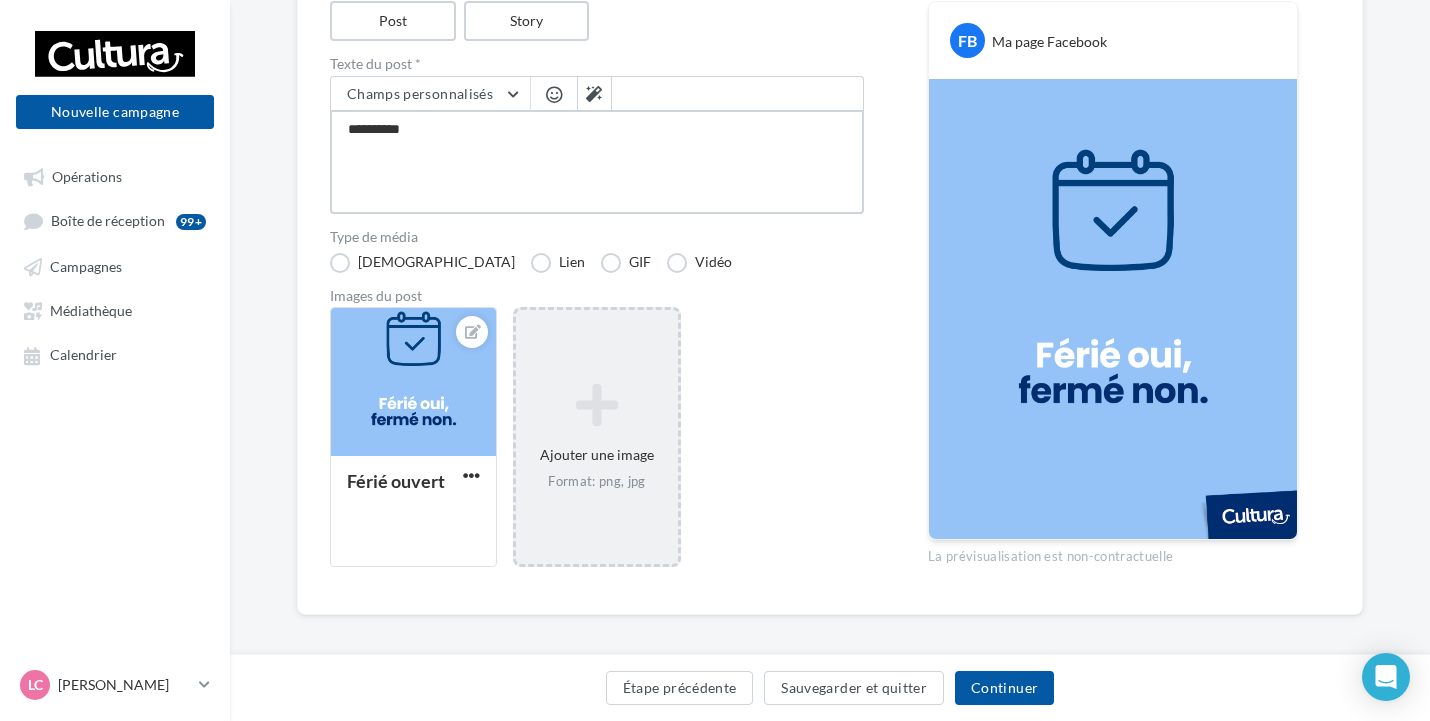 type on "**********" 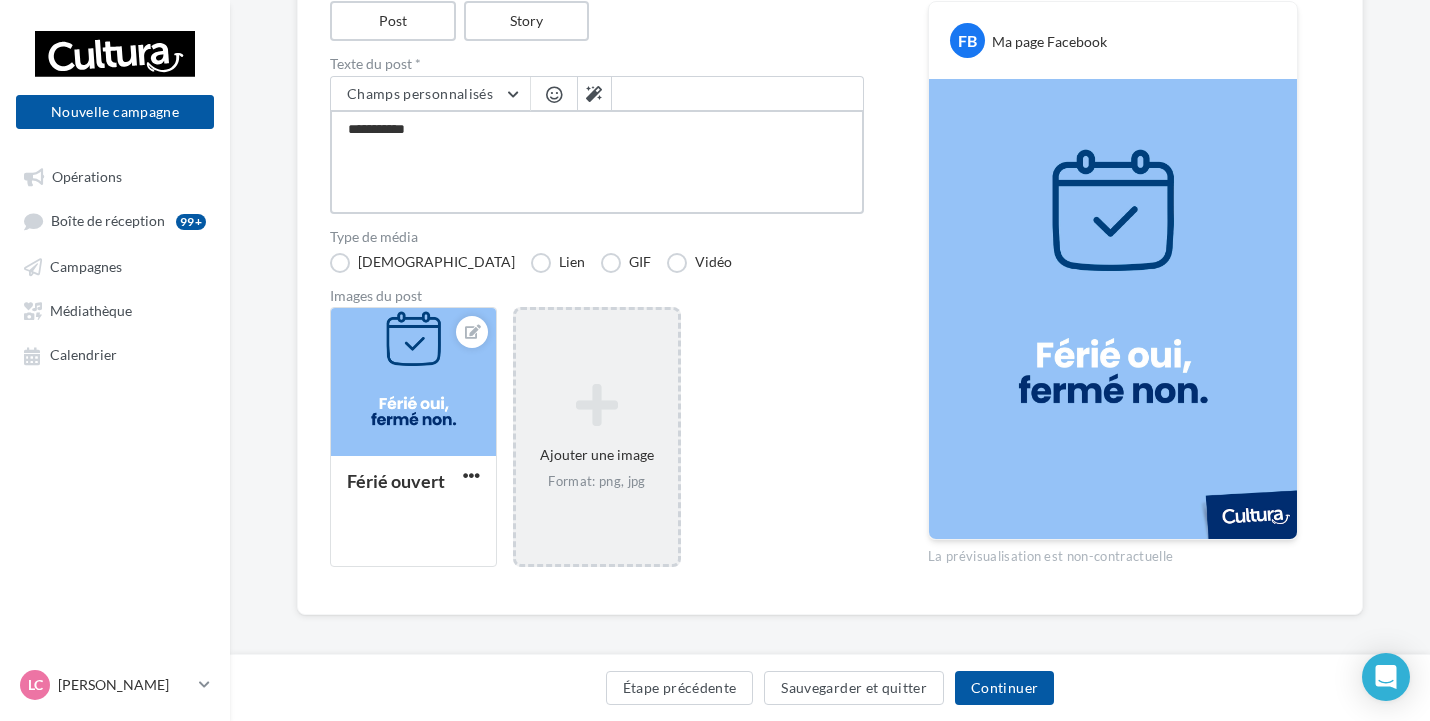 type on "**********" 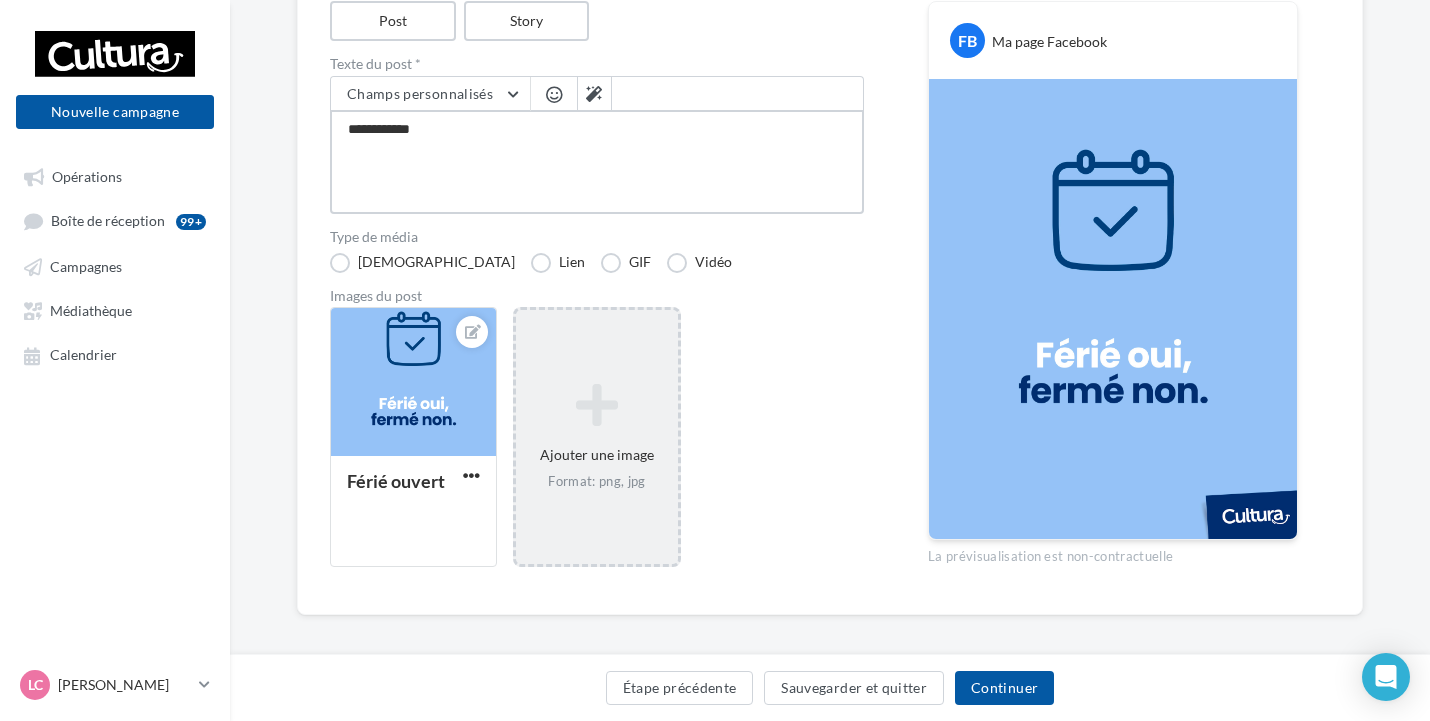 type on "**********" 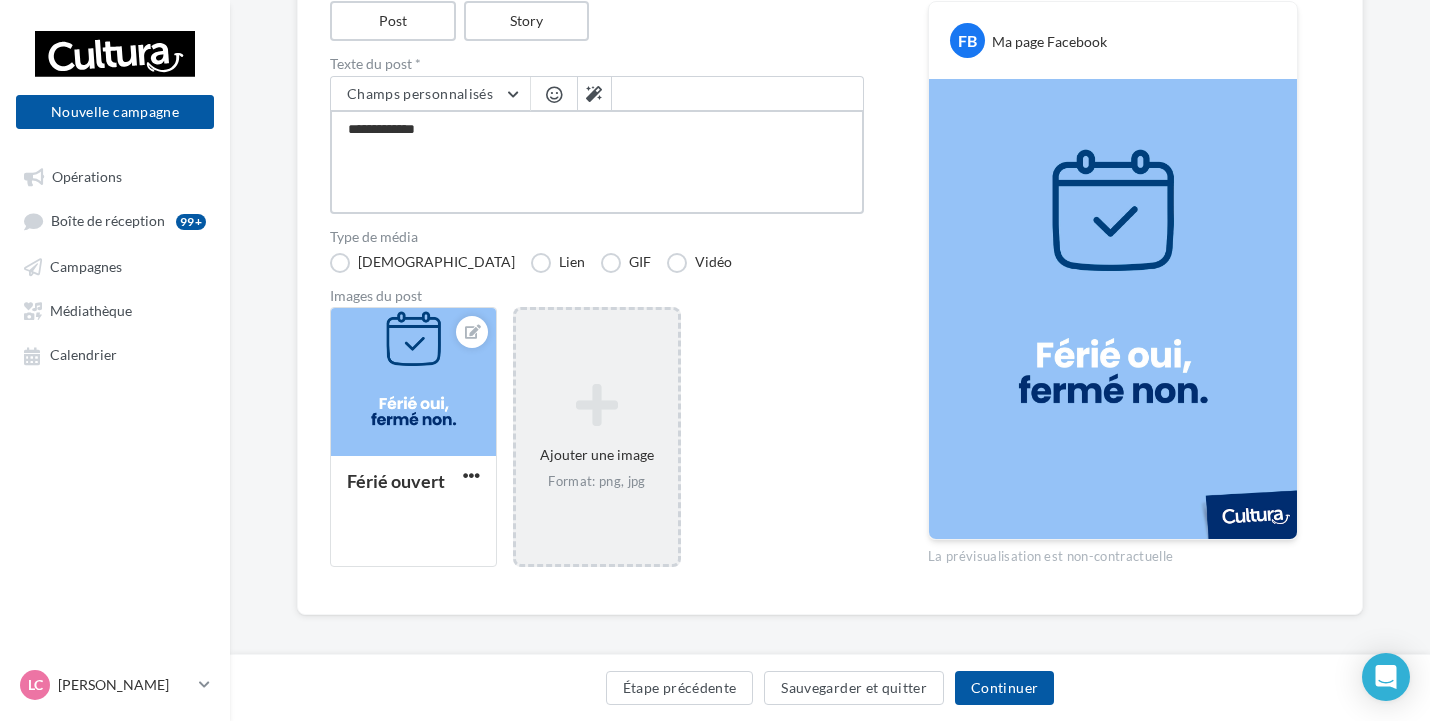 type on "**********" 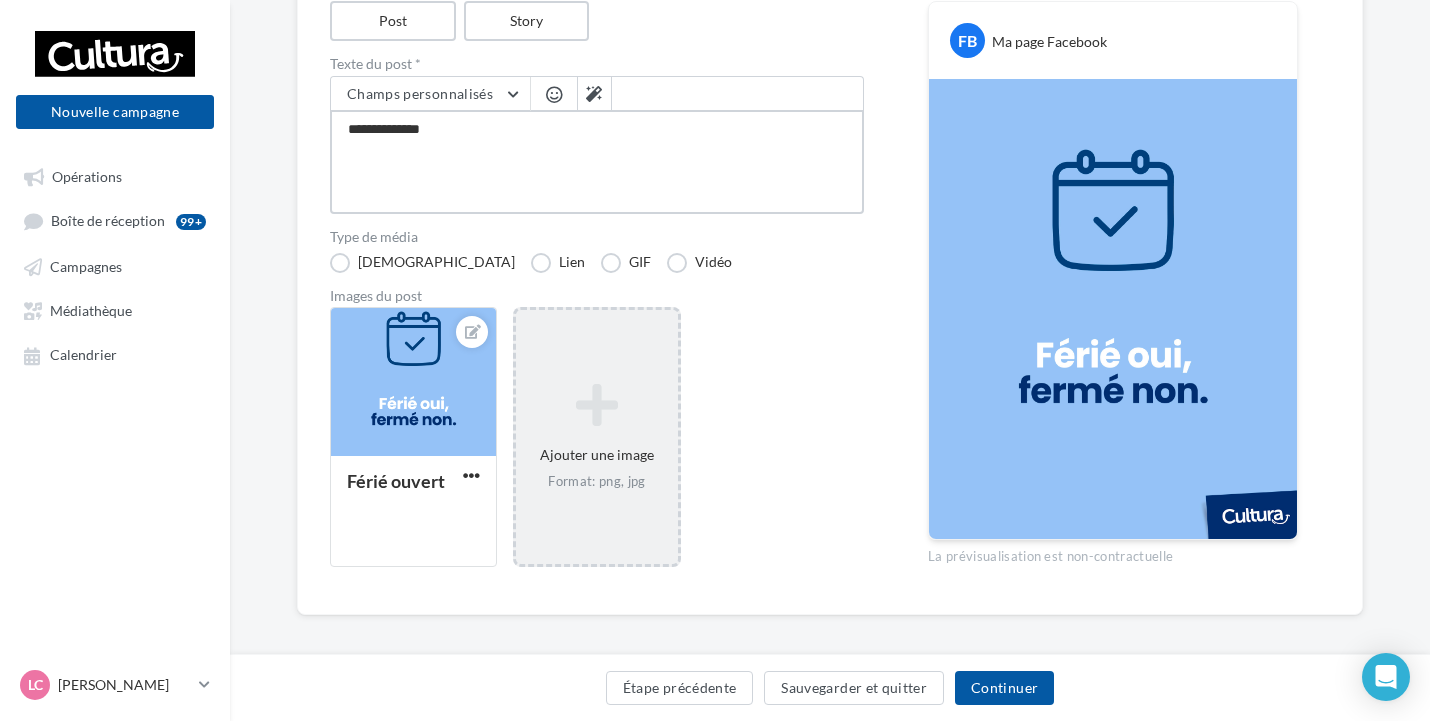 type on "**********" 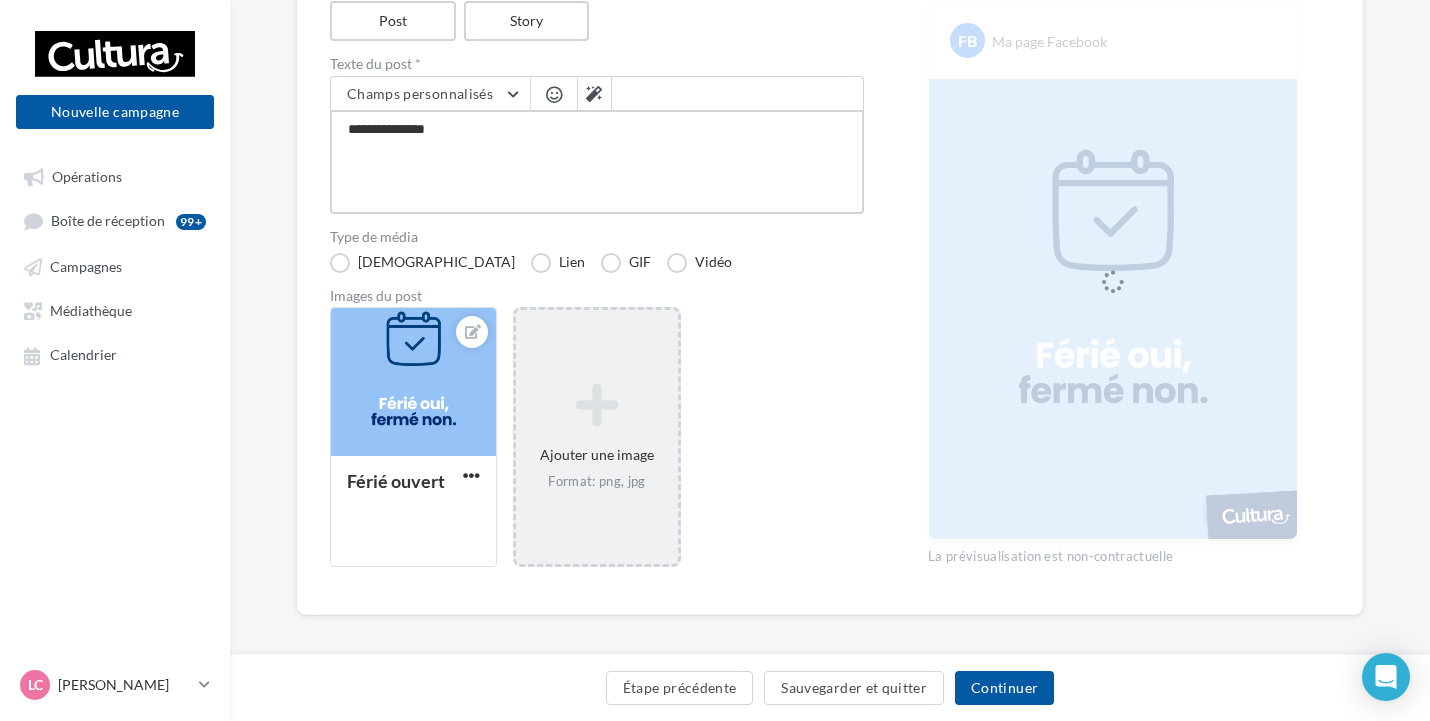 type on "**********" 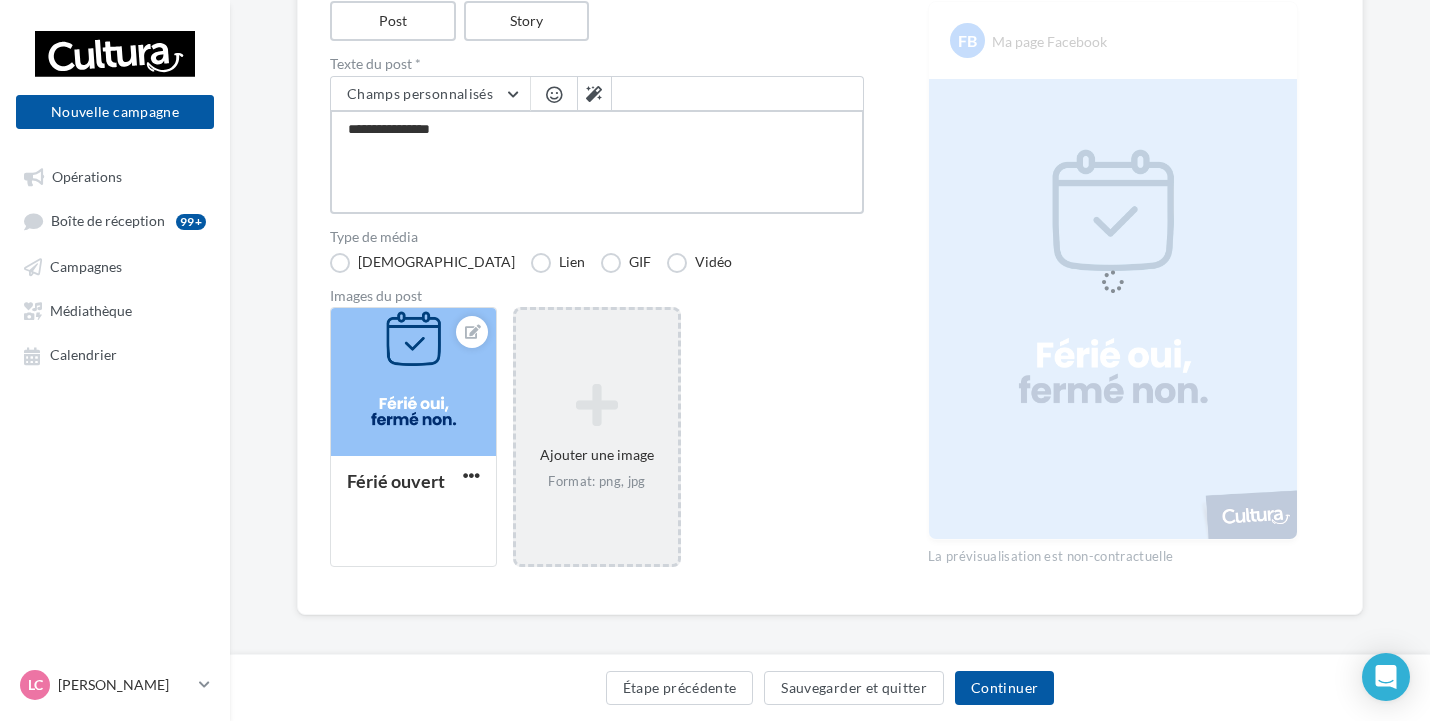 type on "**********" 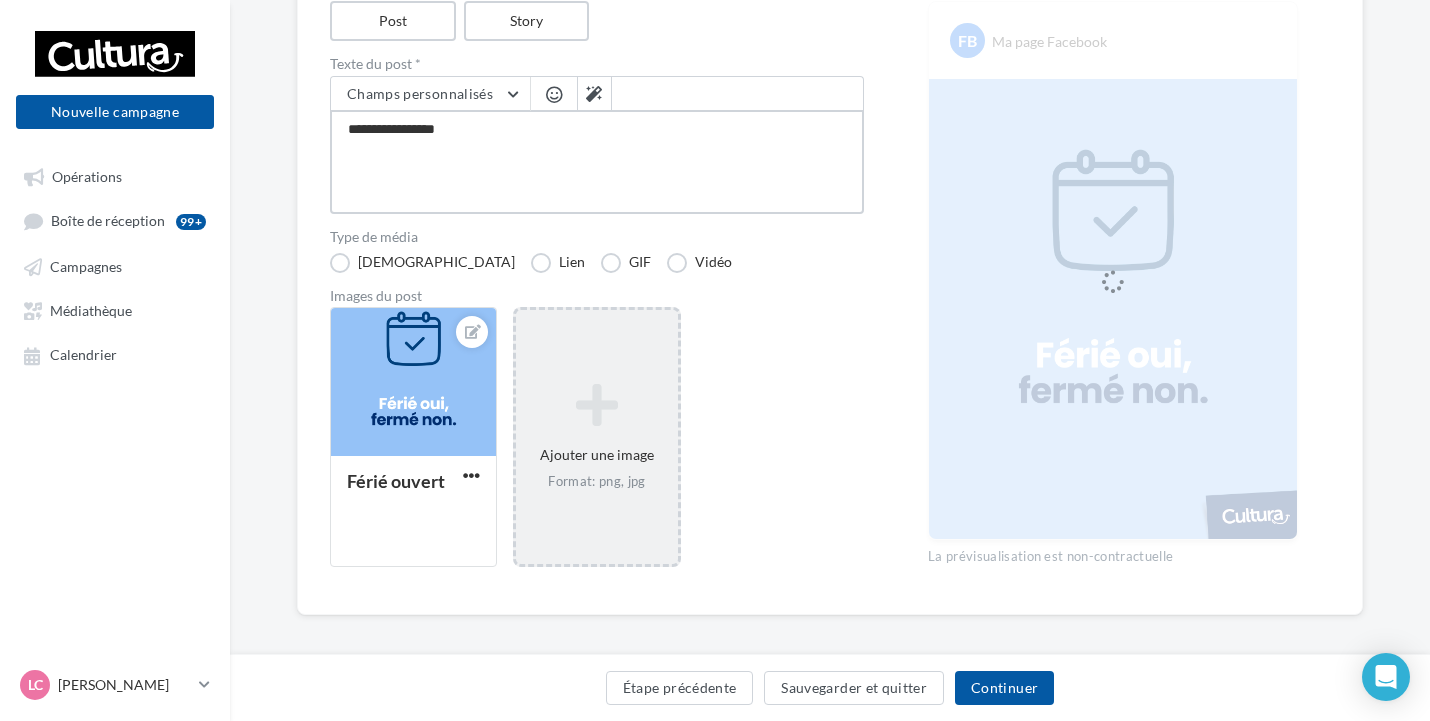 type on "**********" 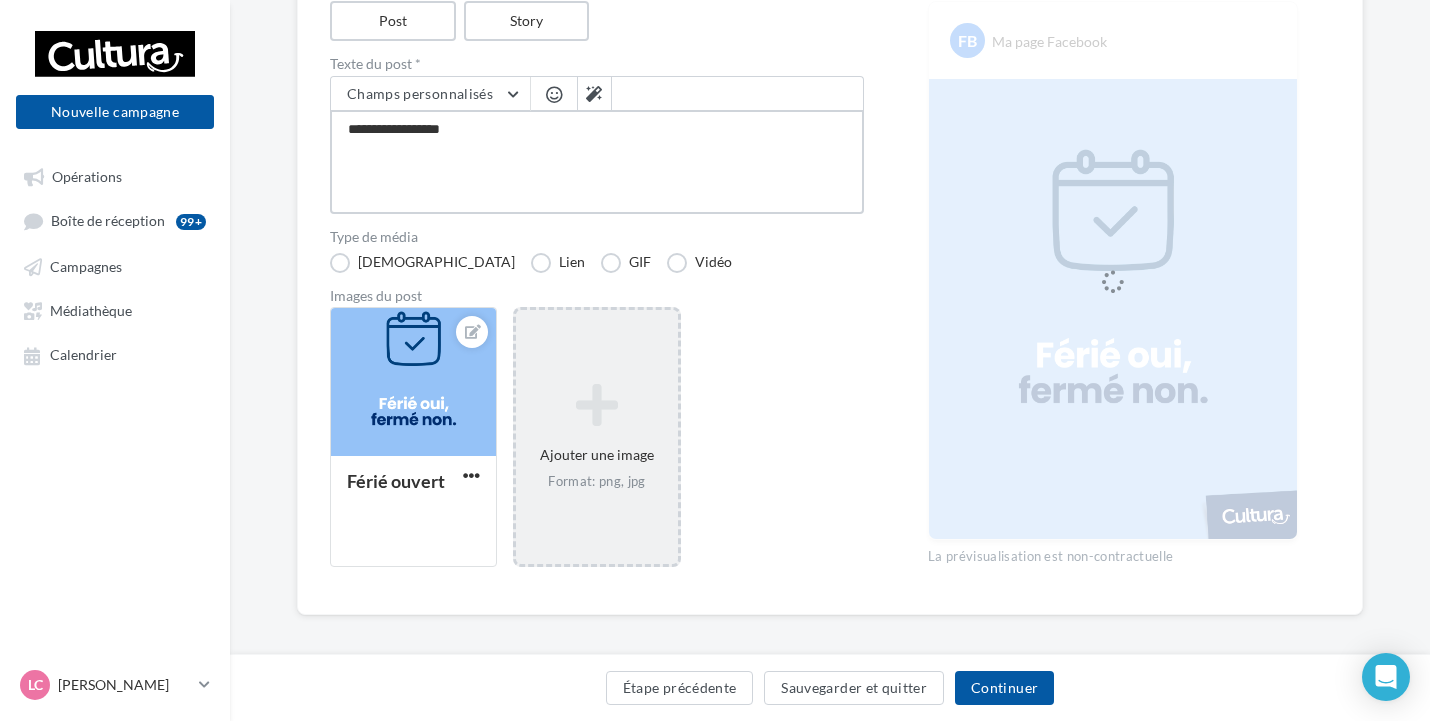 type on "**********" 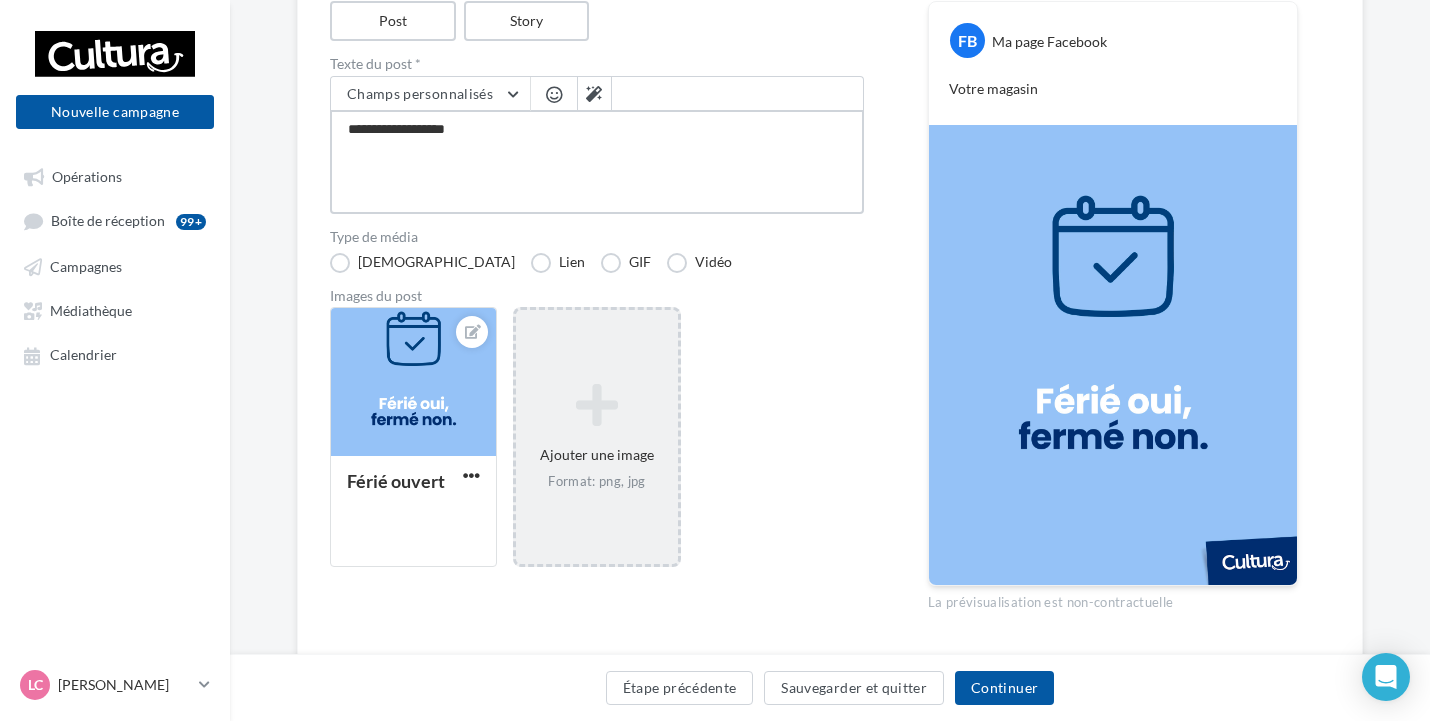 type on "**********" 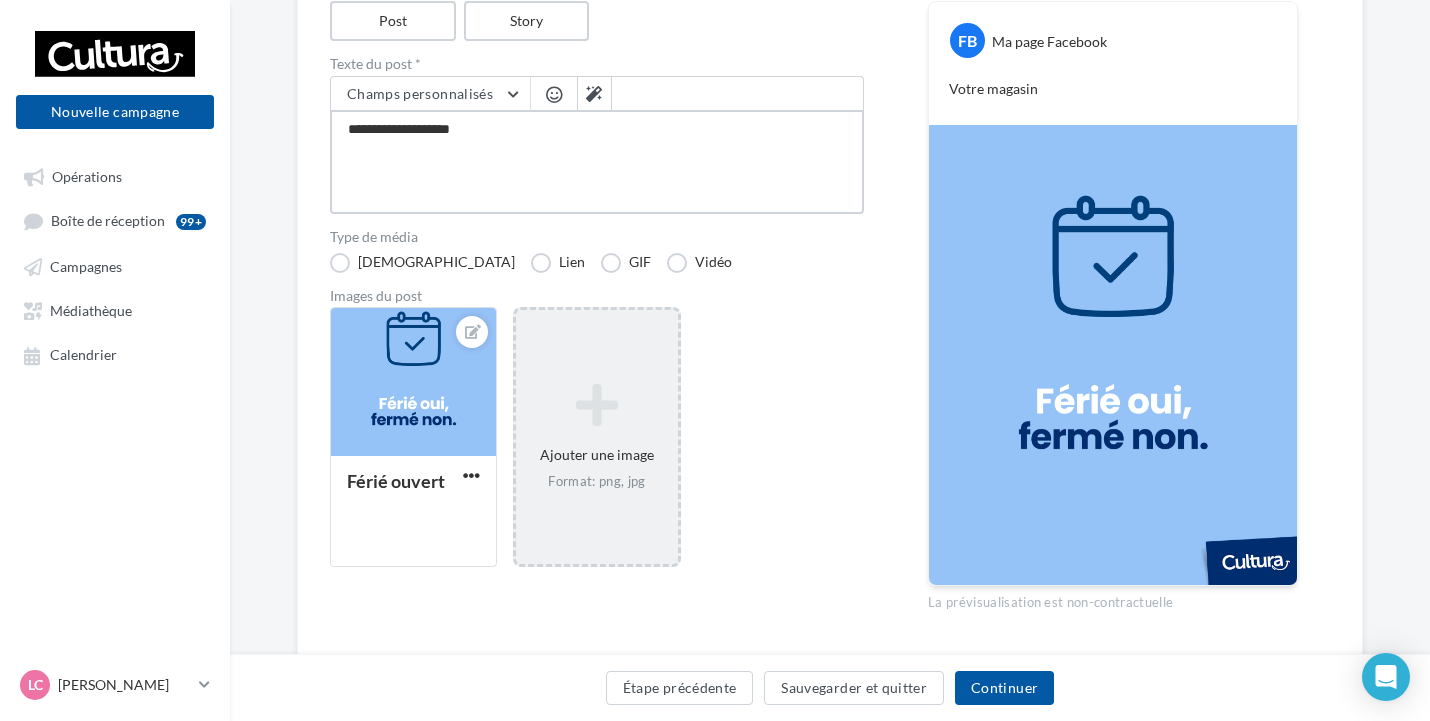 type on "**********" 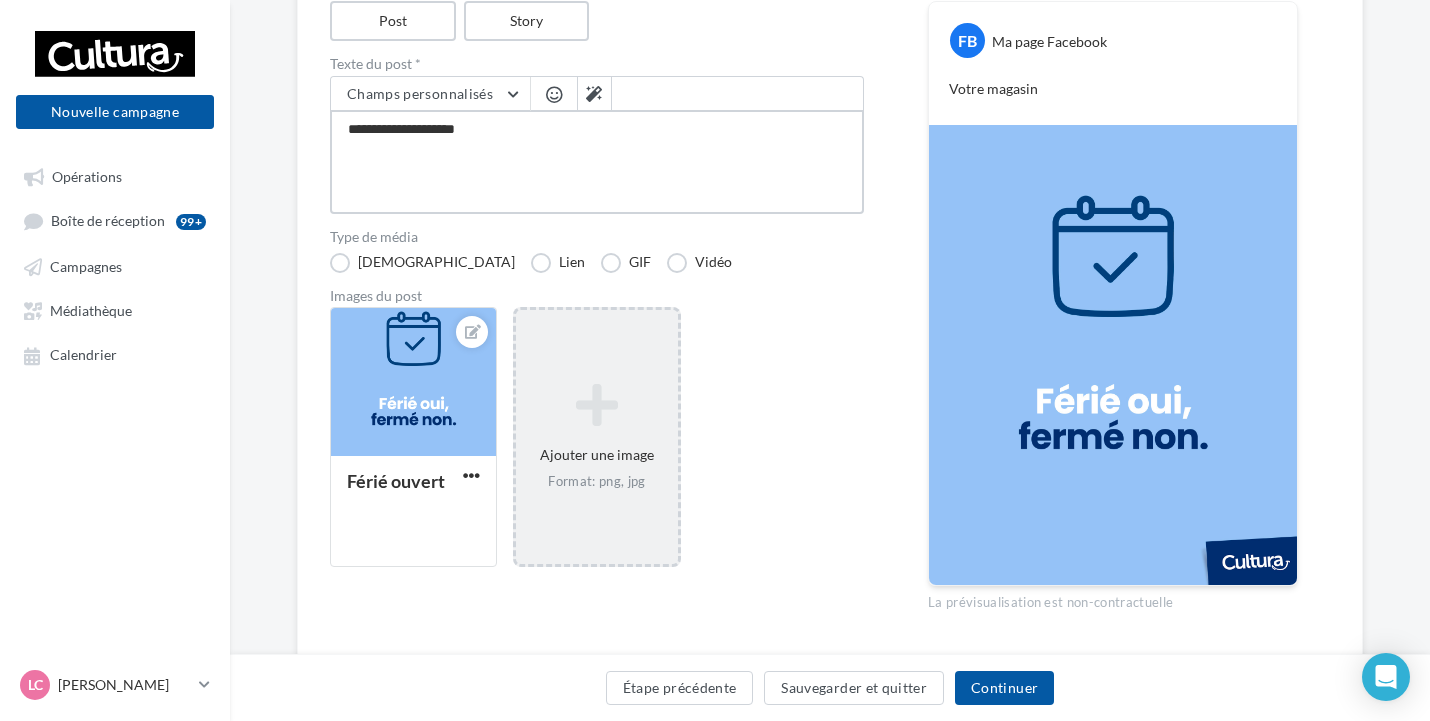 type on "**********" 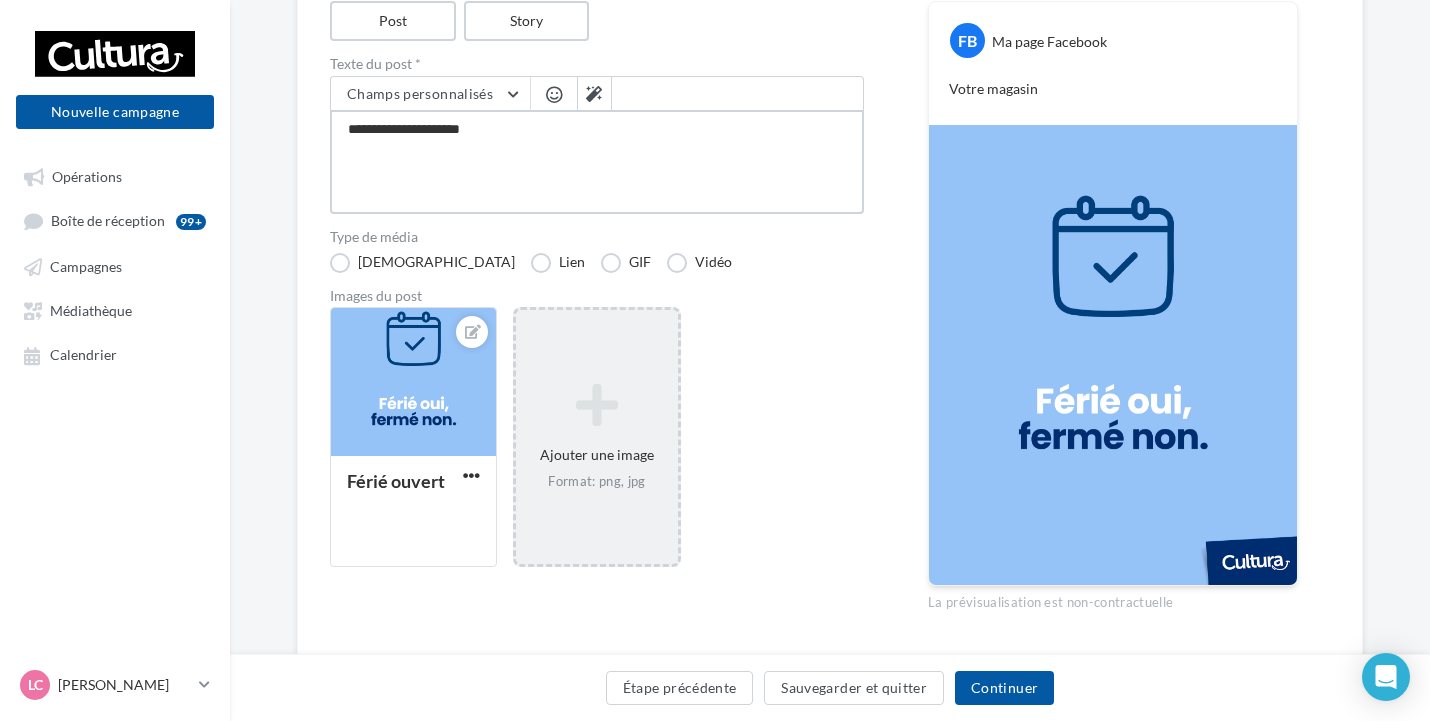 type on "**********" 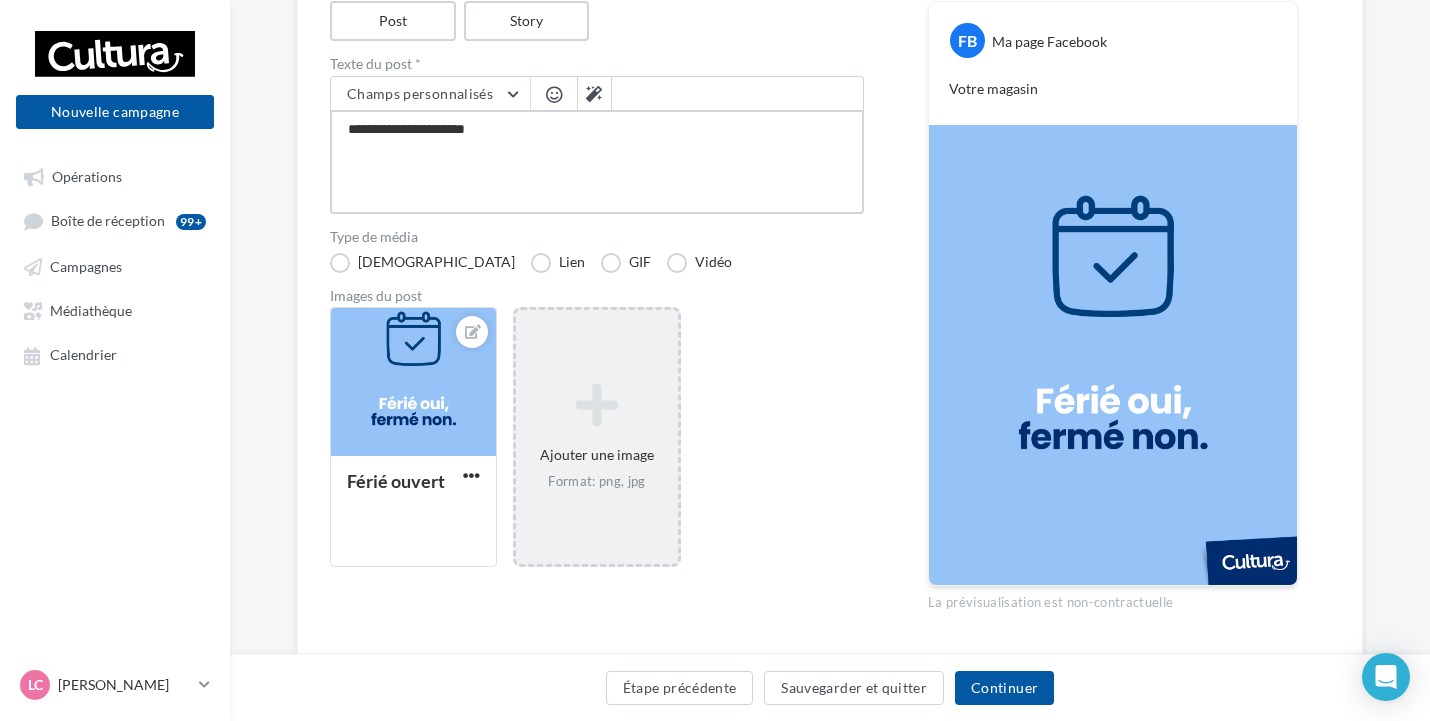 type on "**********" 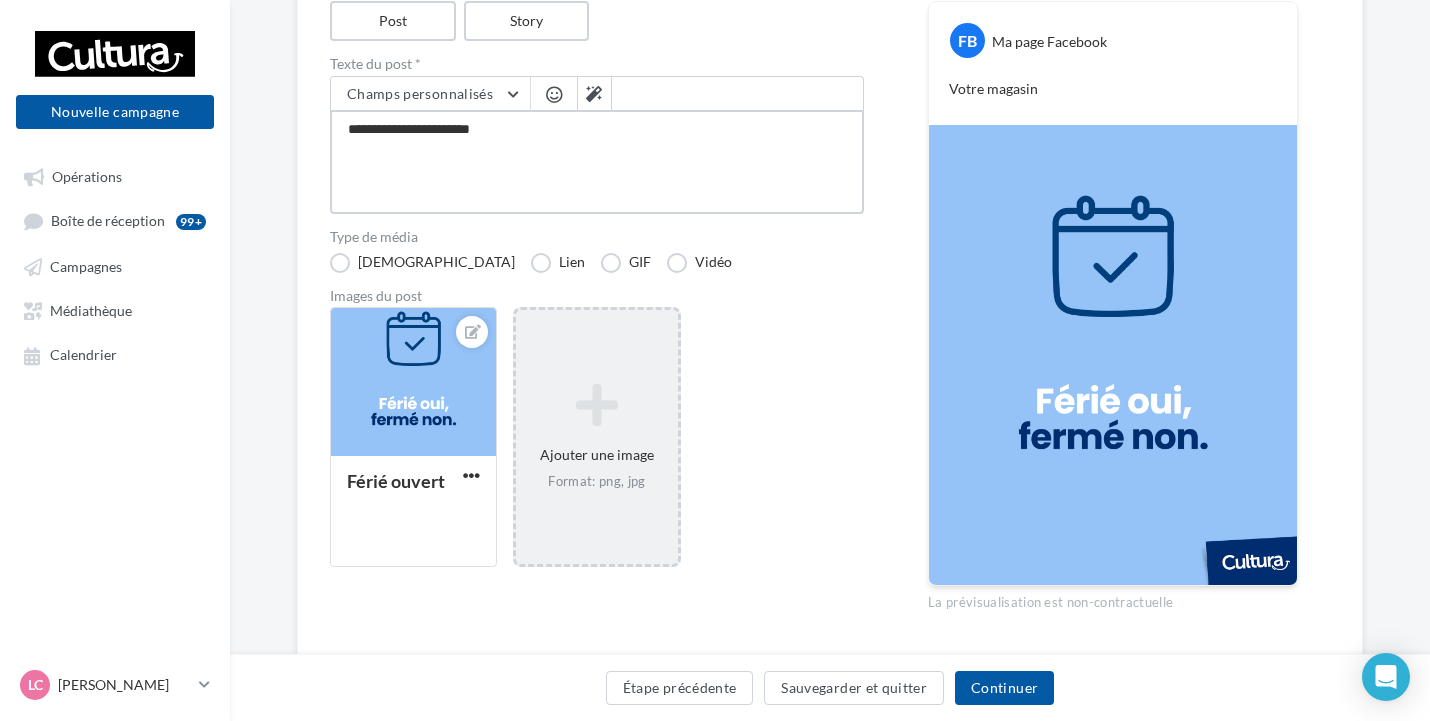 type on "**********" 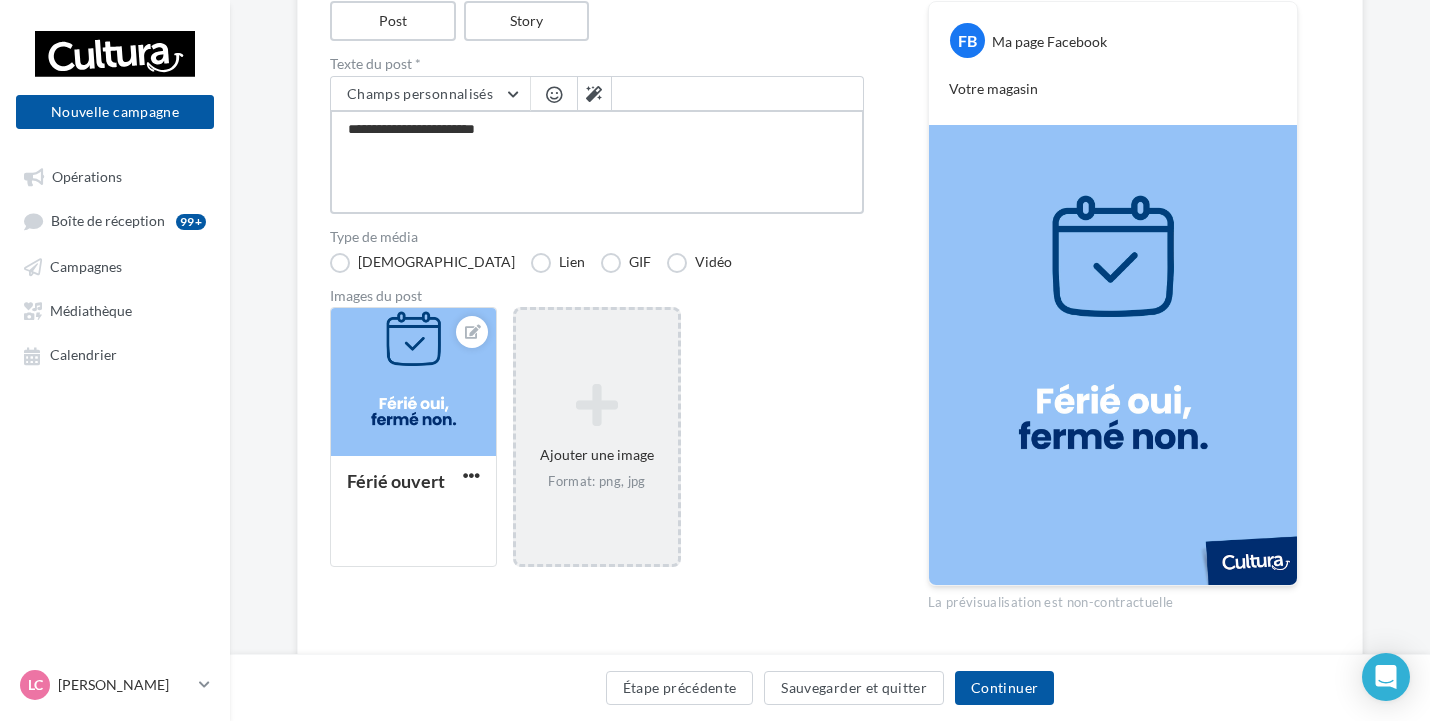 type on "**********" 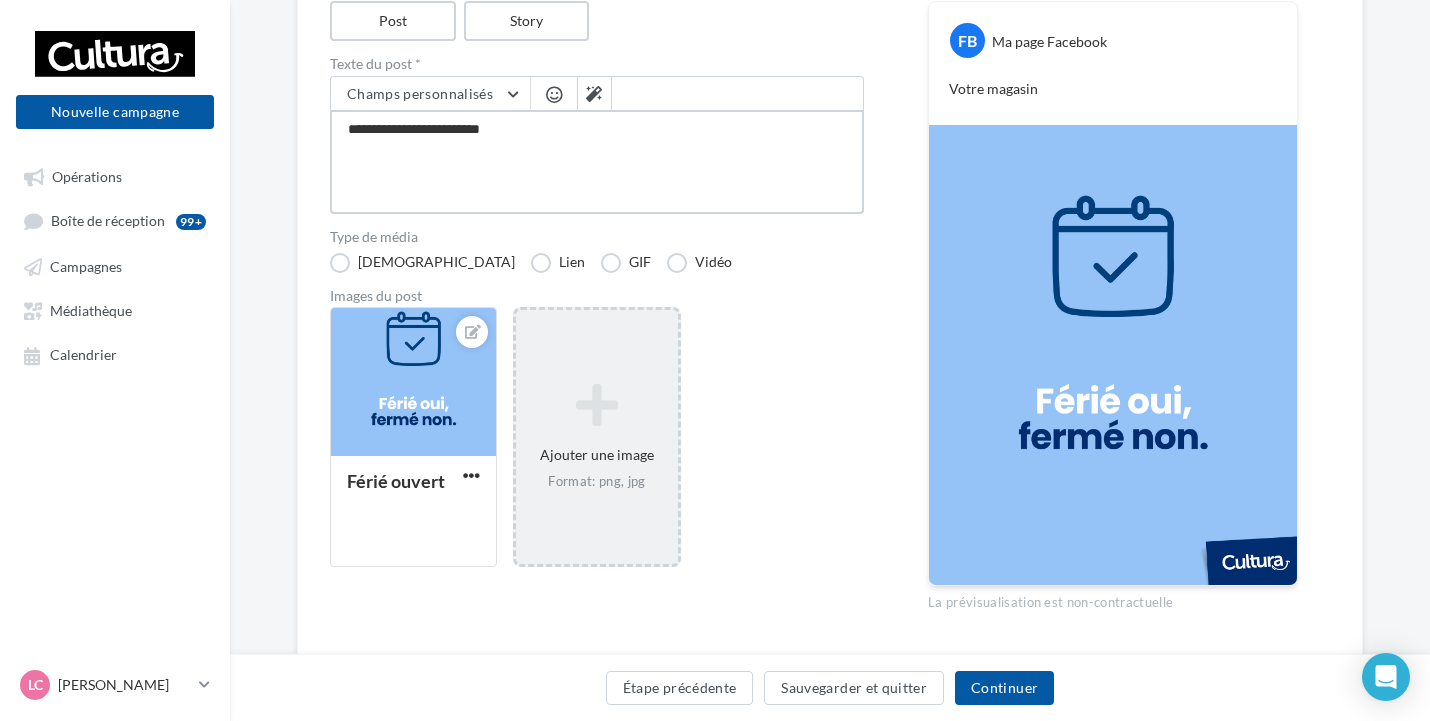 type on "**********" 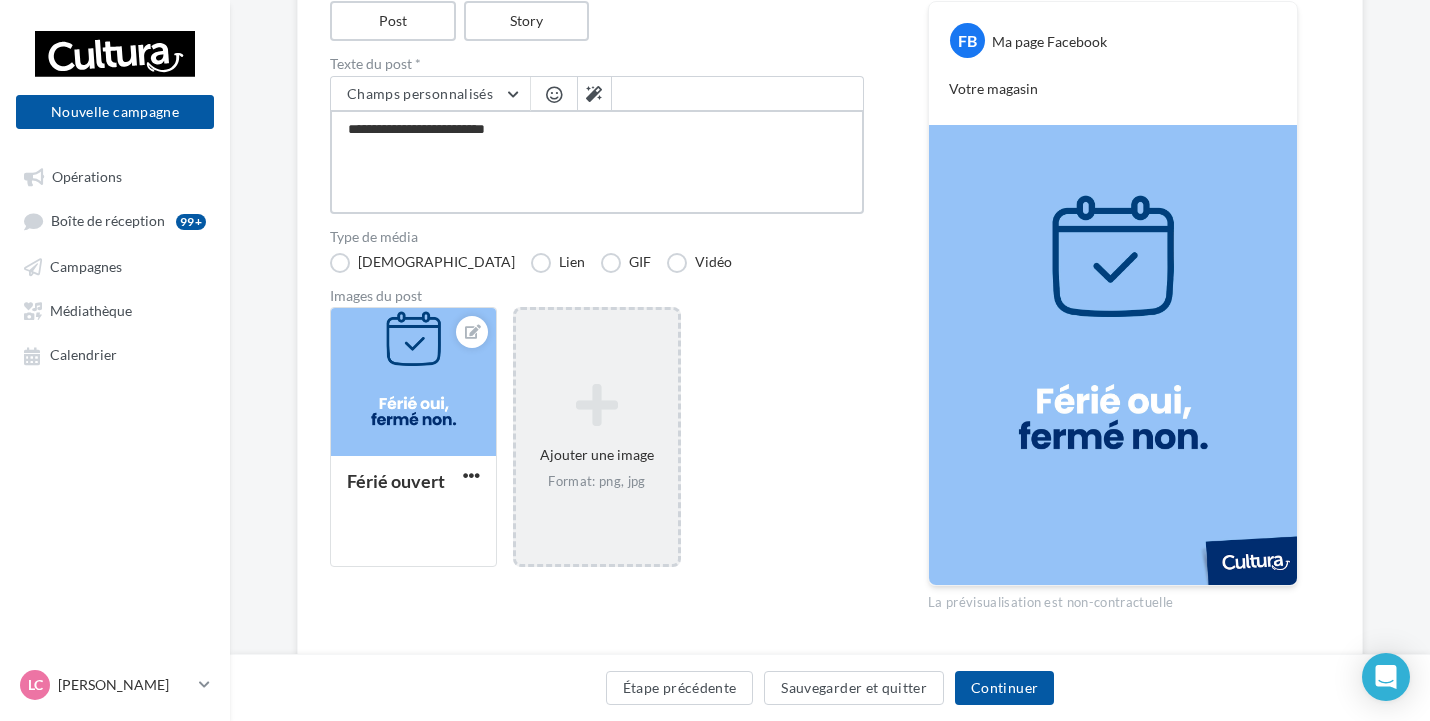 type on "**********" 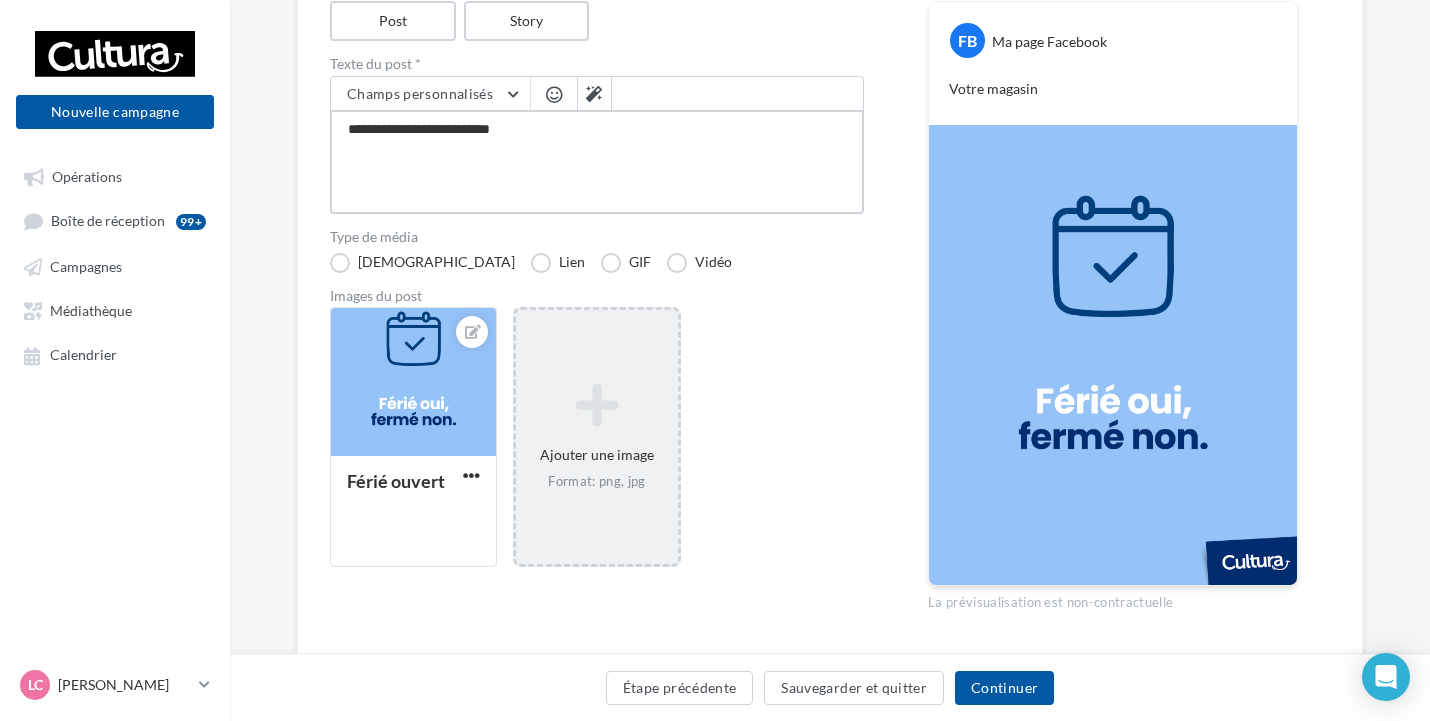 type on "**********" 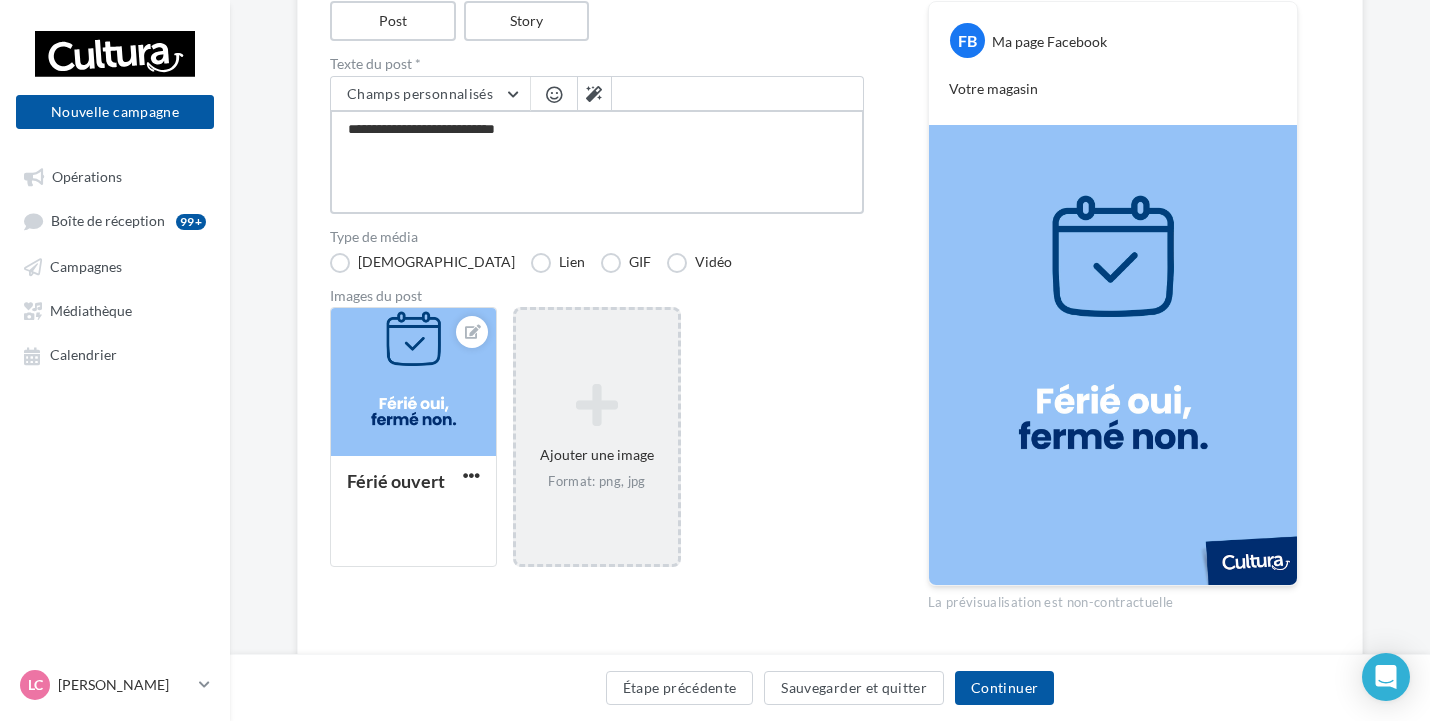 type on "**********" 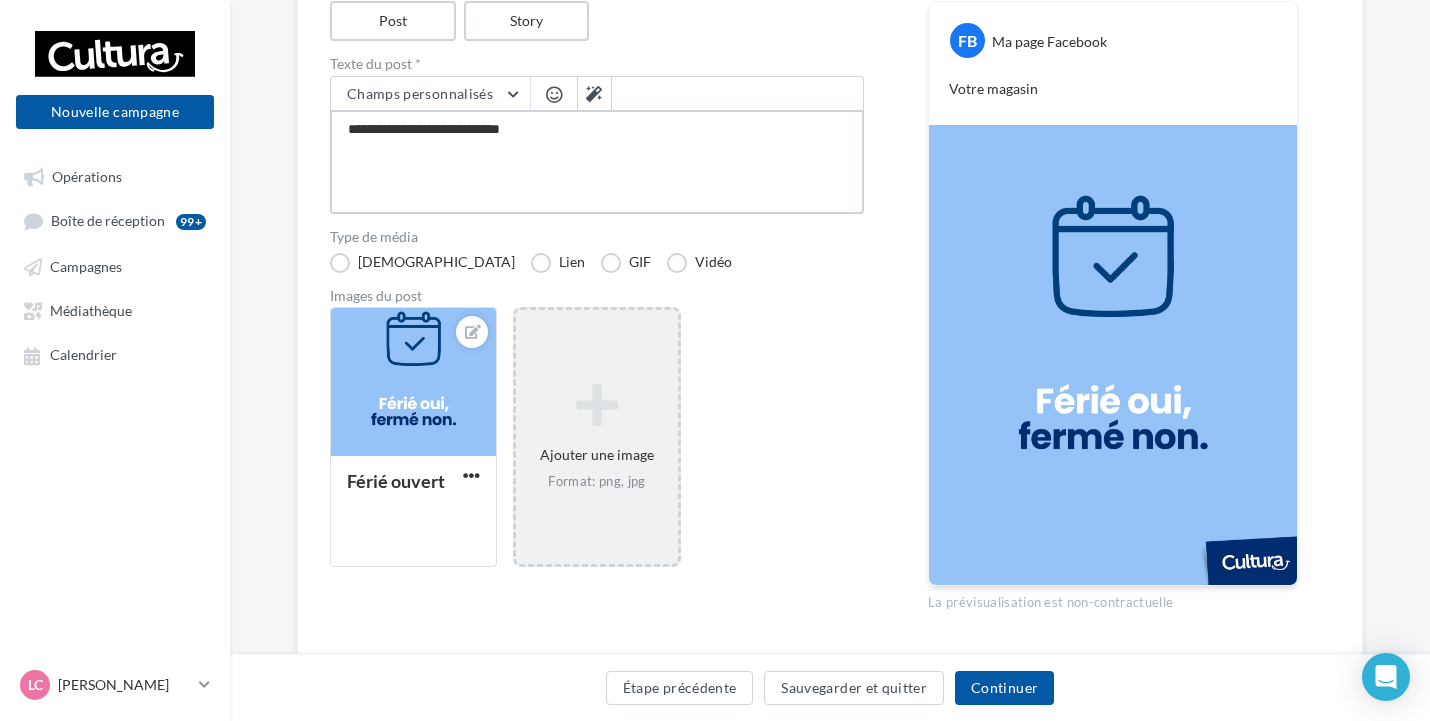 type on "**********" 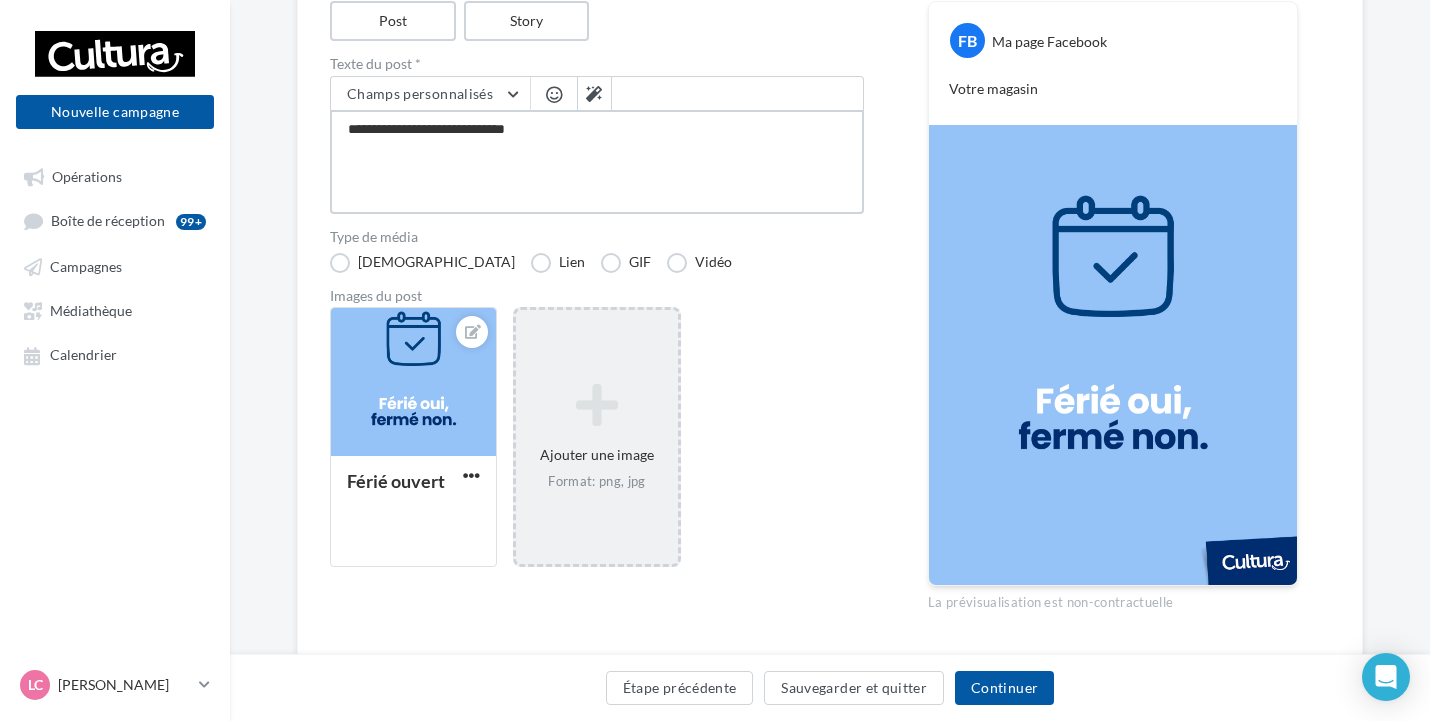 type on "**********" 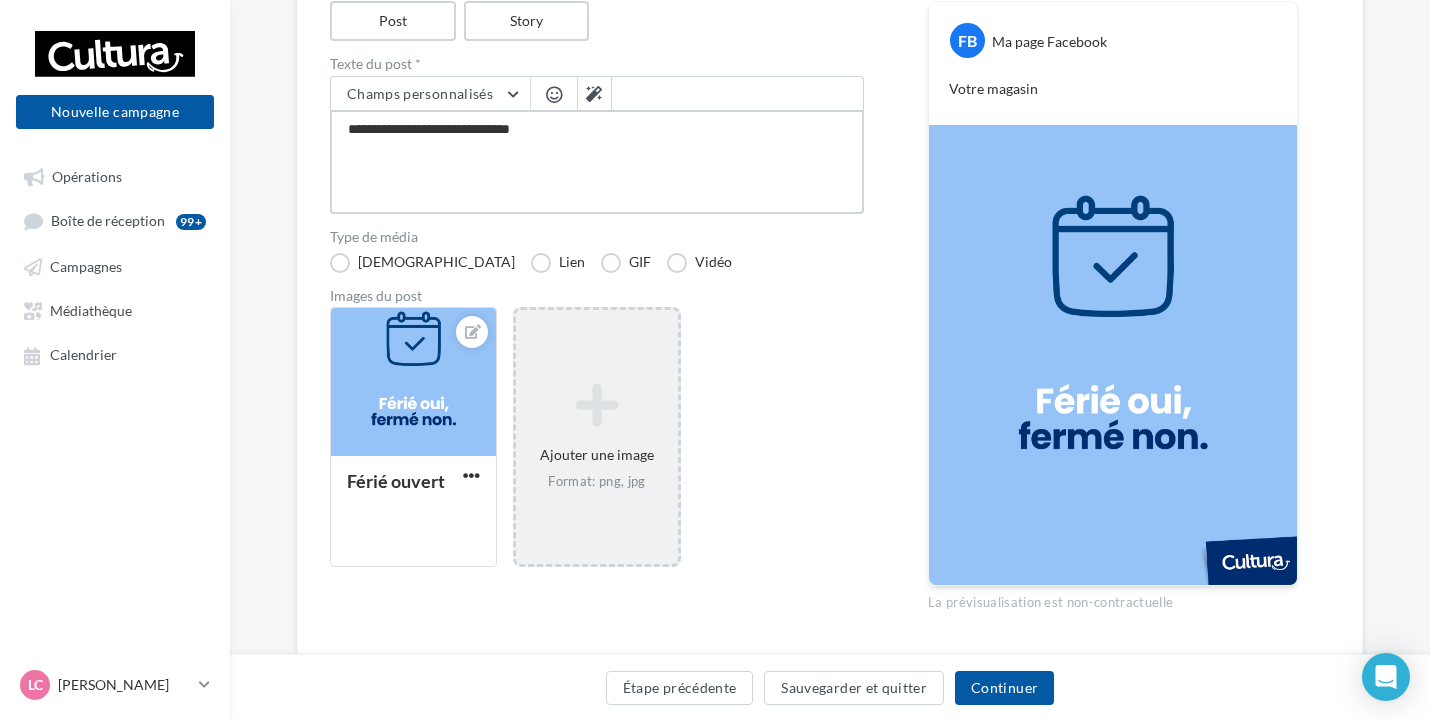 type on "**********" 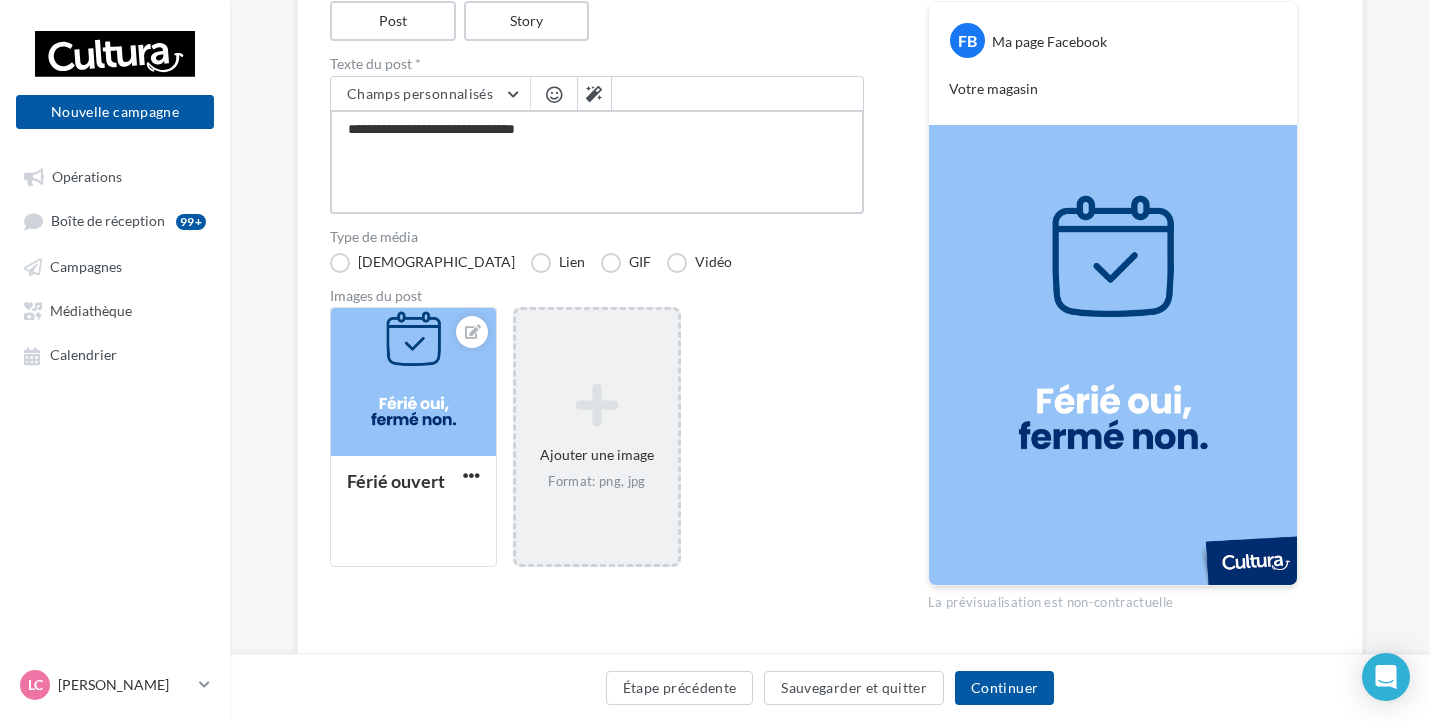 type on "**********" 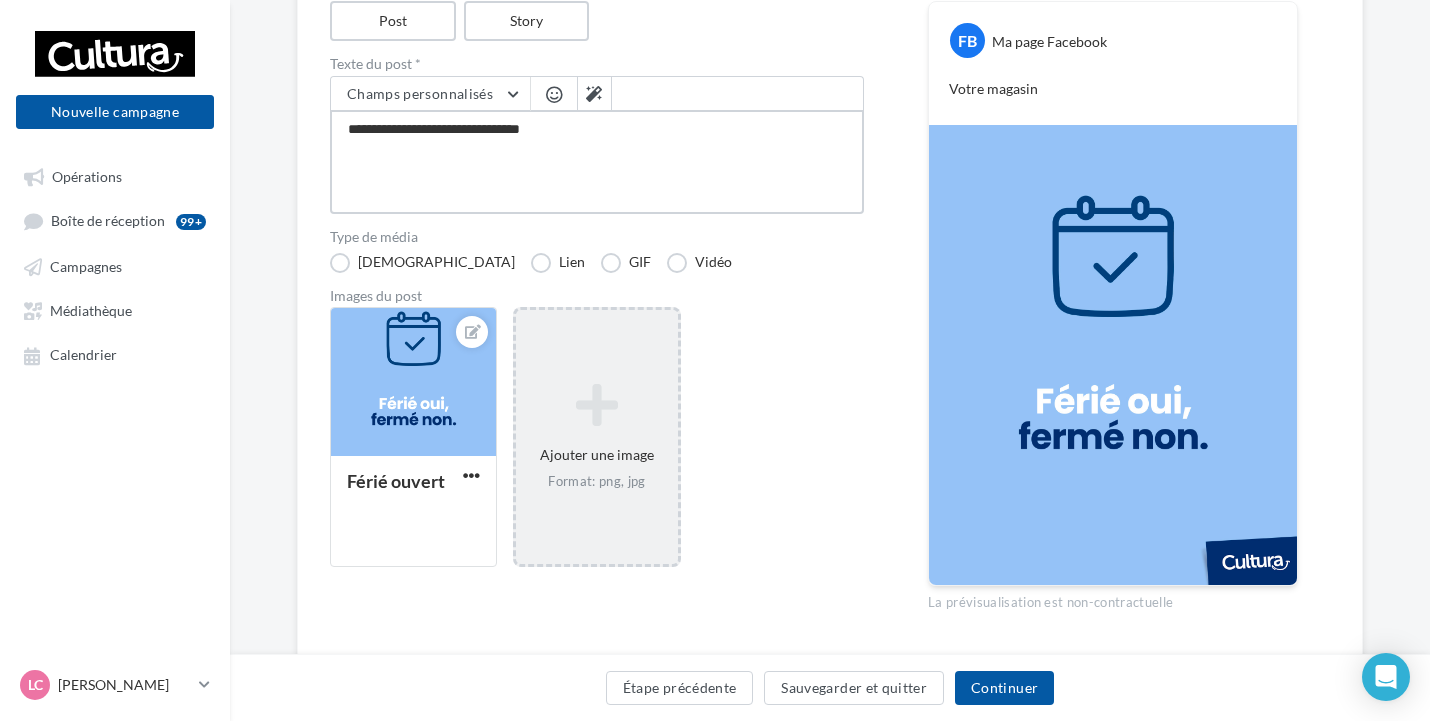 type on "**********" 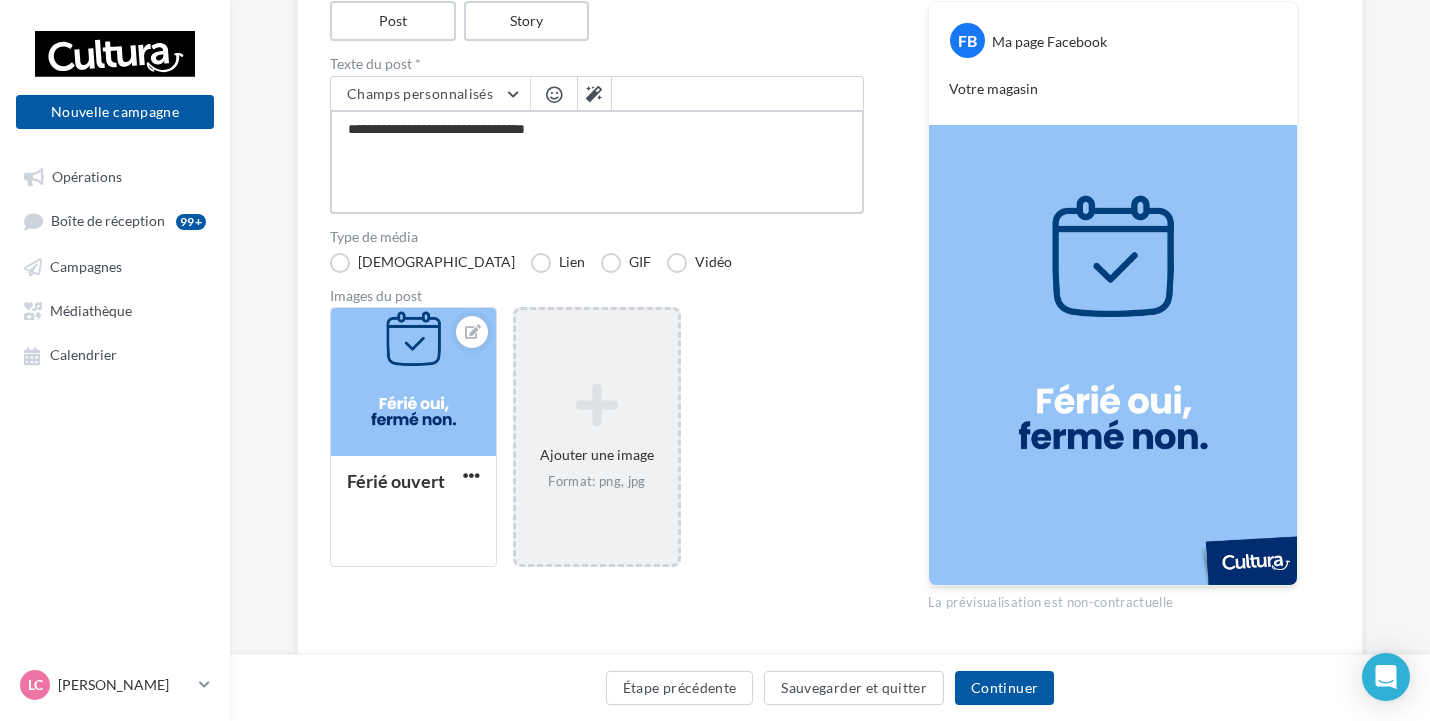 type on "**********" 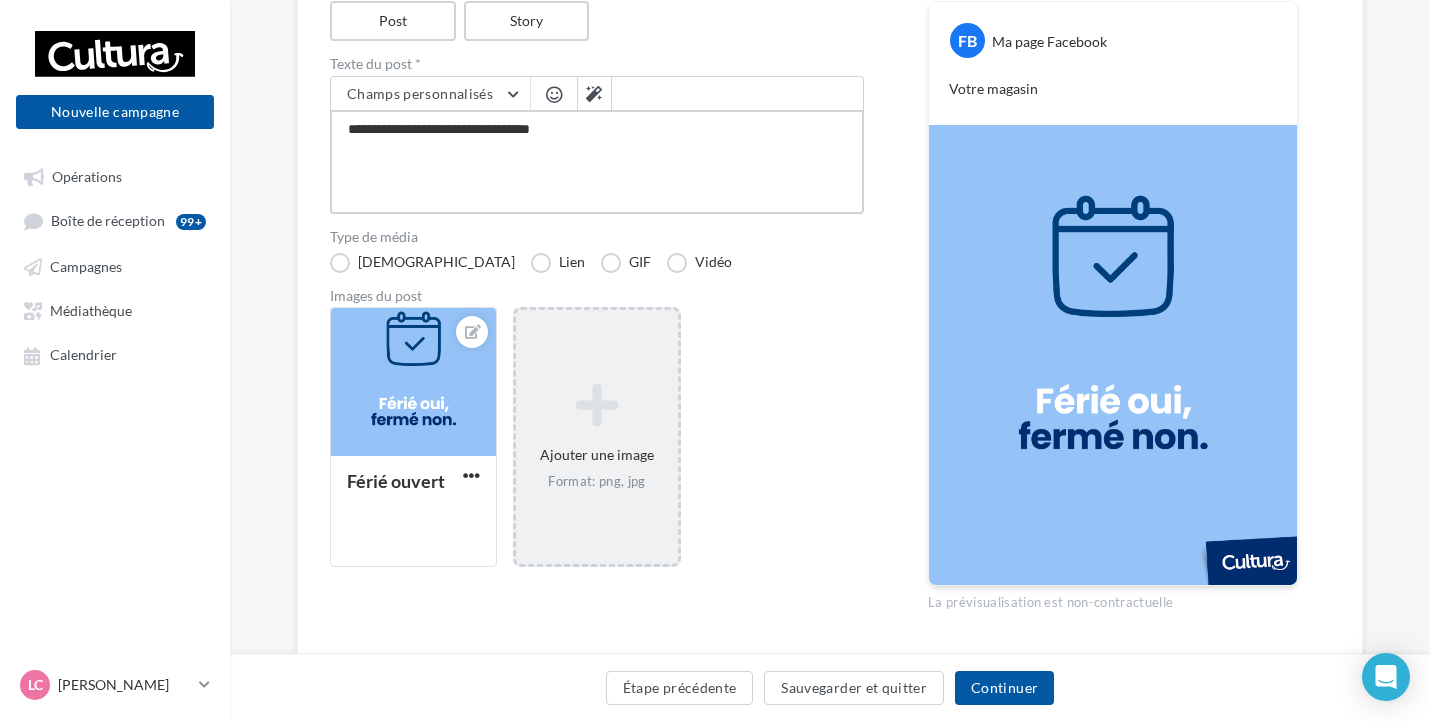 type on "**********" 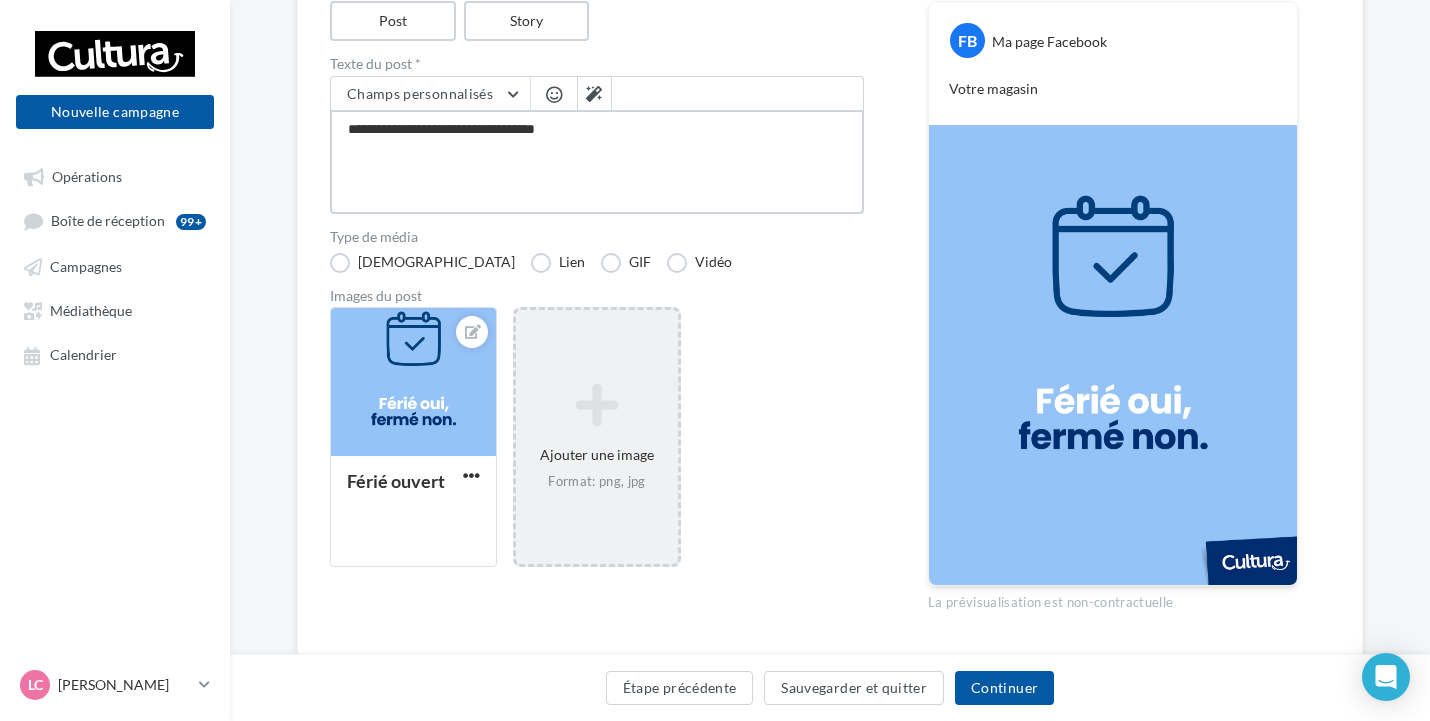 type on "**********" 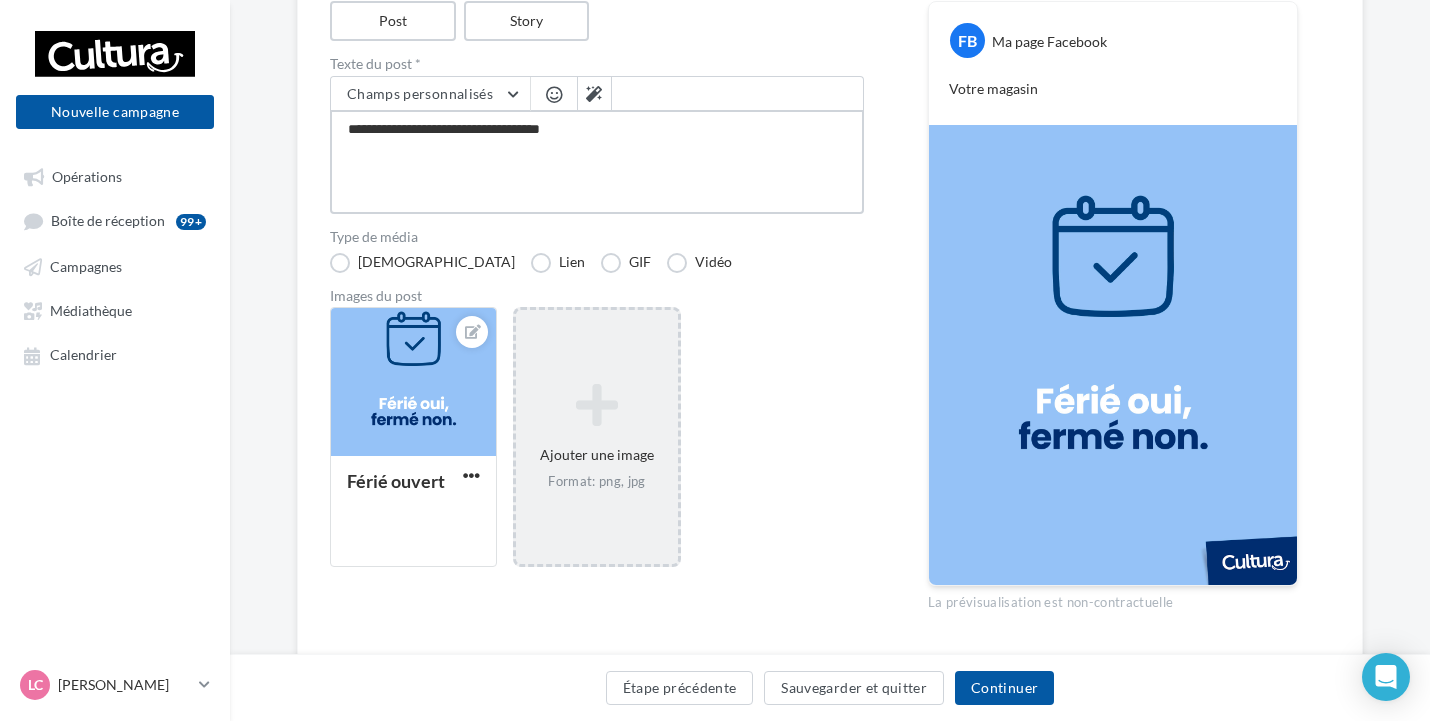 type on "**********" 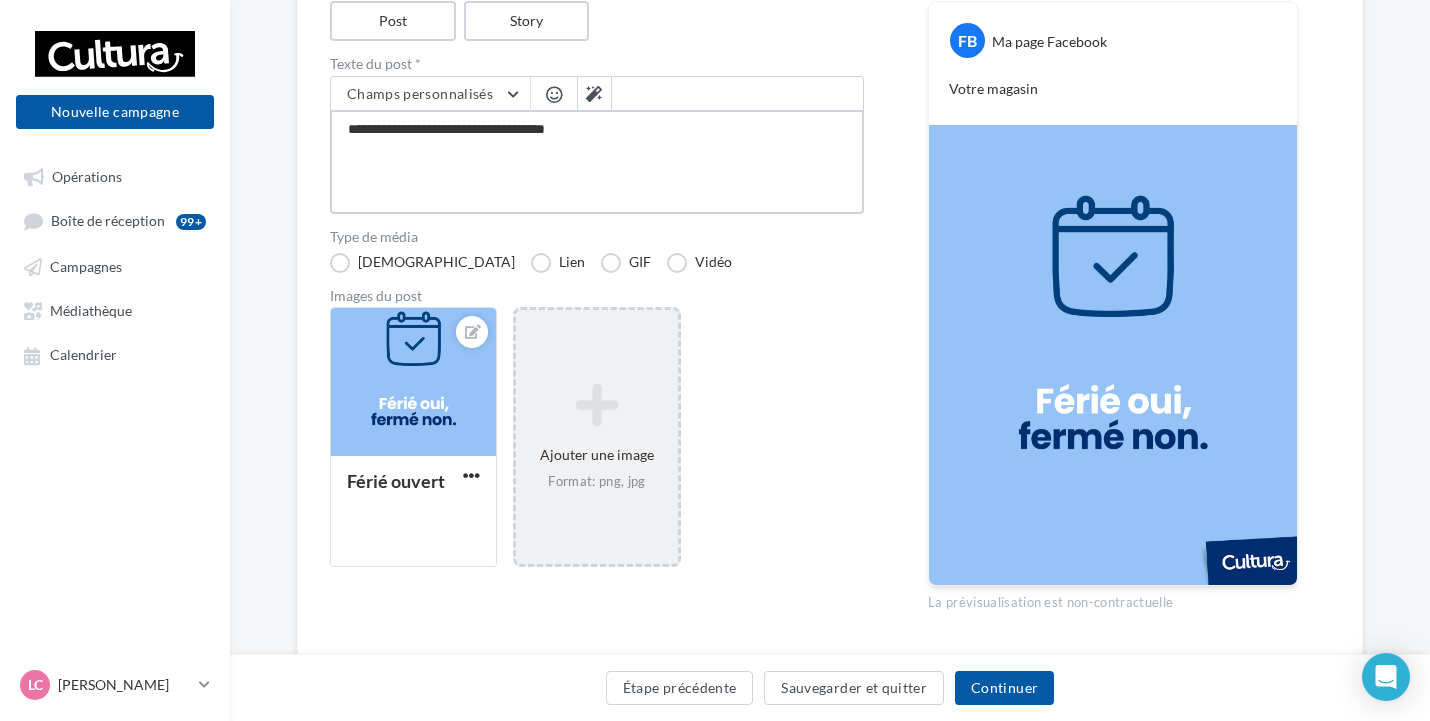 type on "**********" 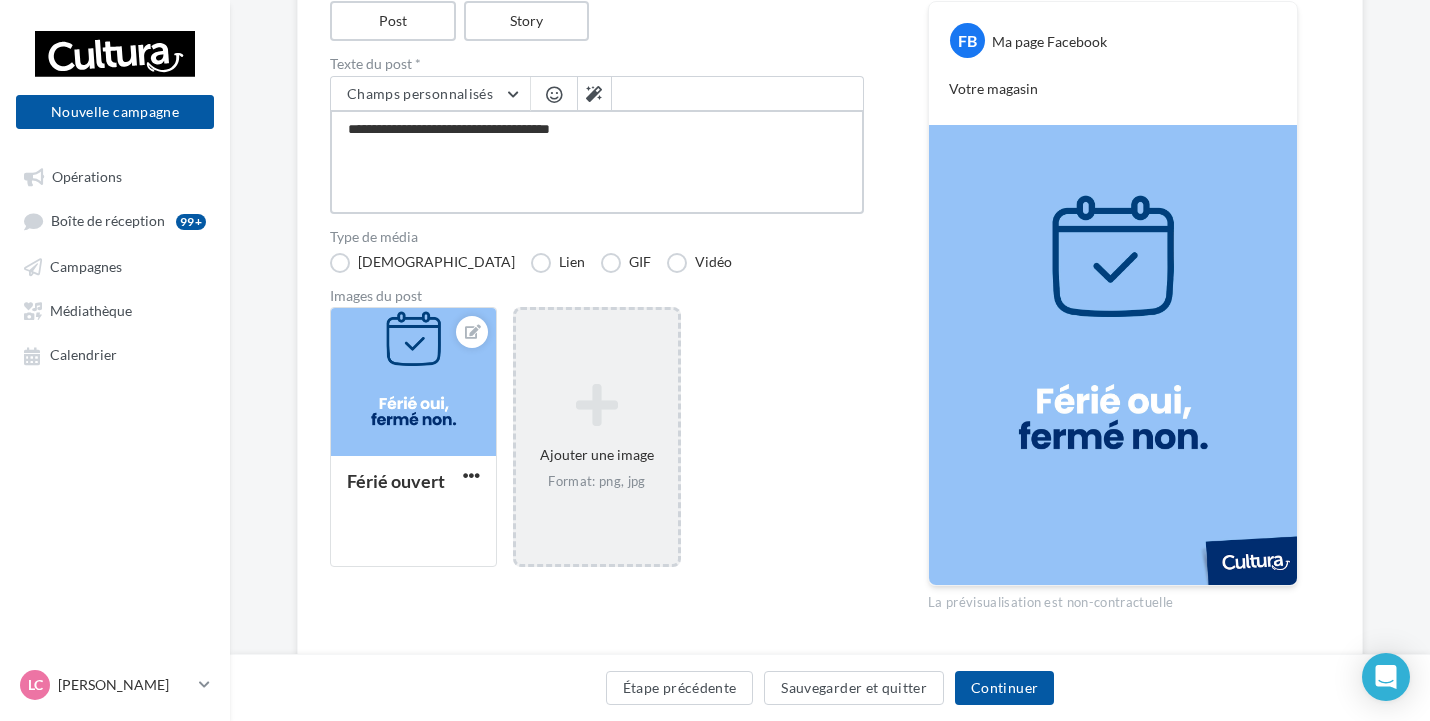 type on "**********" 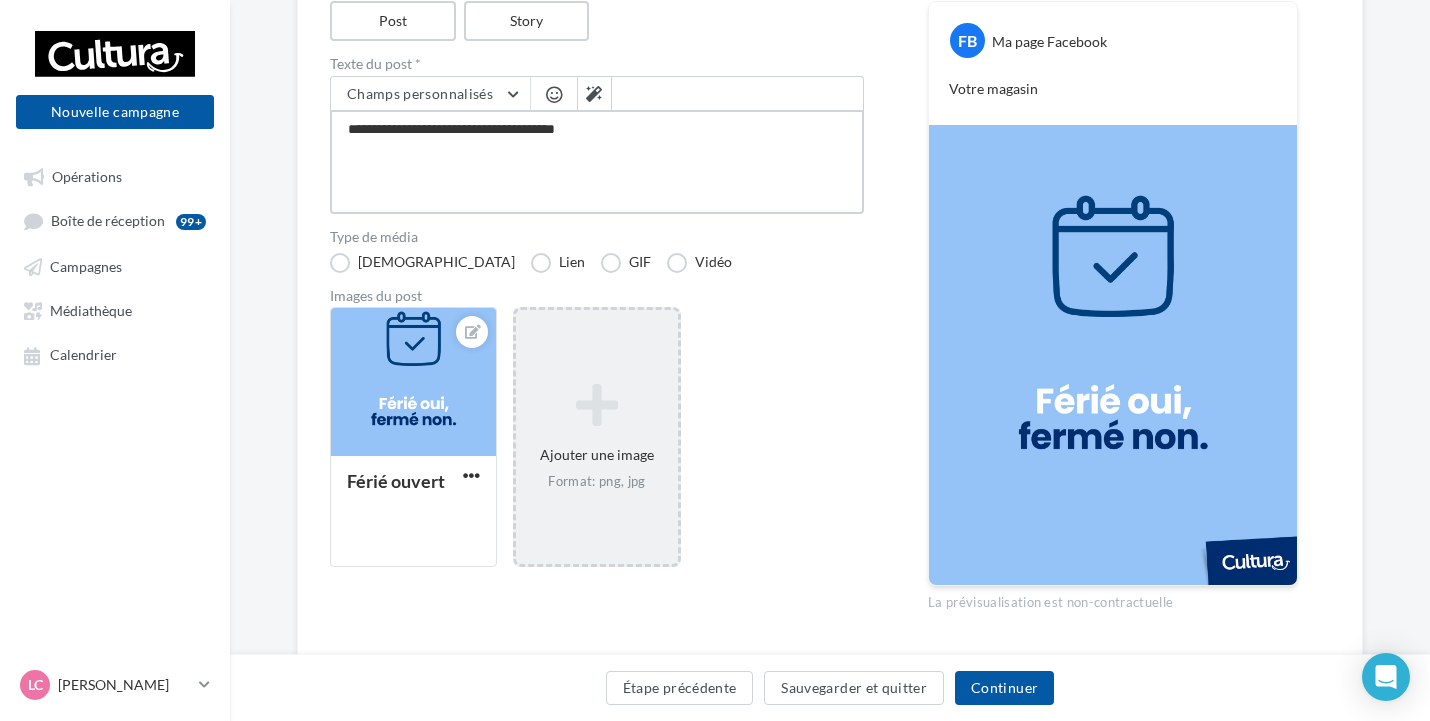 type on "**********" 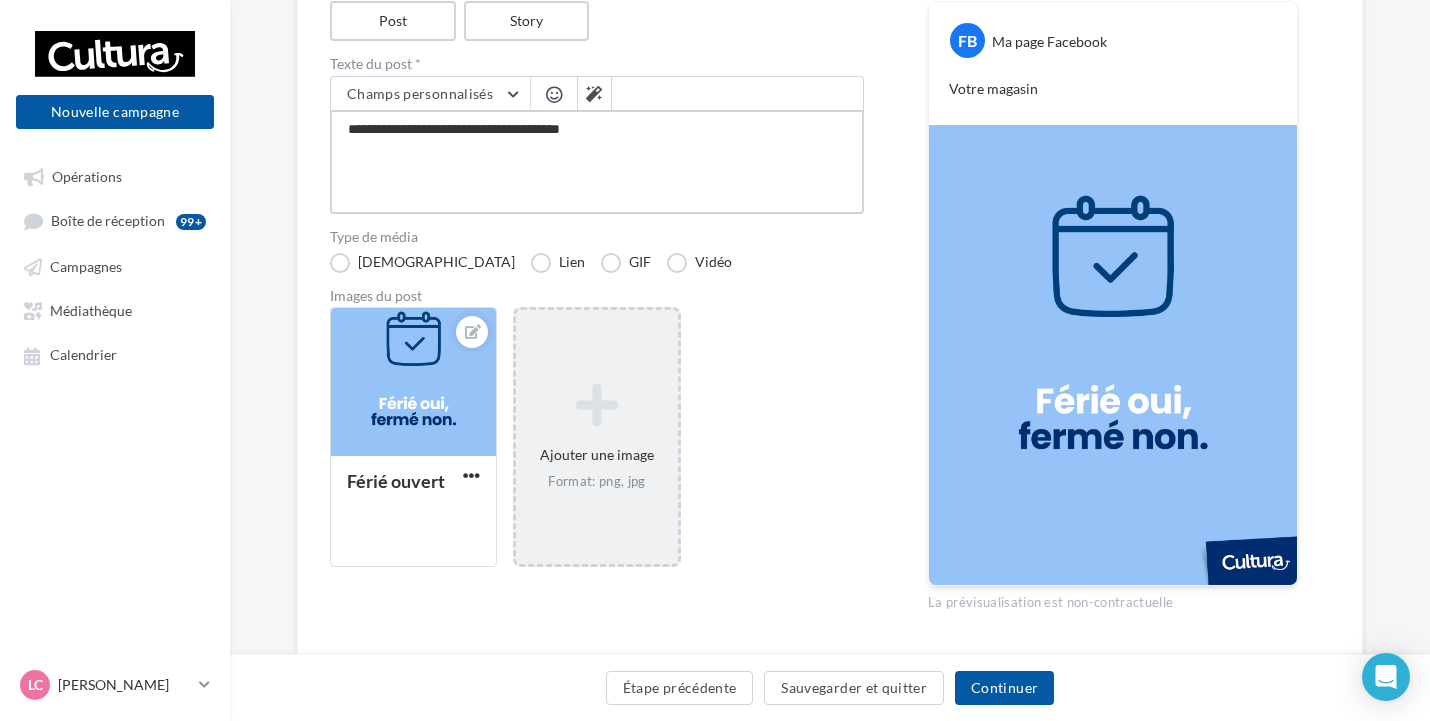 type on "**********" 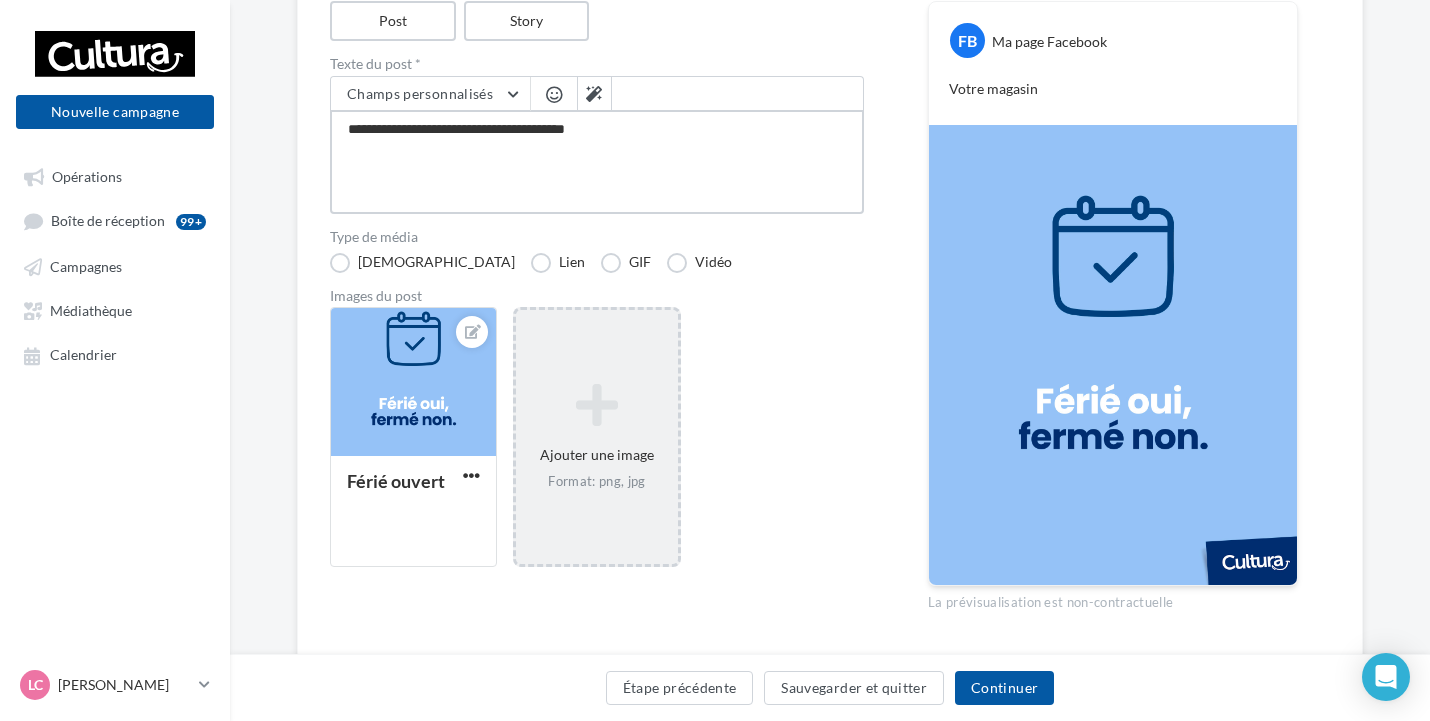 type on "**********" 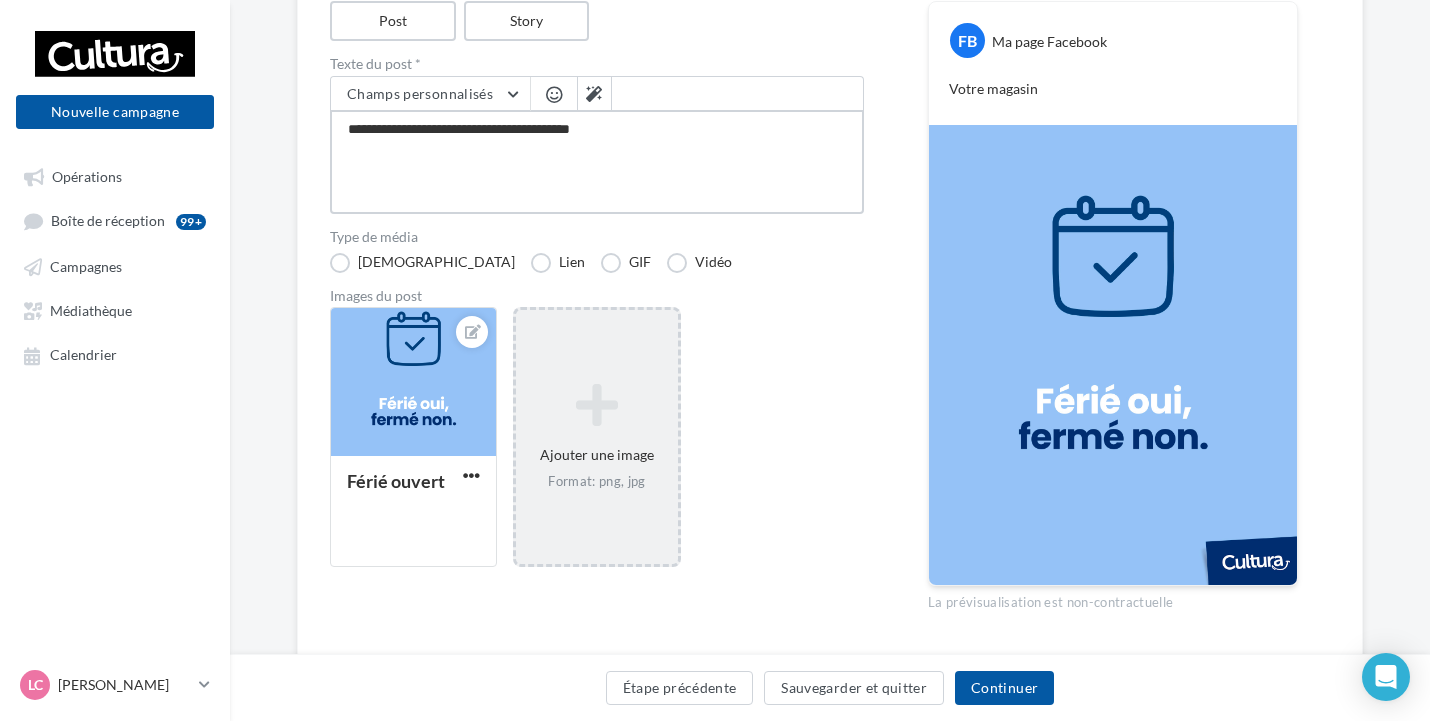 type on "**********" 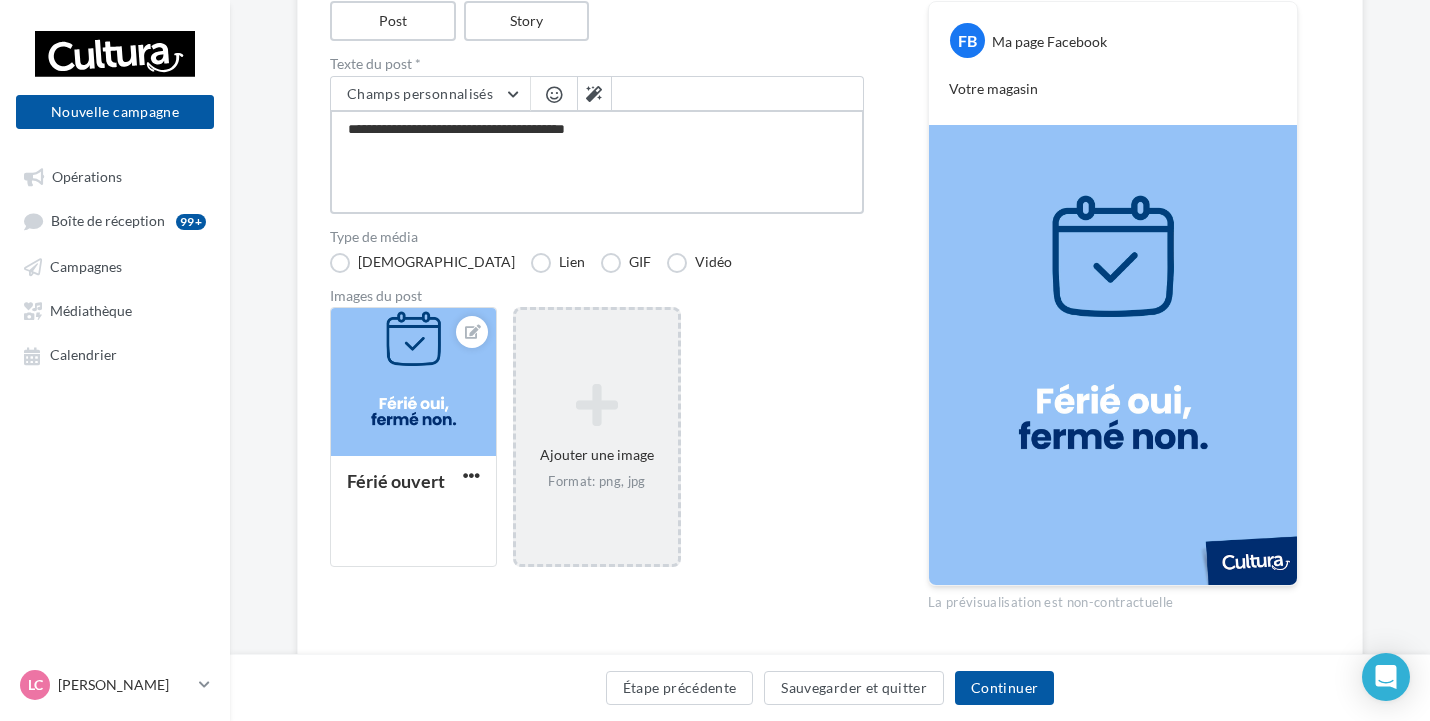 type on "**********" 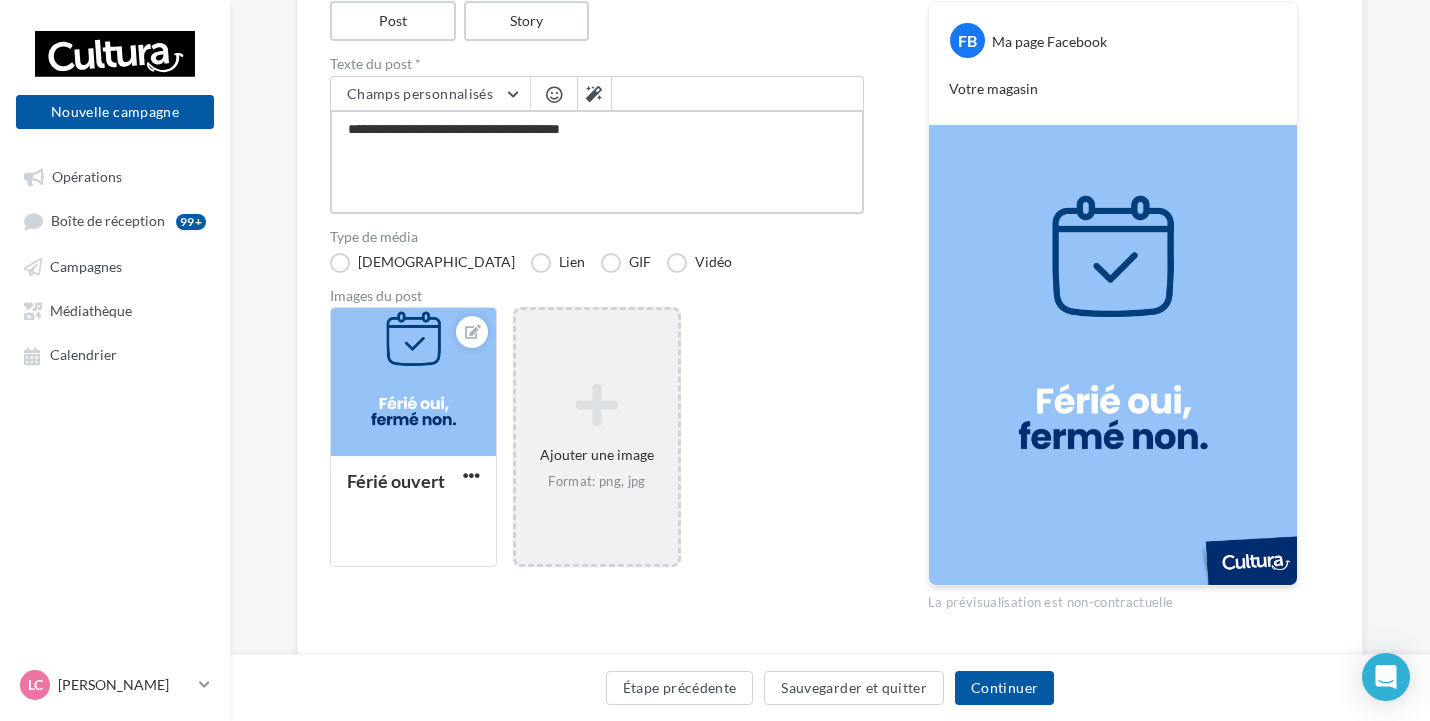 type on "**********" 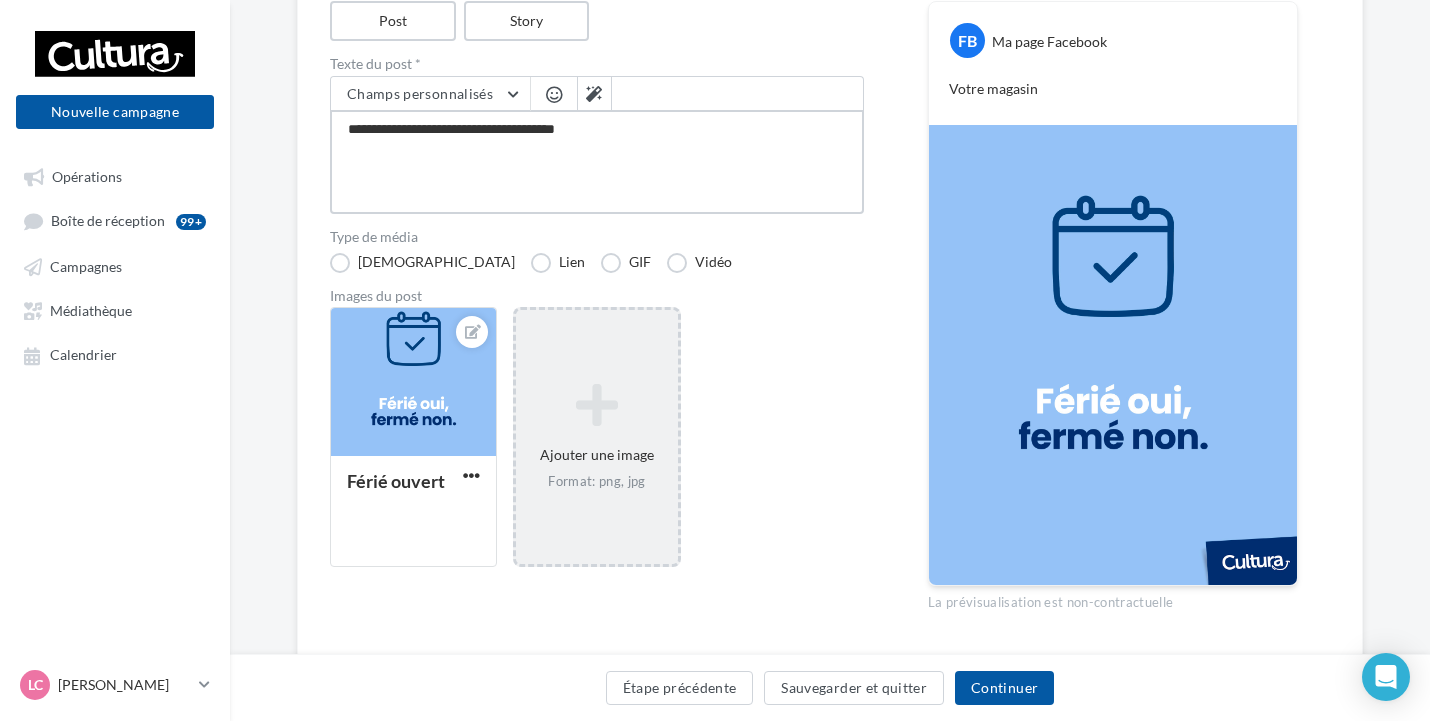 type on "**********" 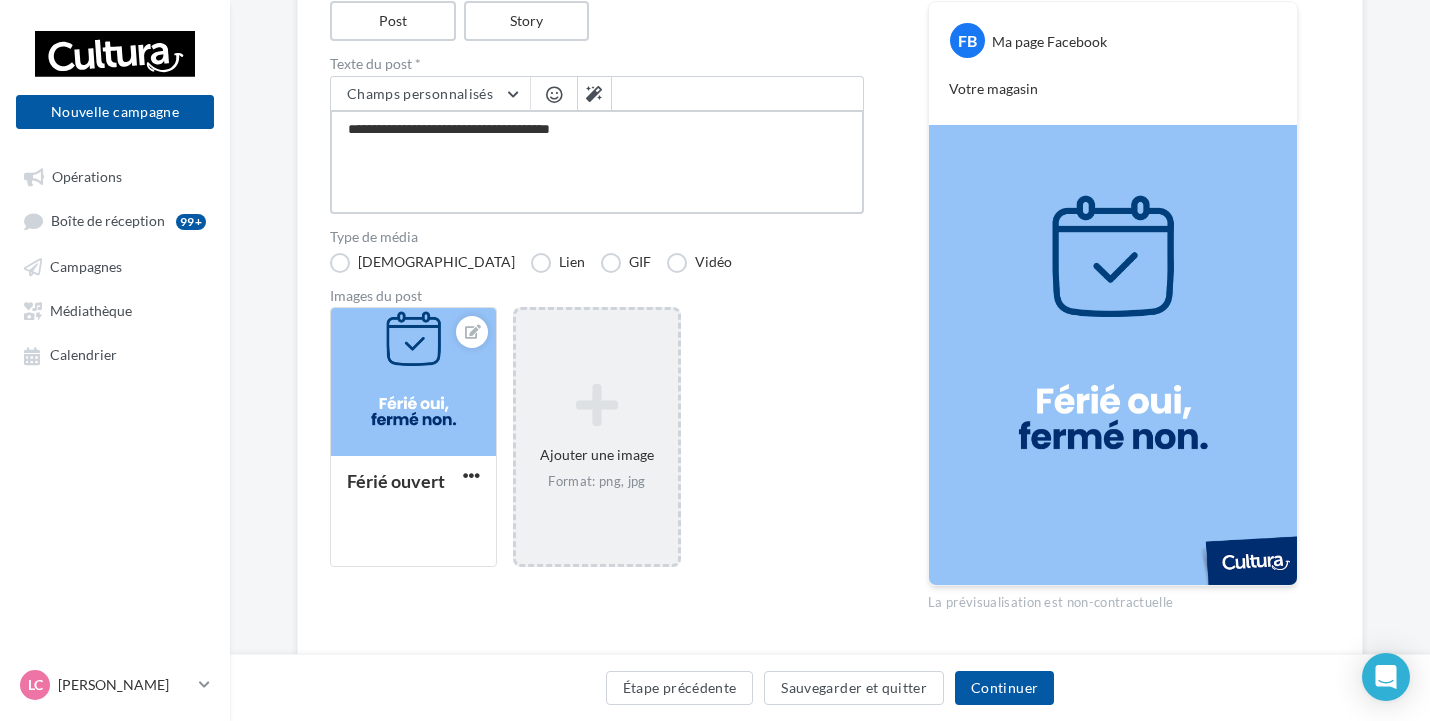 type on "**********" 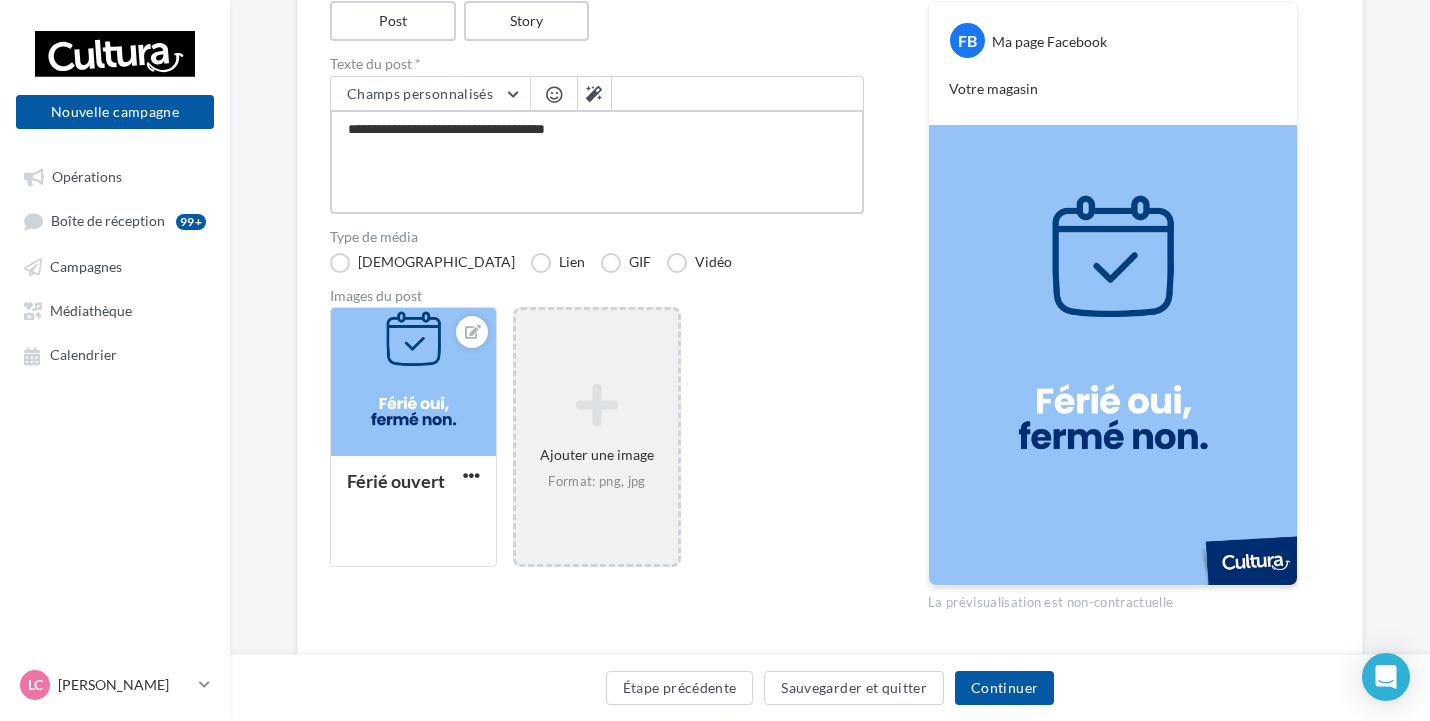 type on "**********" 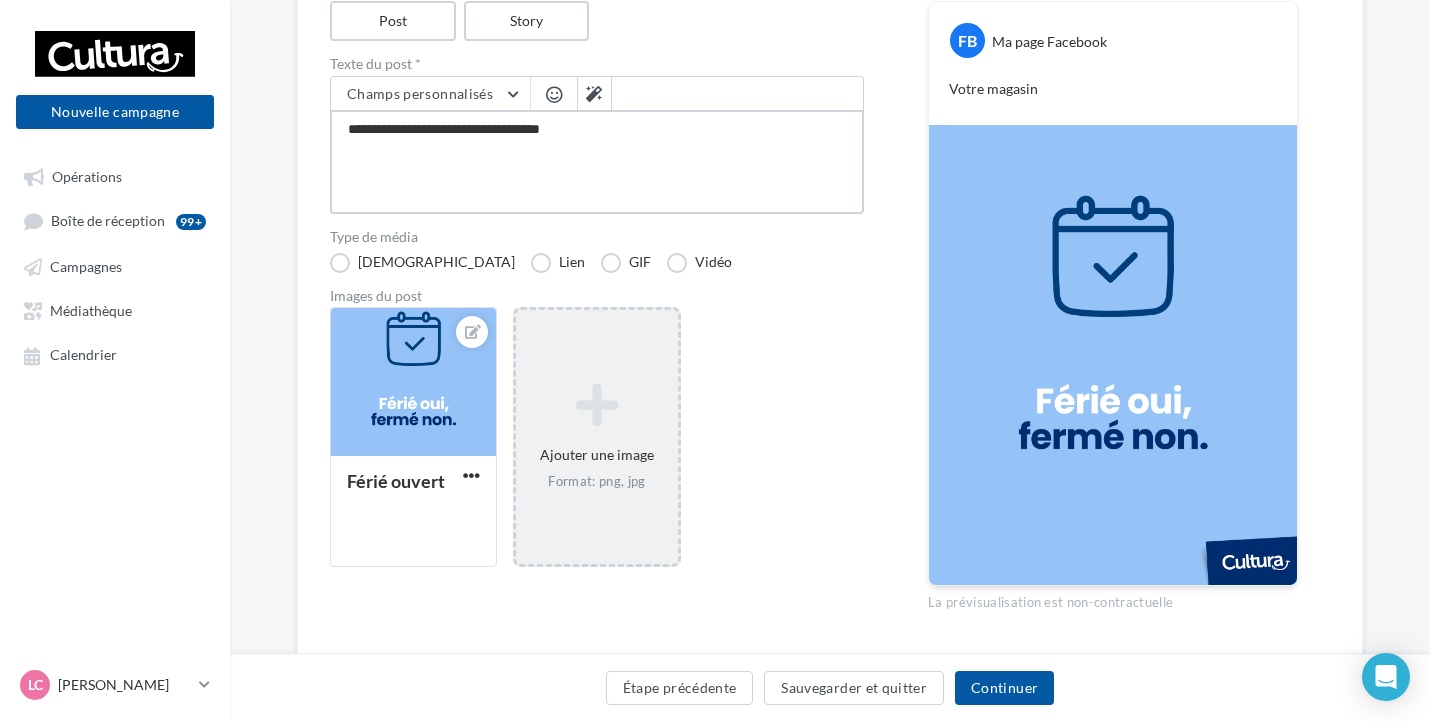 type on "**********" 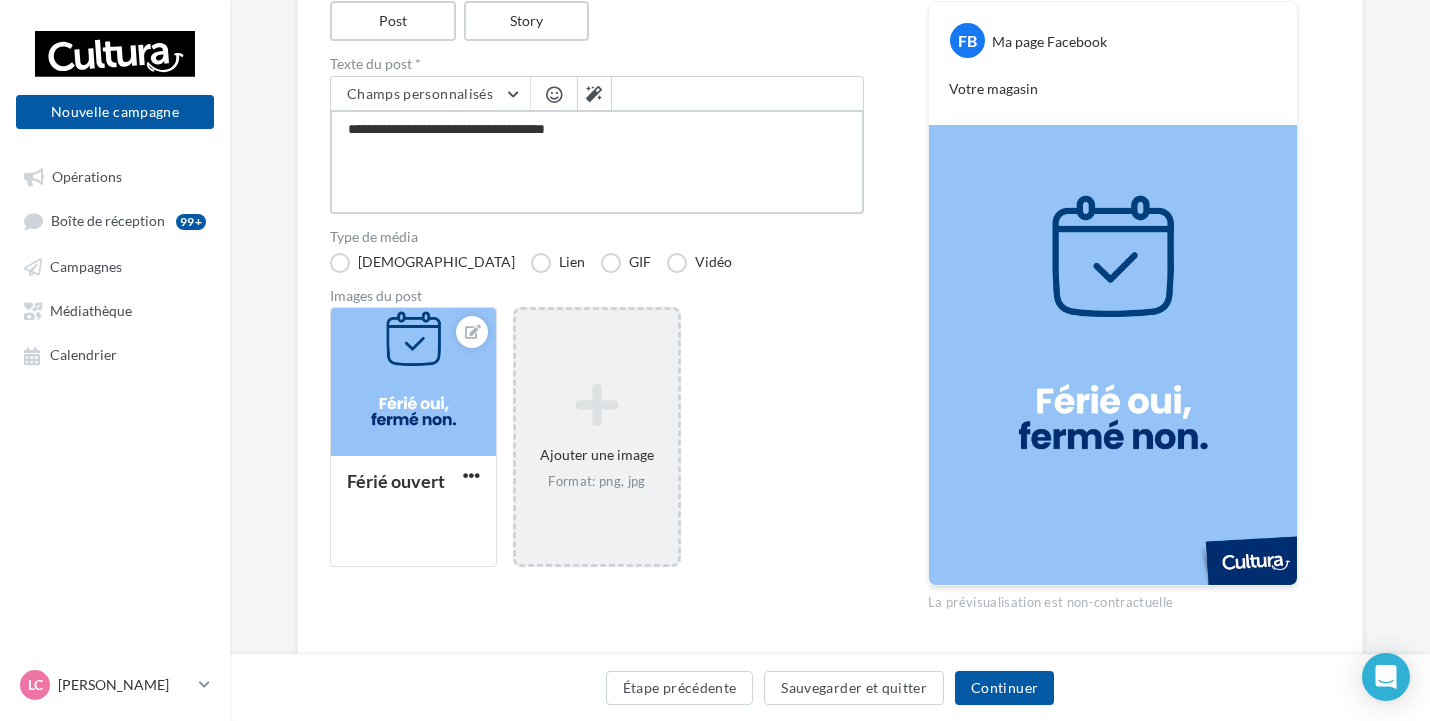 type on "**********" 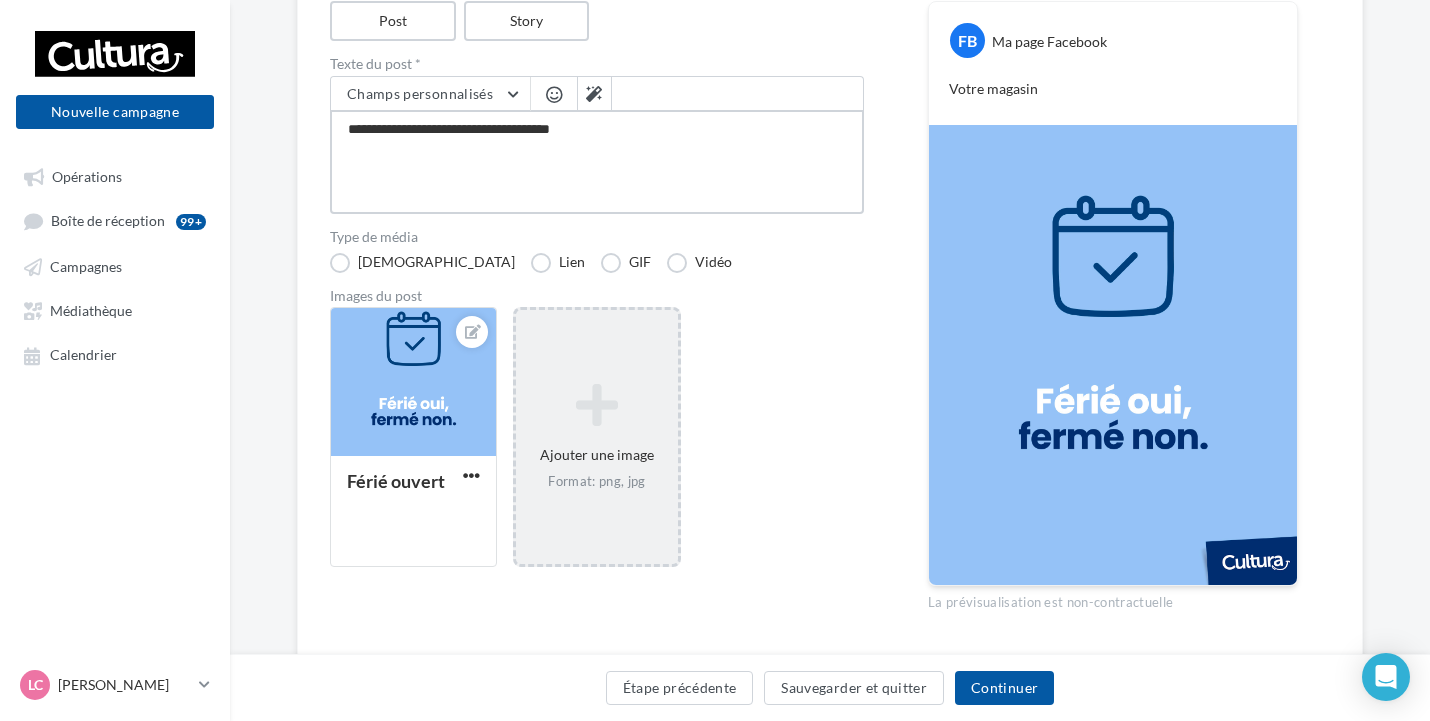 type on "**********" 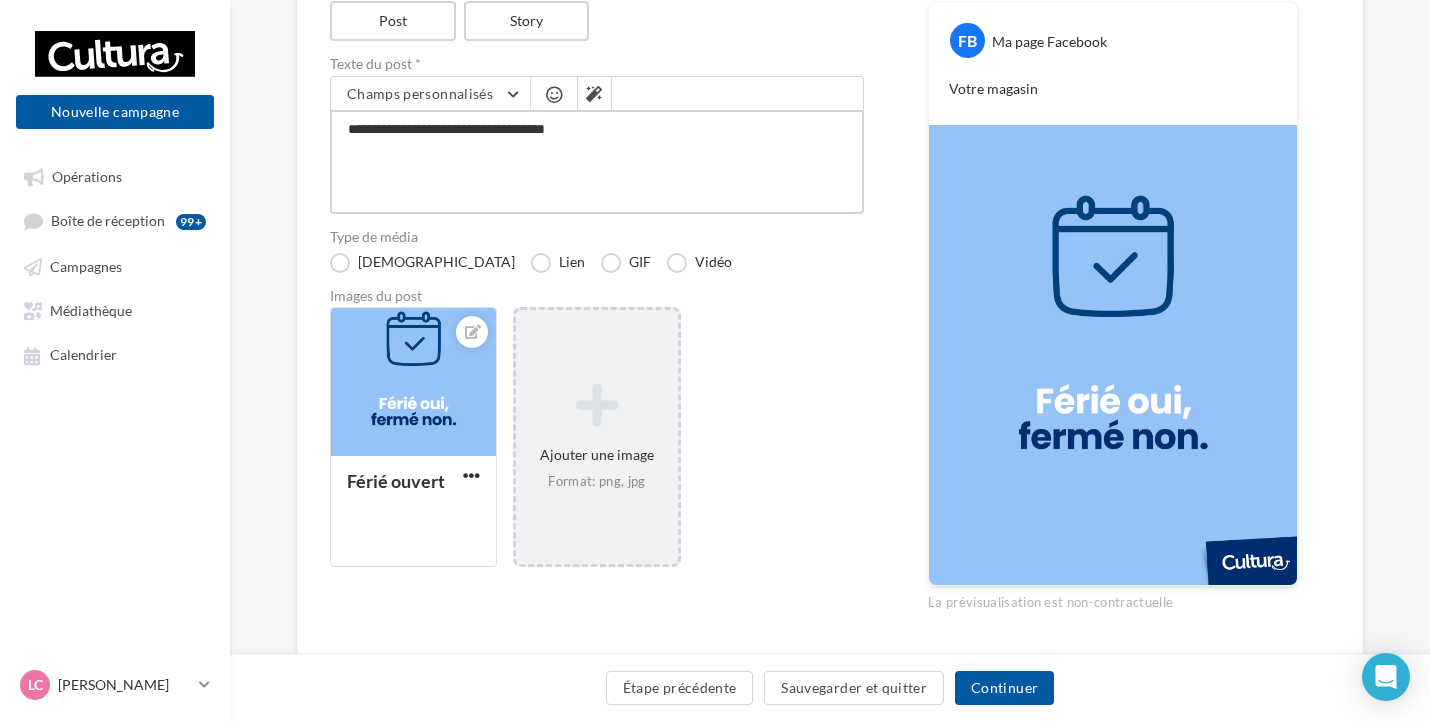 type on "**********" 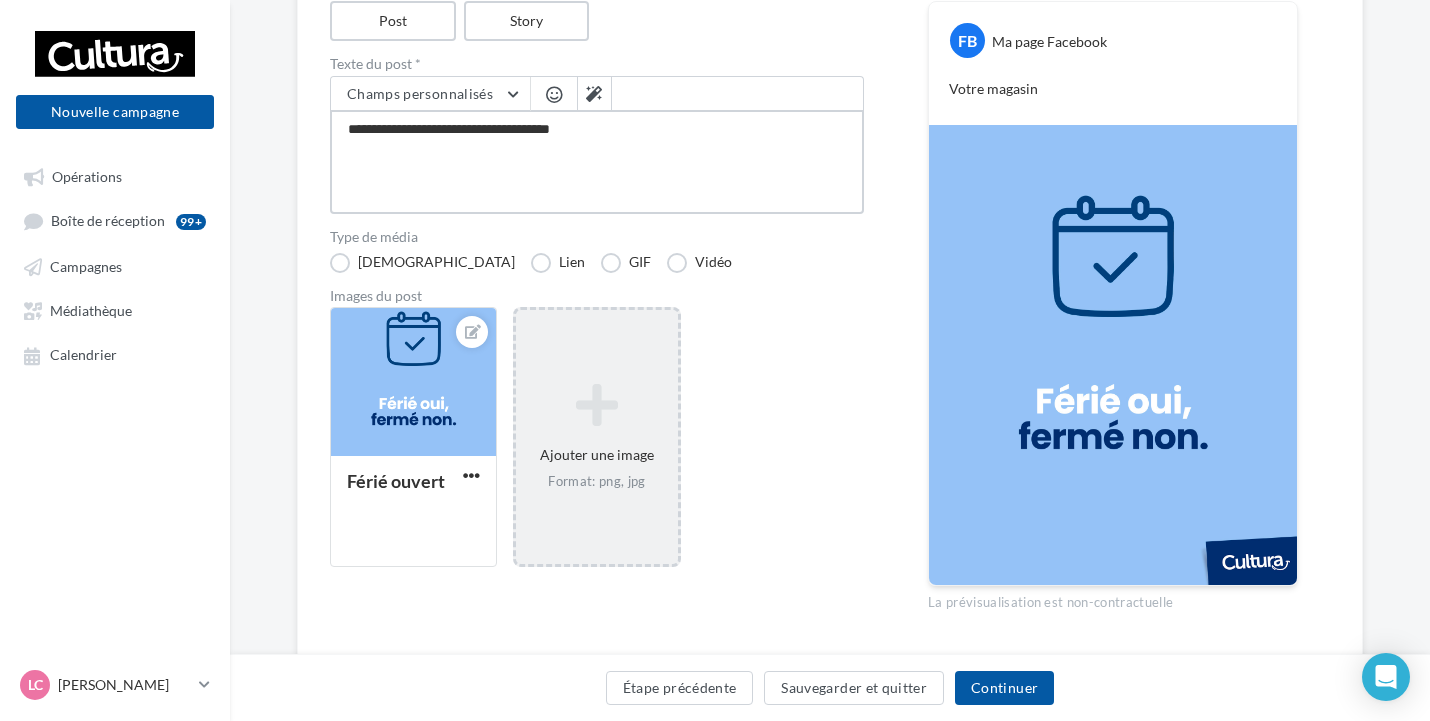 type on "**********" 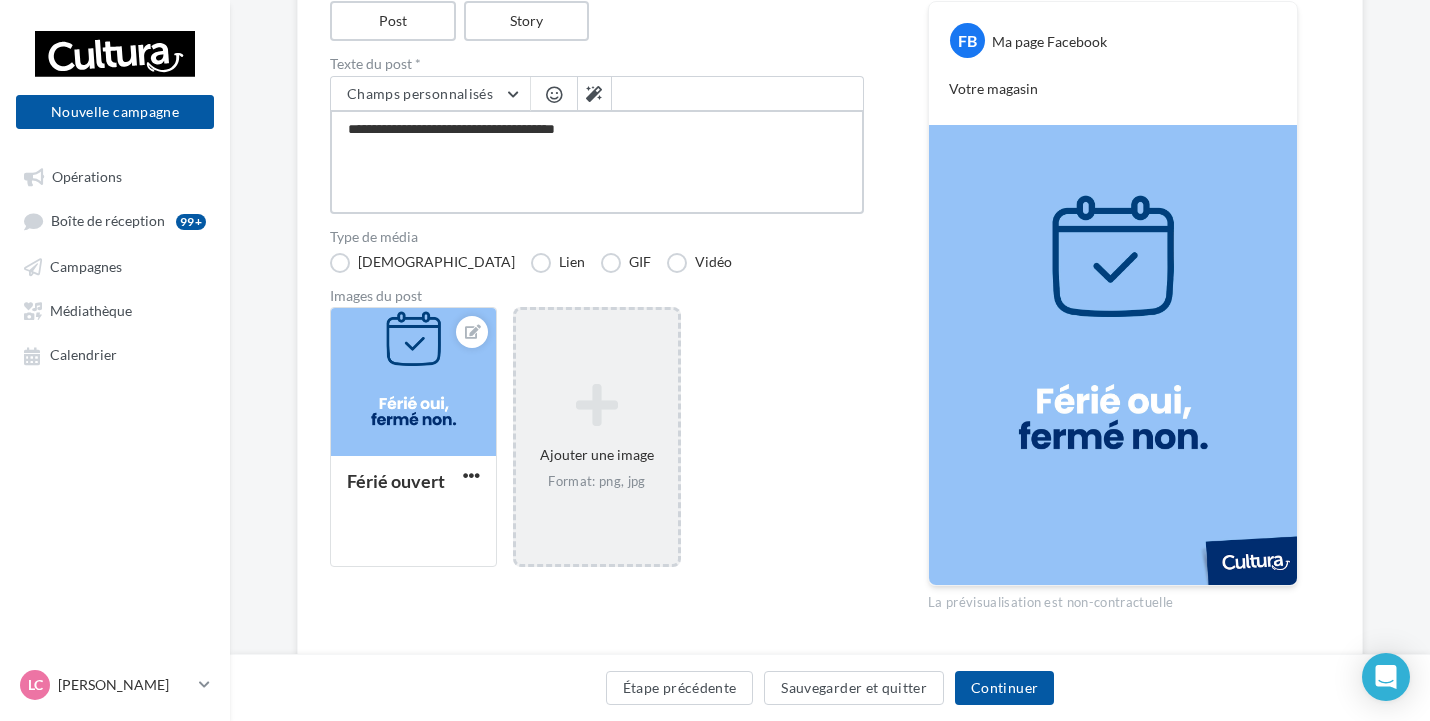 type on "**********" 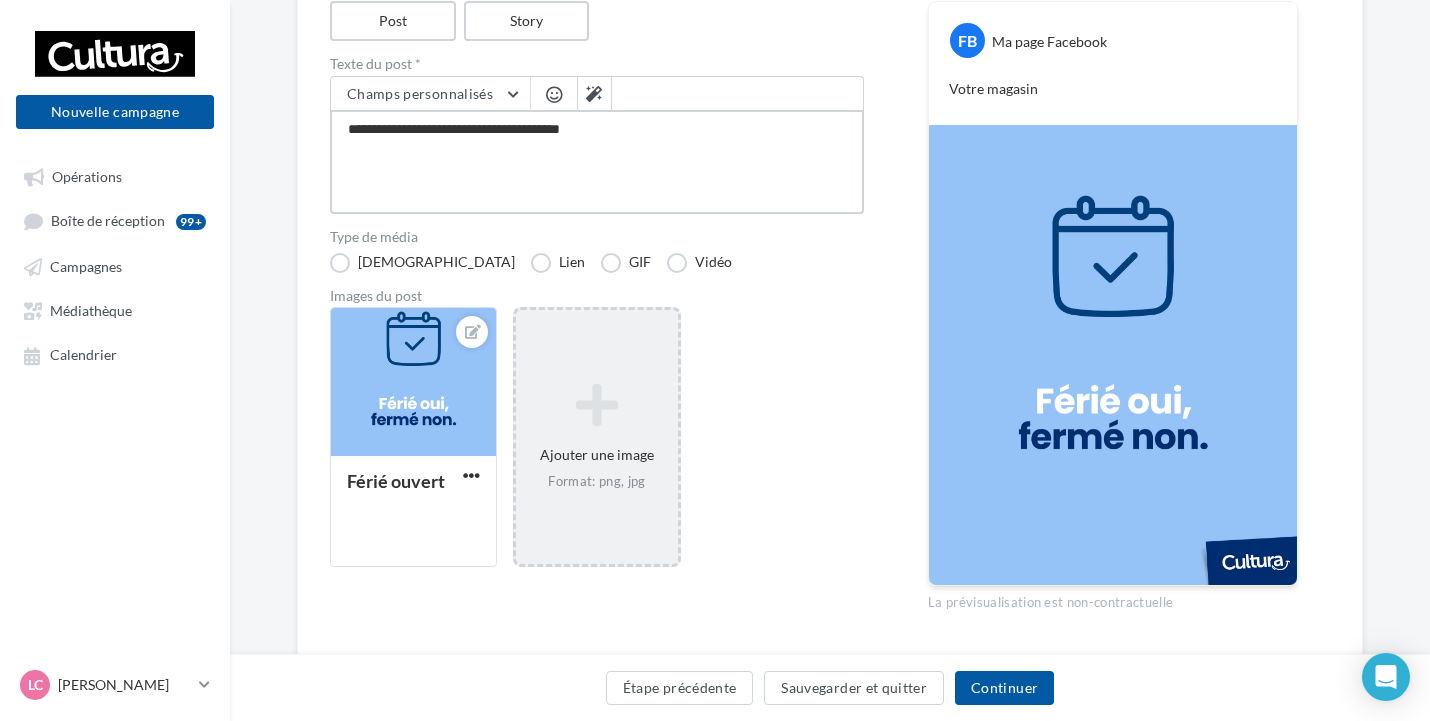 type on "**********" 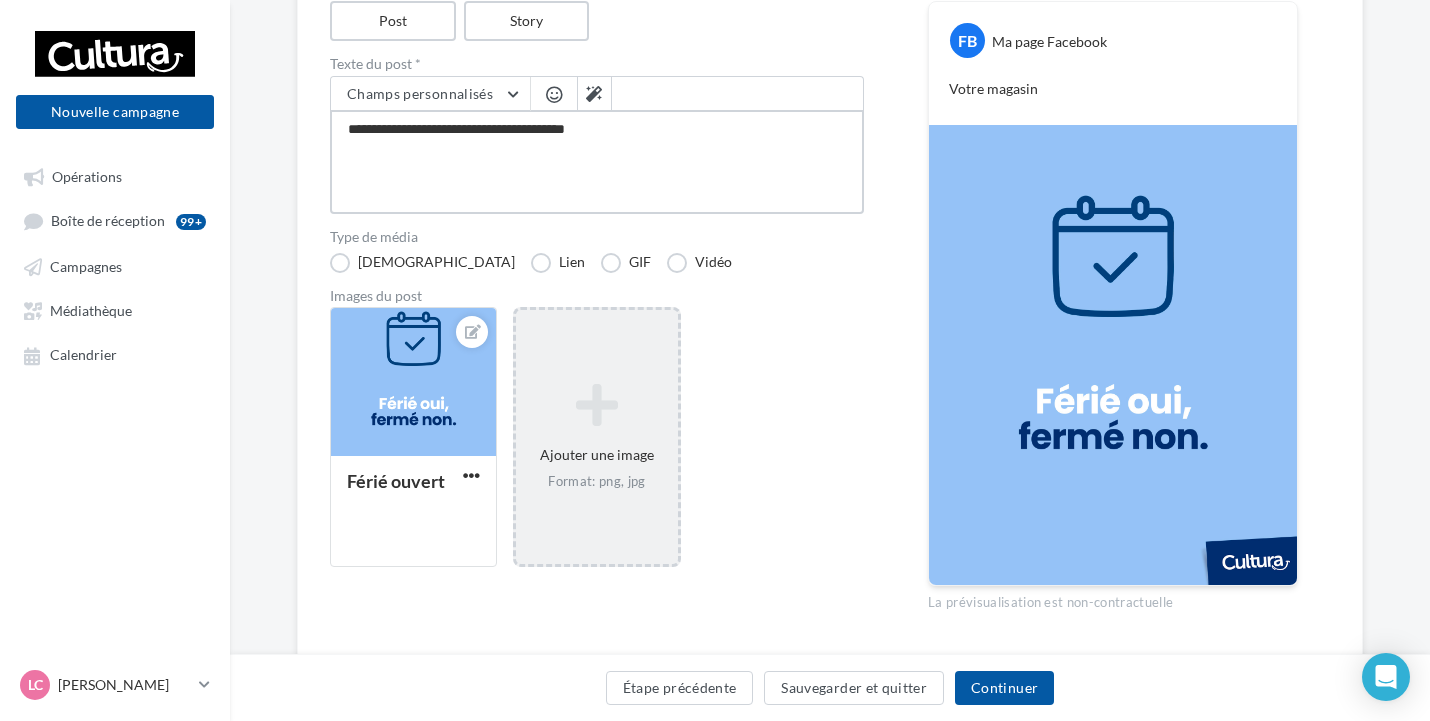 type on "**********" 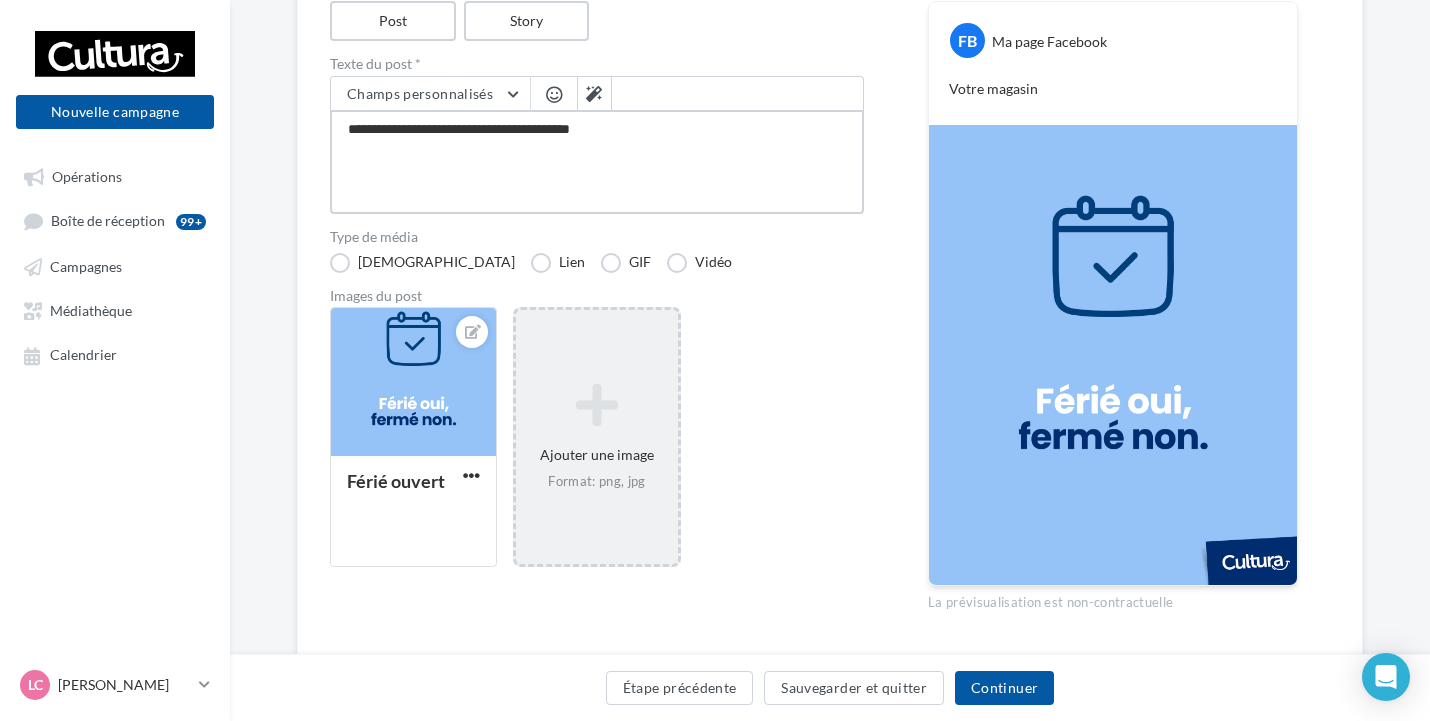 type on "**********" 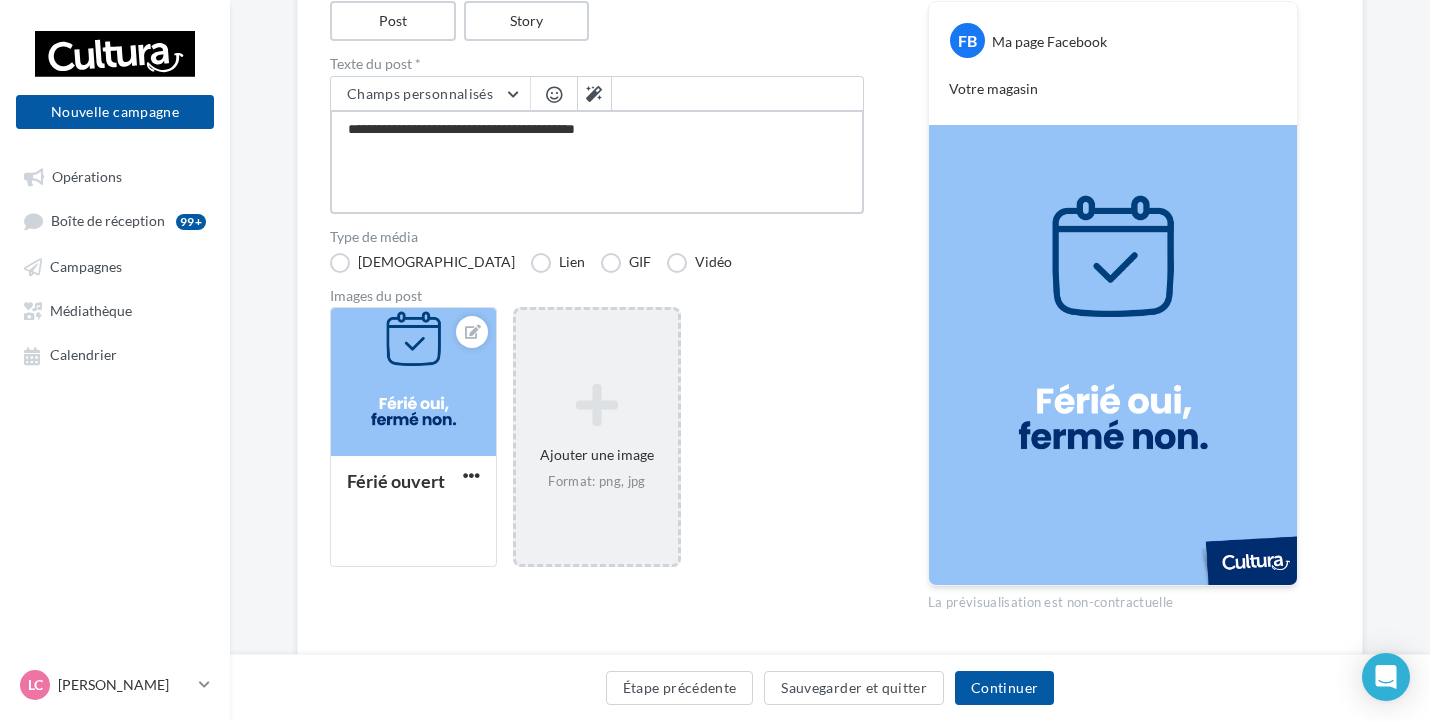 type on "**********" 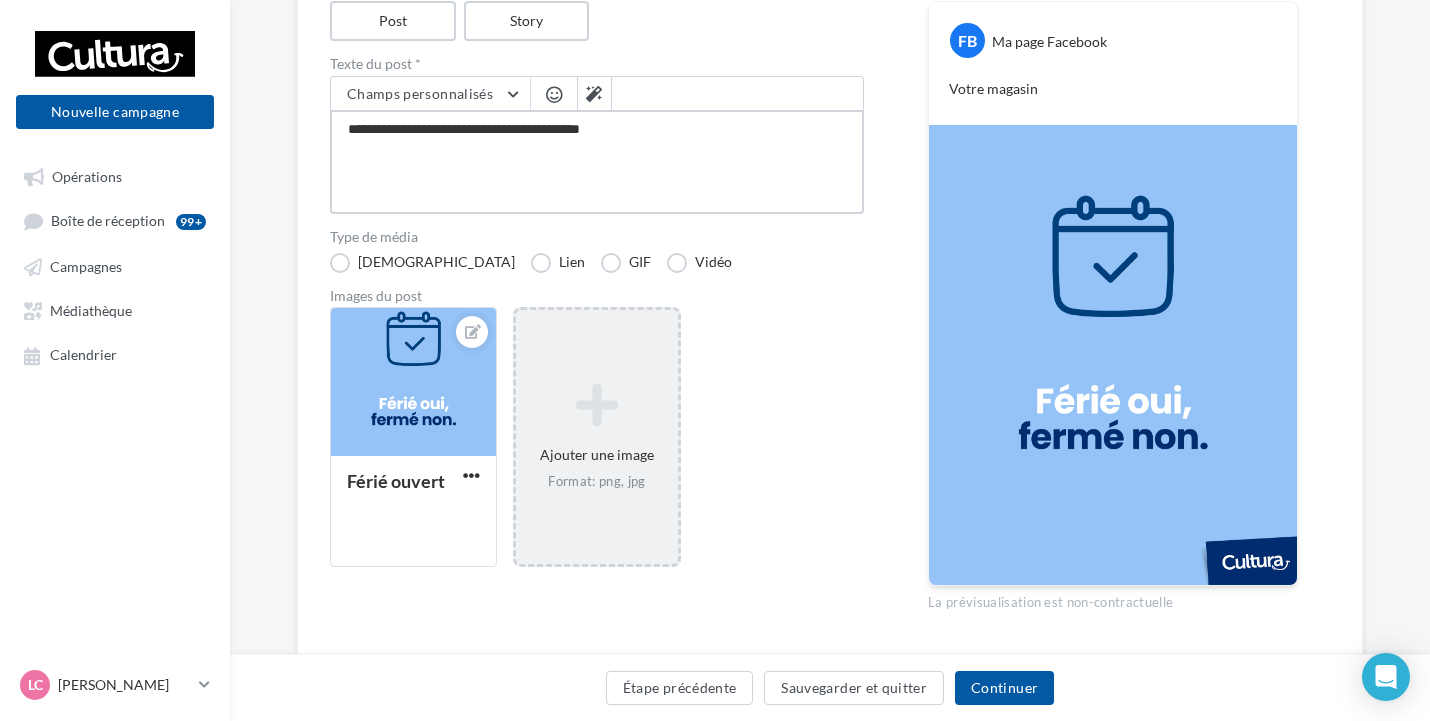 type on "**********" 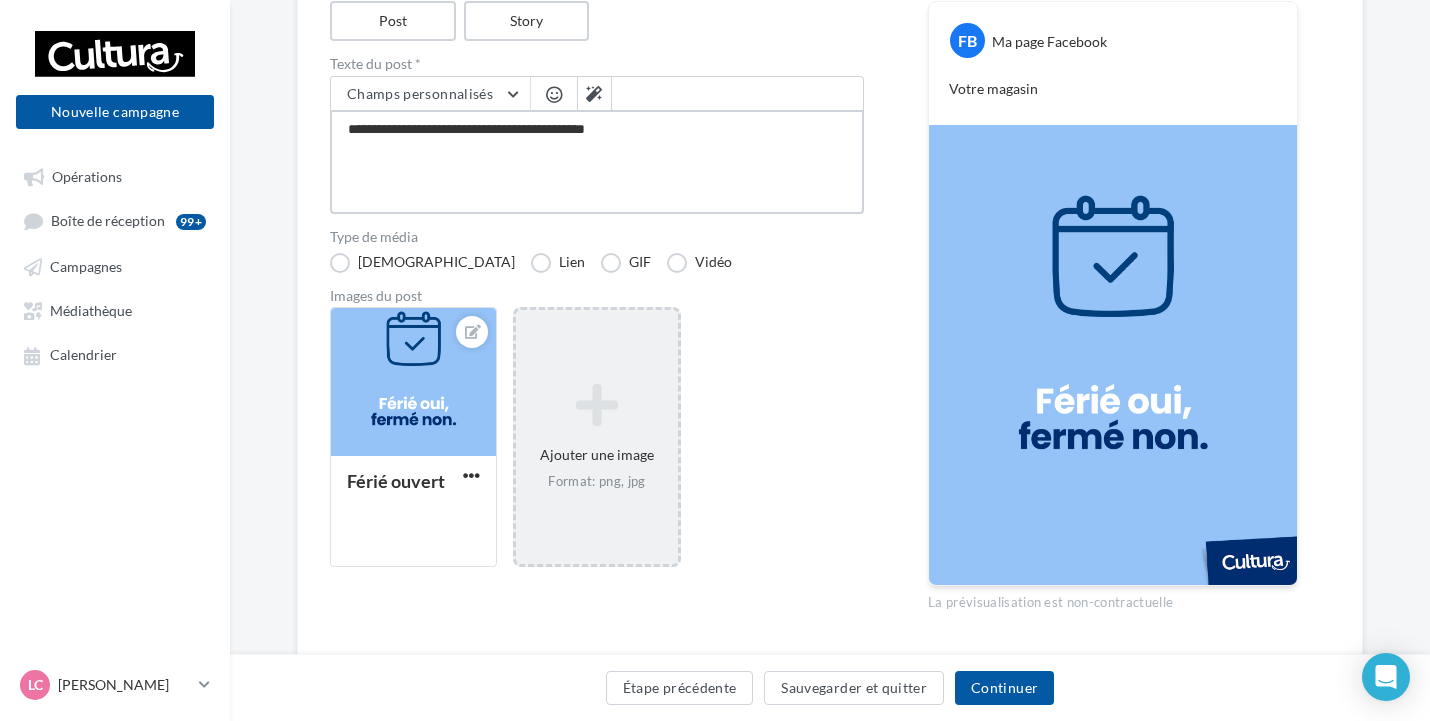 type on "**********" 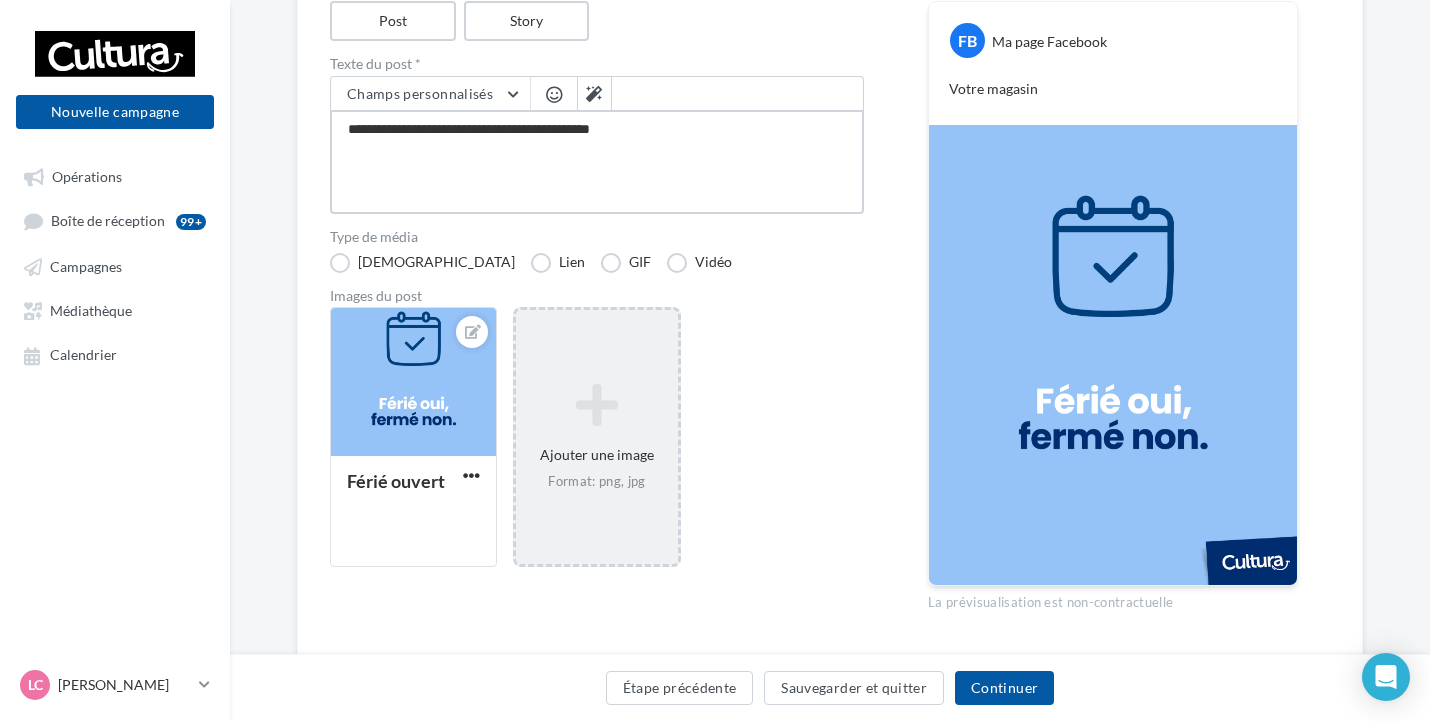 type on "**********" 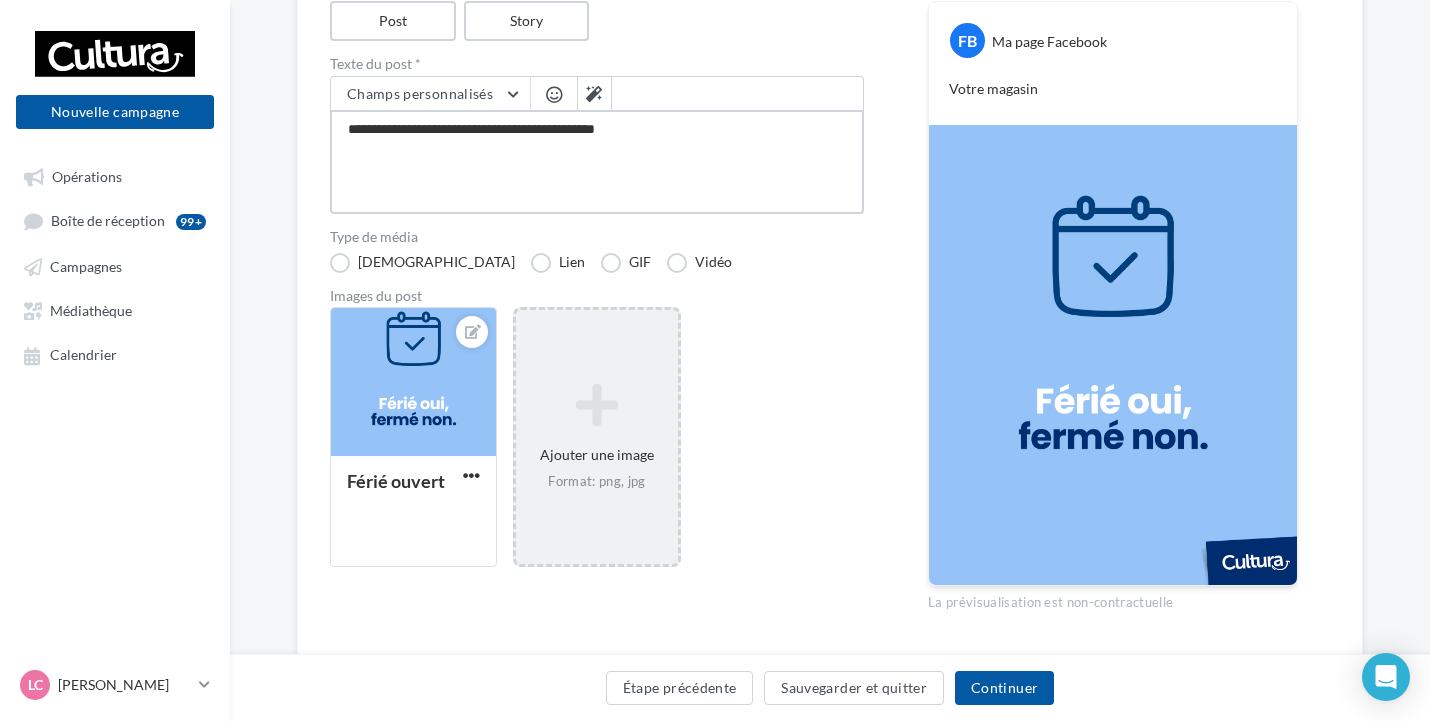 type on "**********" 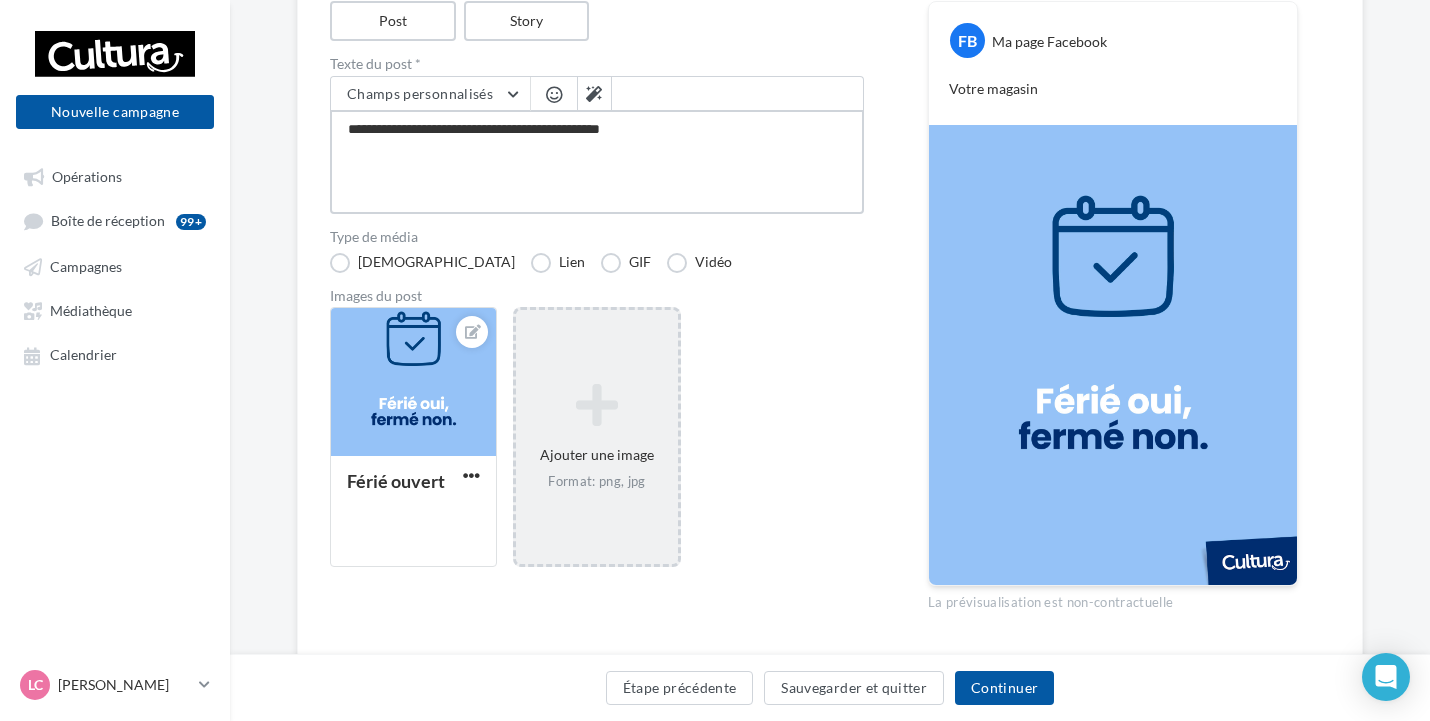 type on "**********" 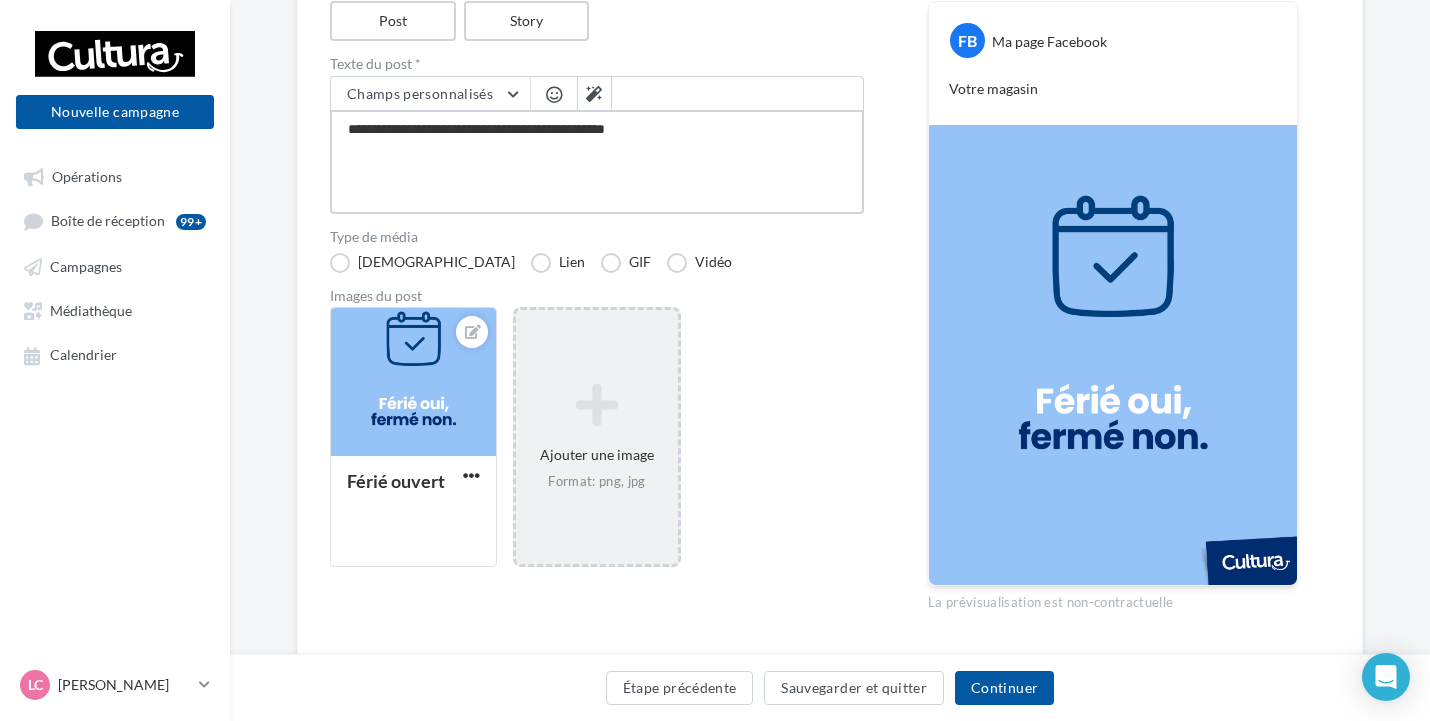type on "**********" 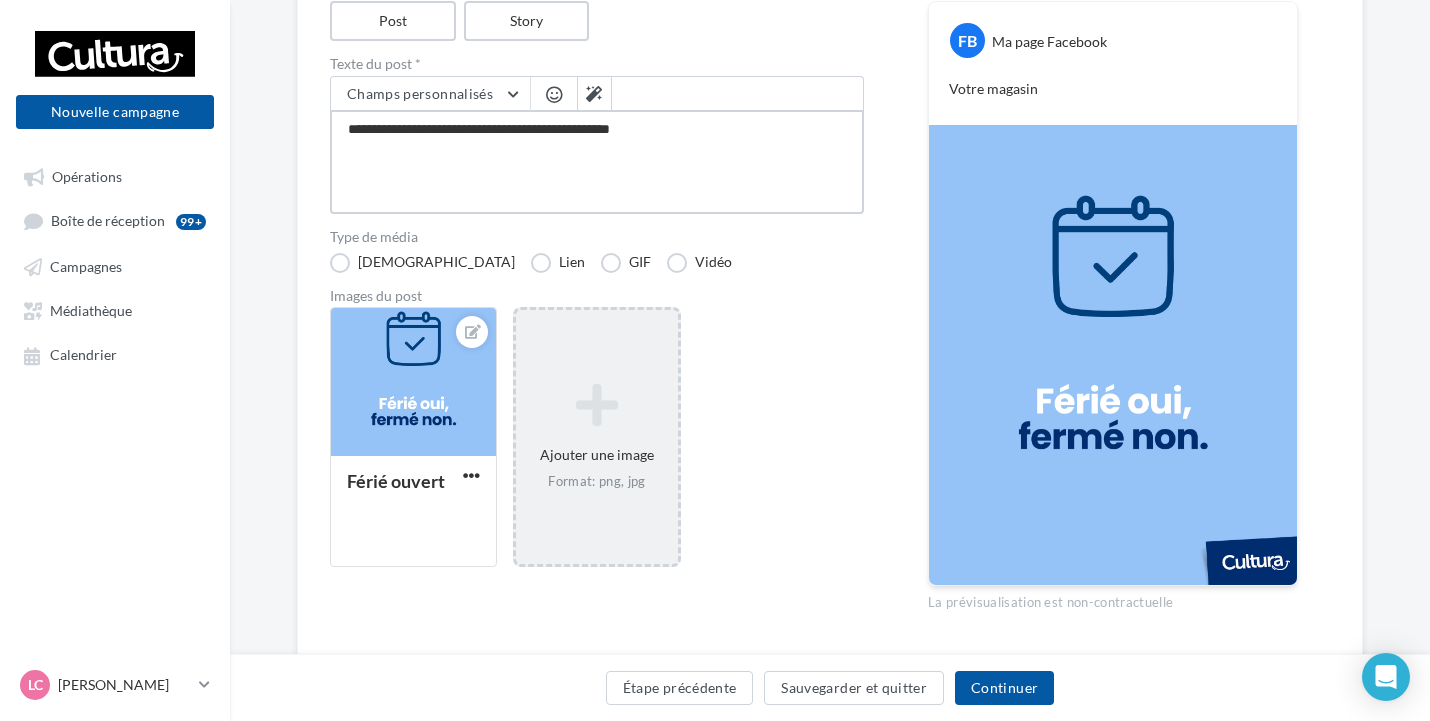 type on "**********" 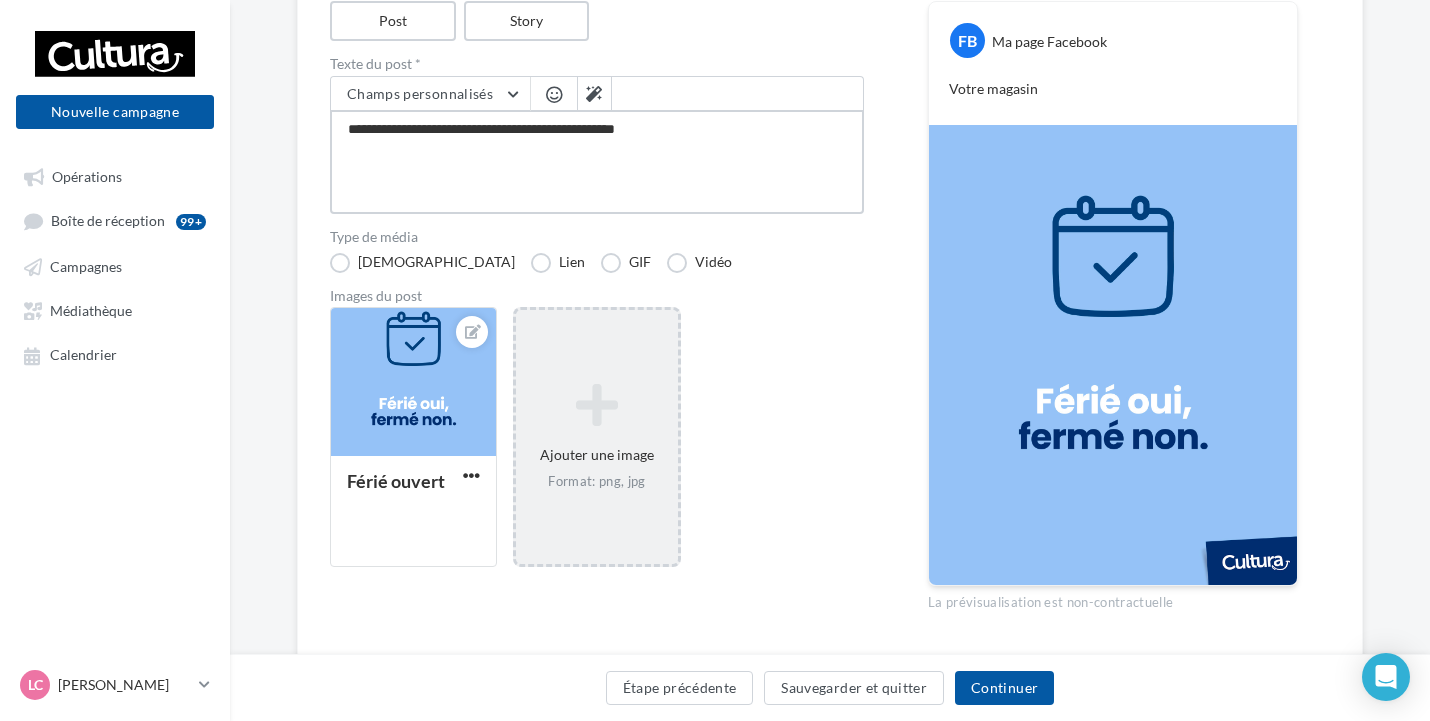type on "**********" 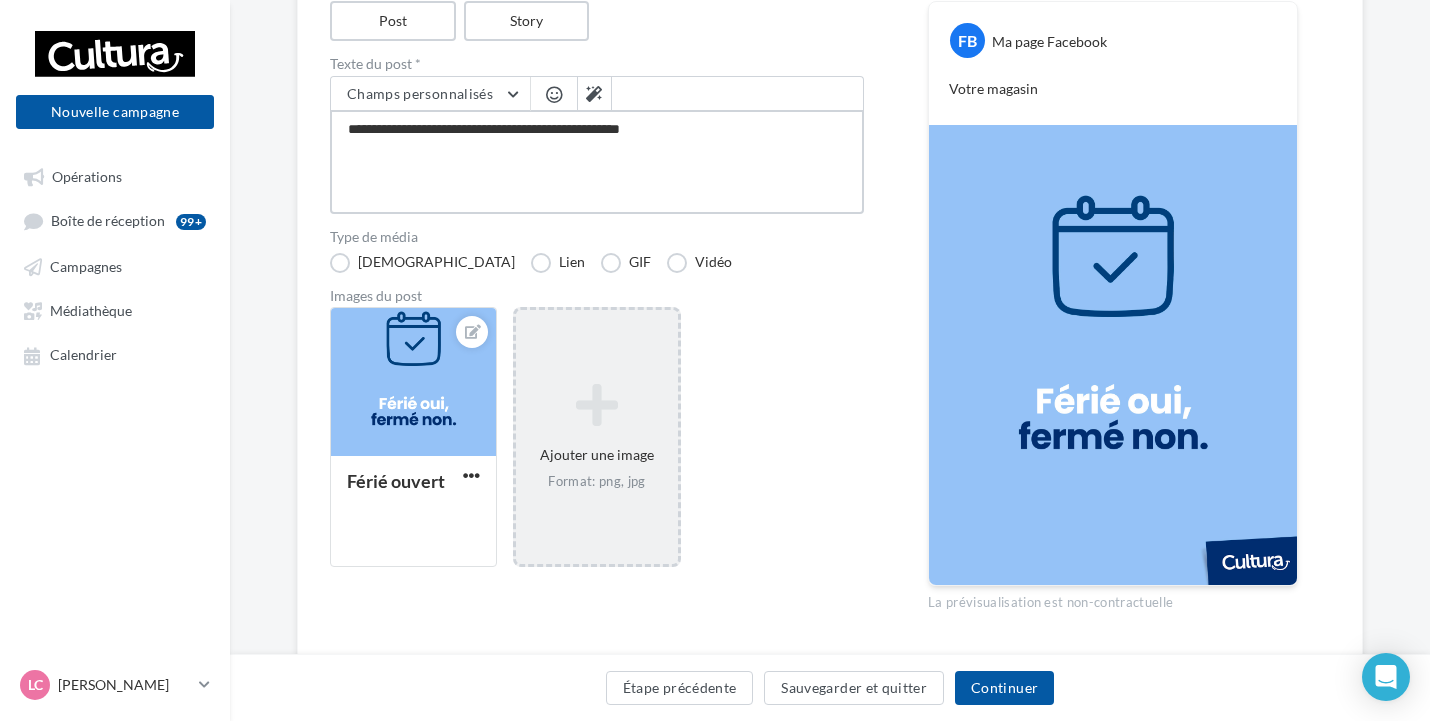 type on "**********" 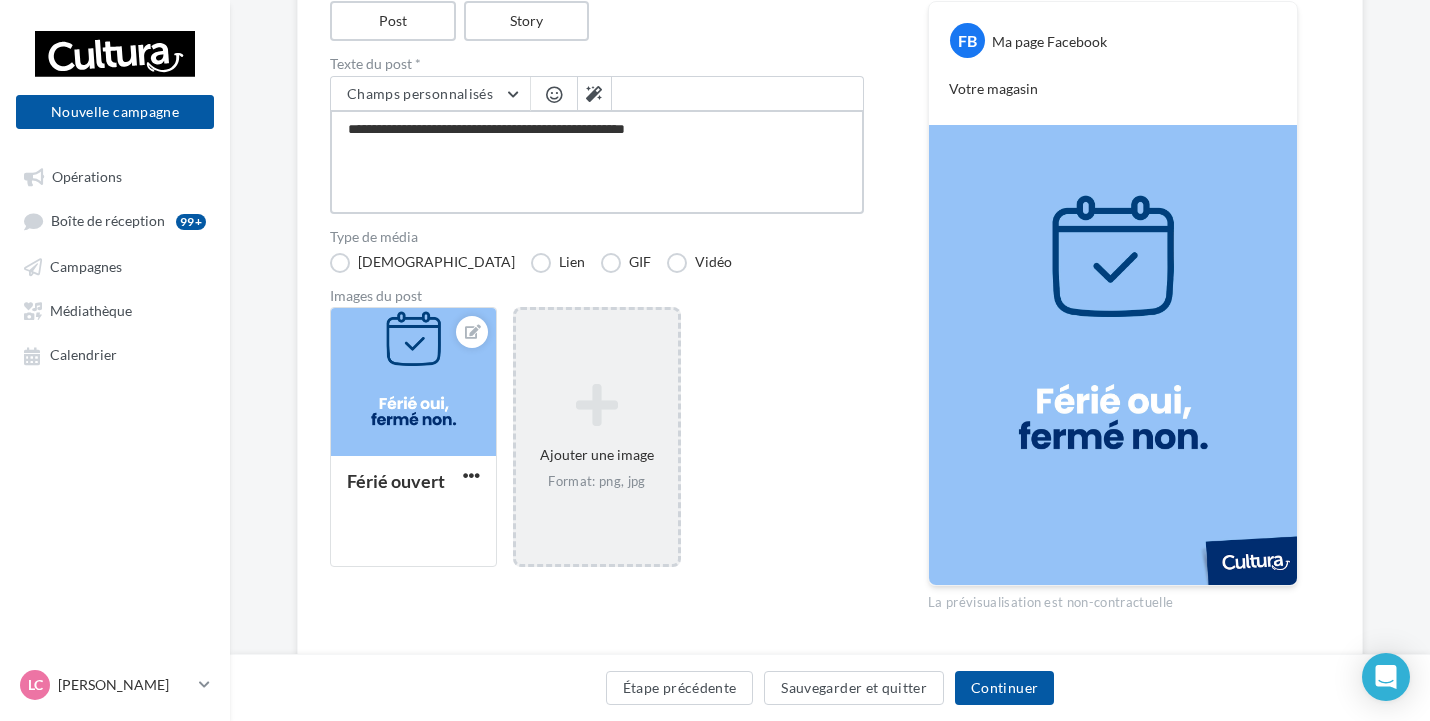 type on "**********" 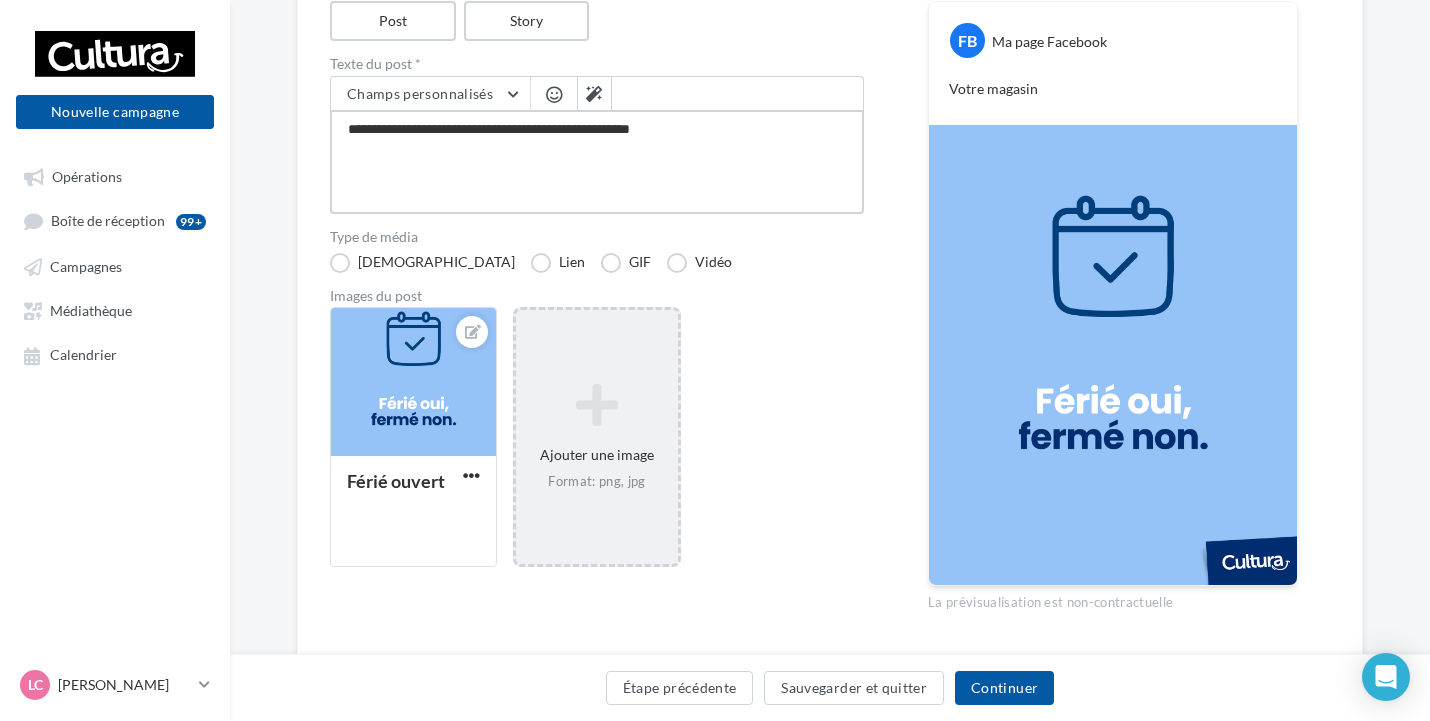 type on "**********" 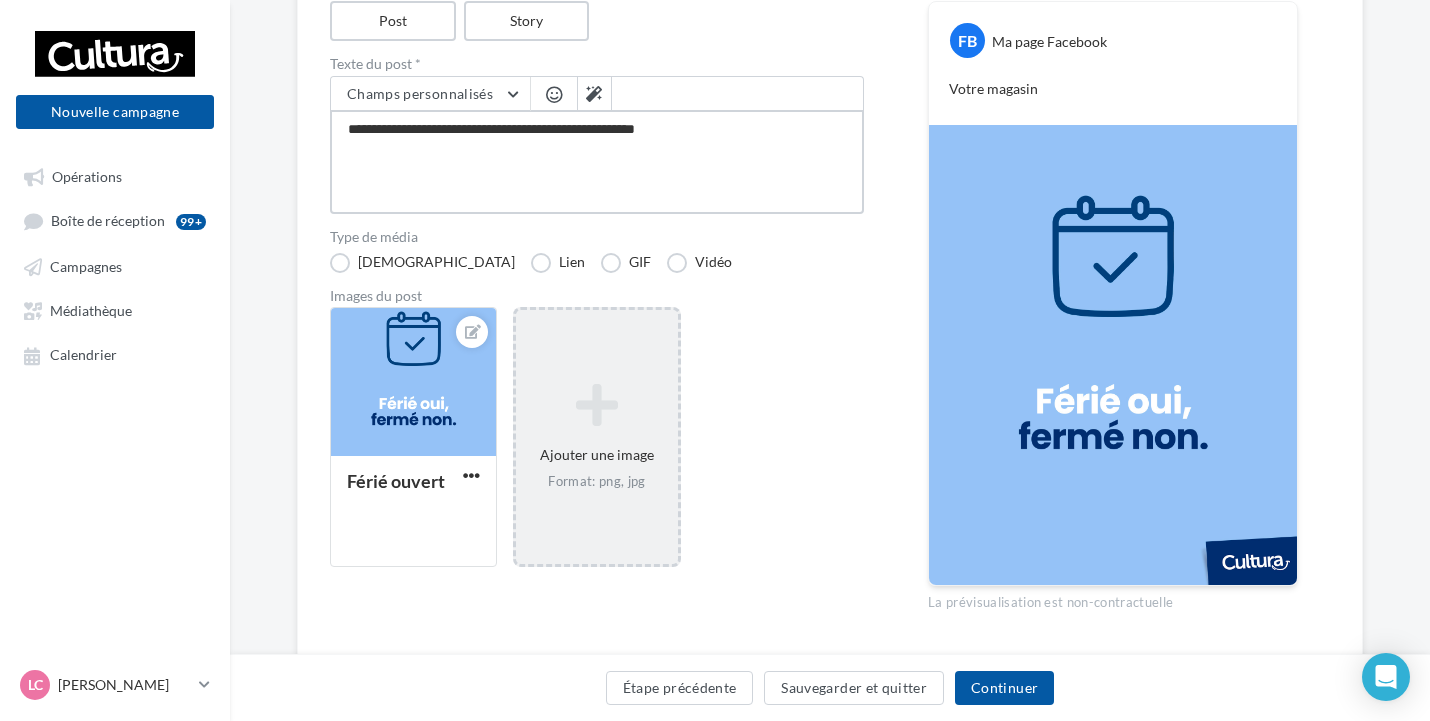 type on "**********" 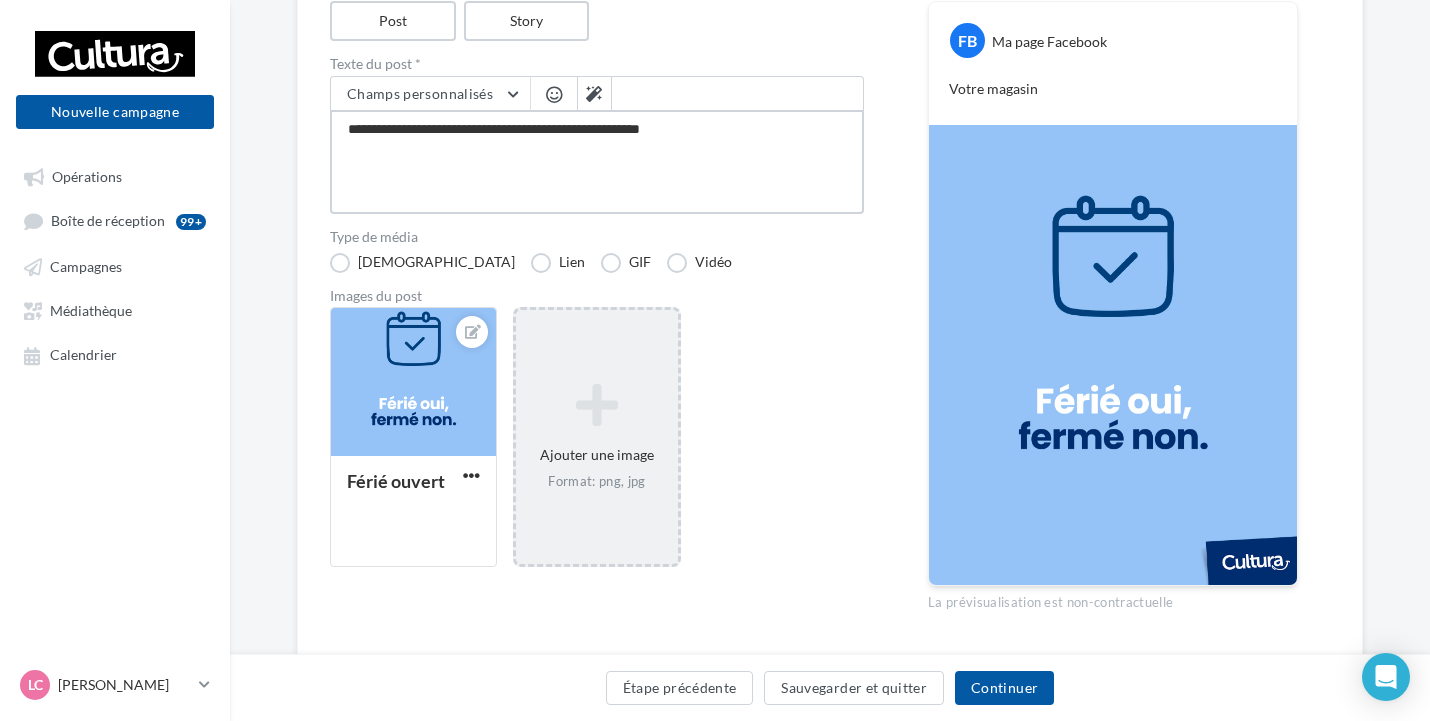 type on "**********" 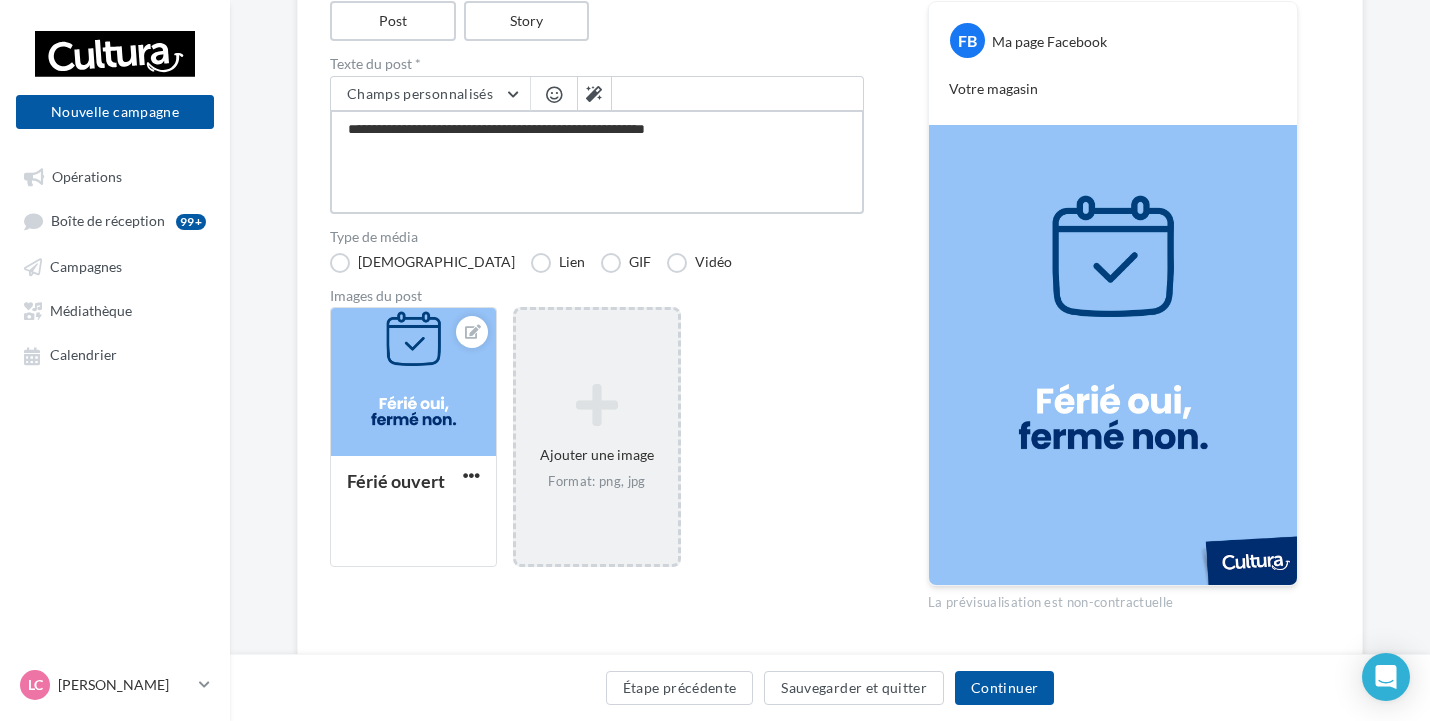 type on "**********" 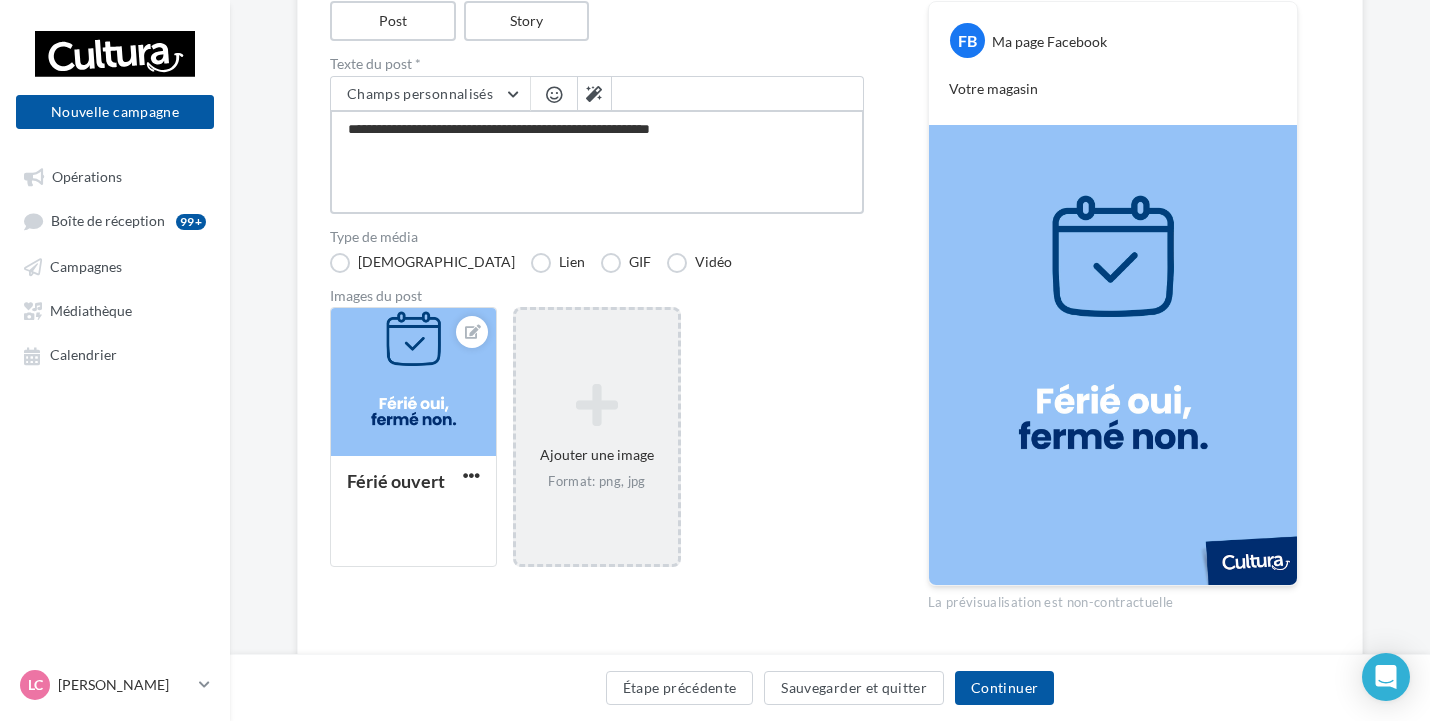 type on "**********" 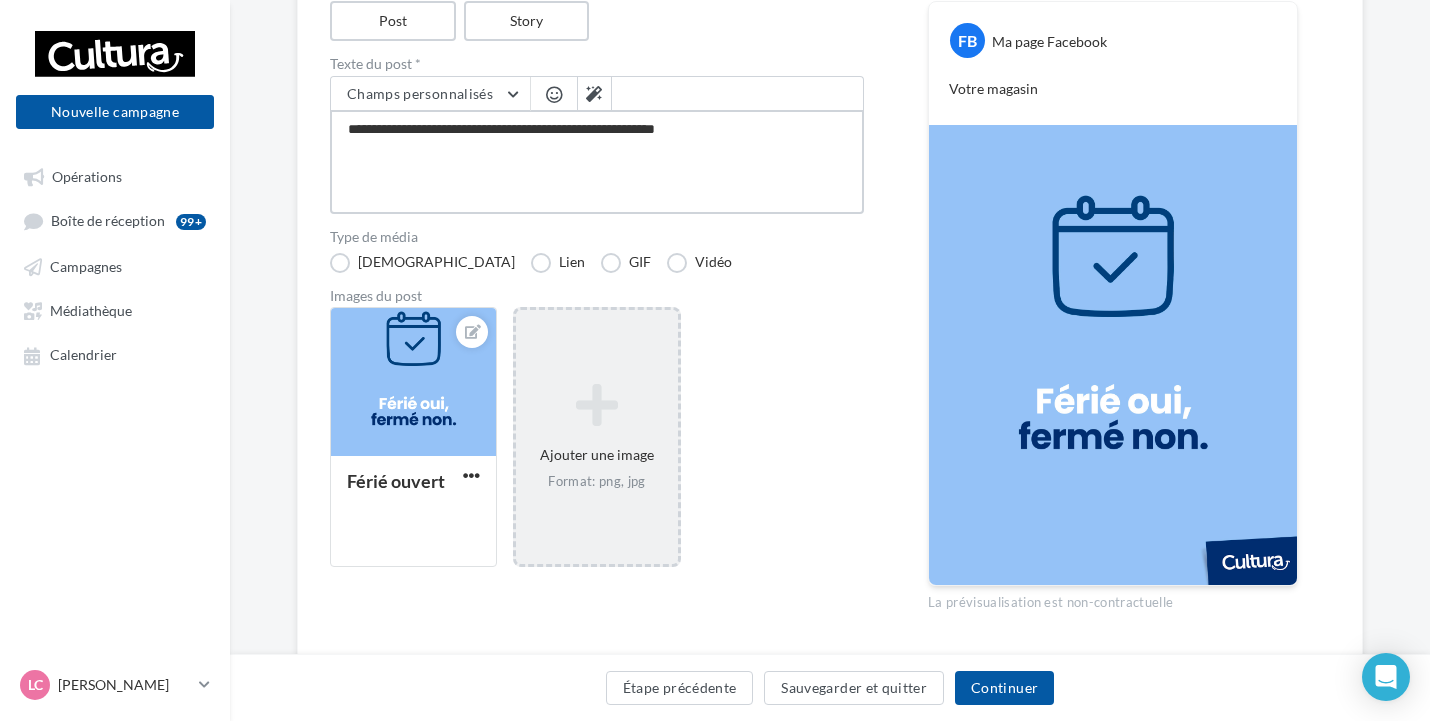 type on "**********" 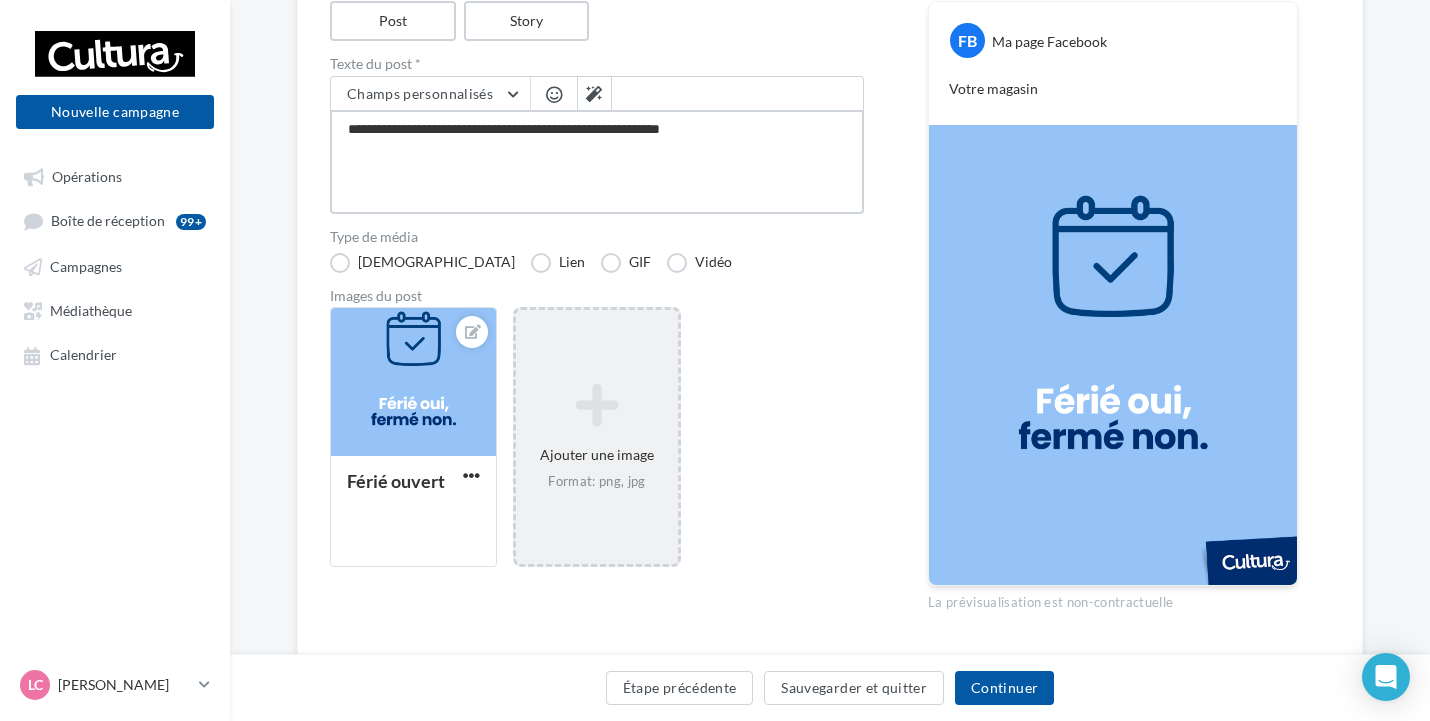 type on "**********" 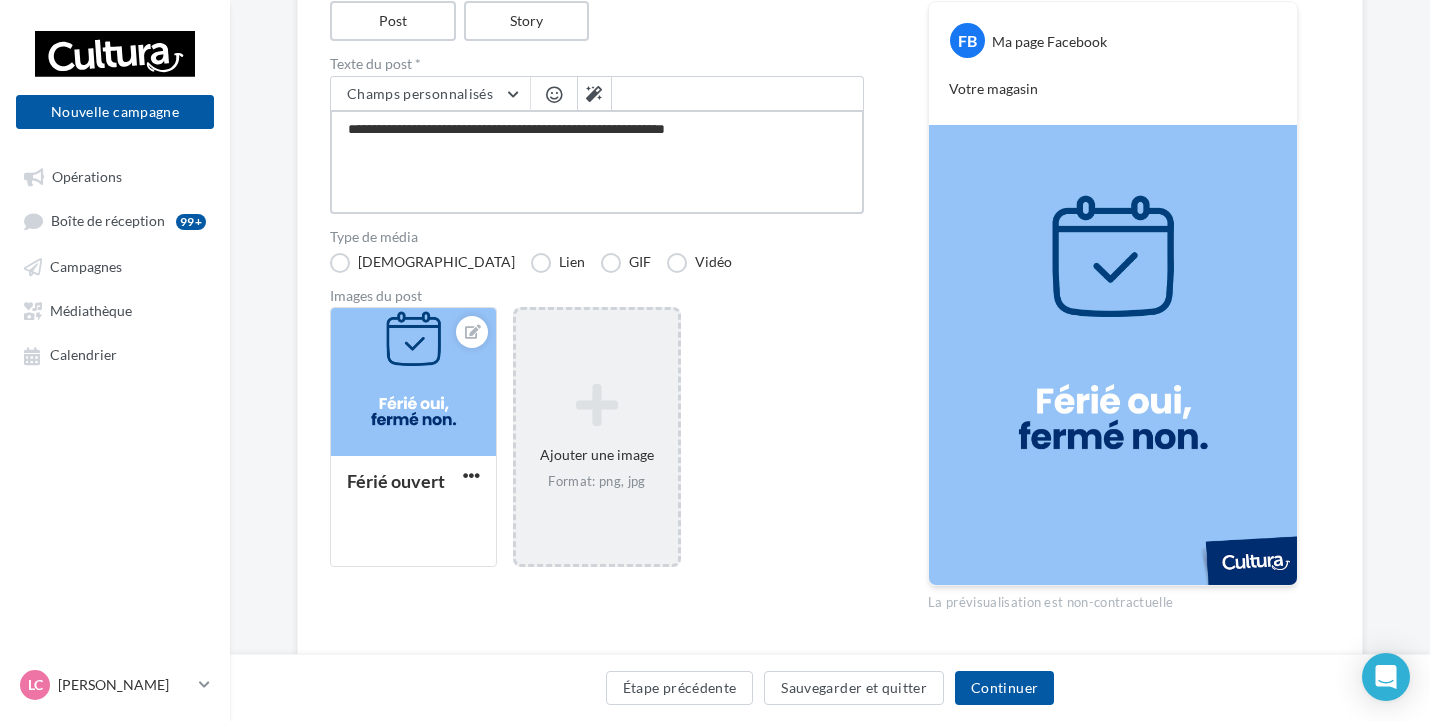 type on "**********" 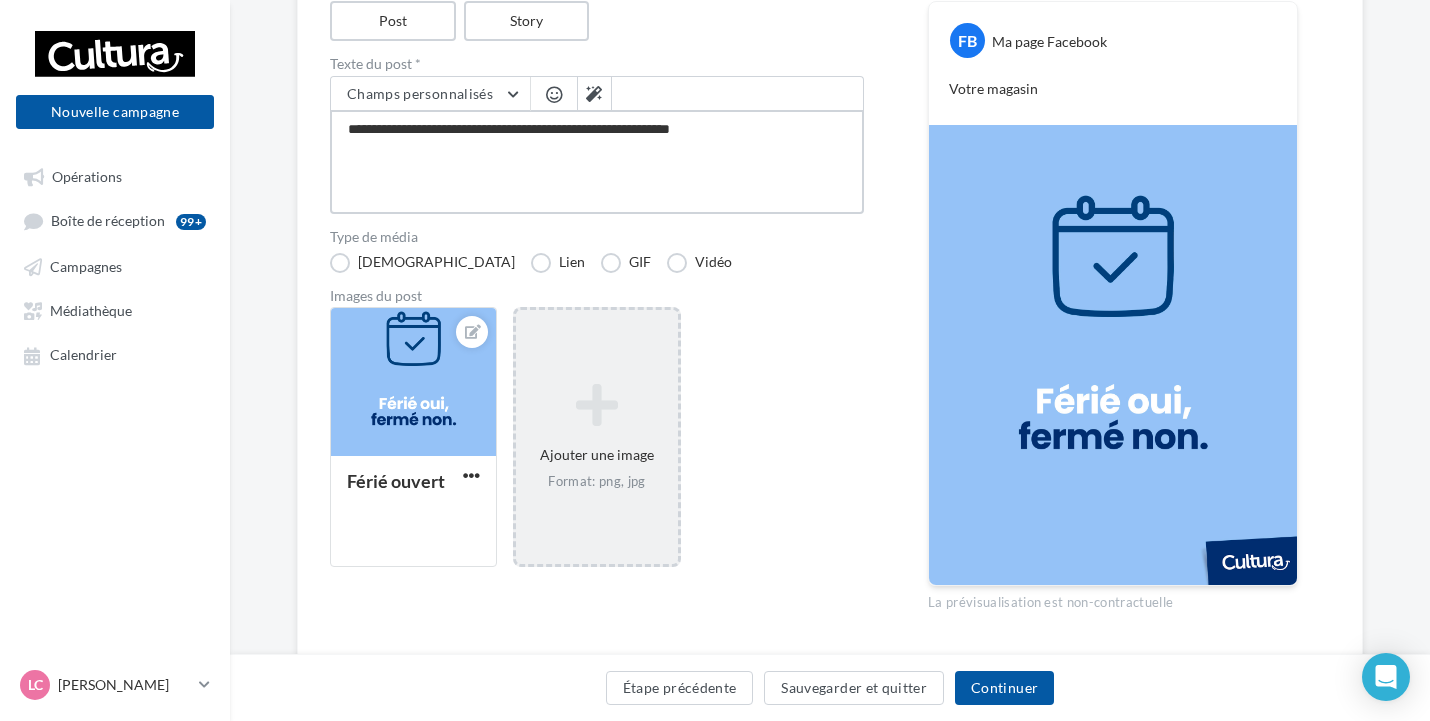 type on "**********" 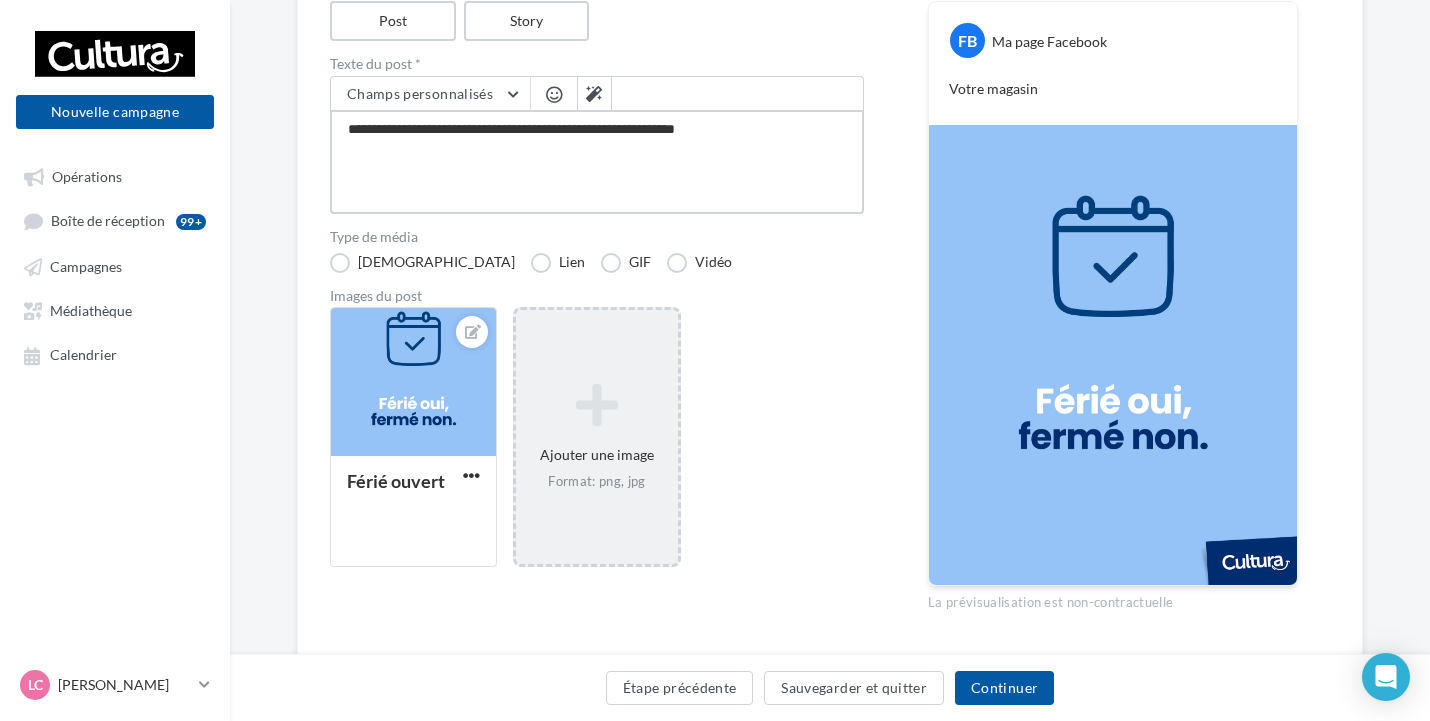 type on "**********" 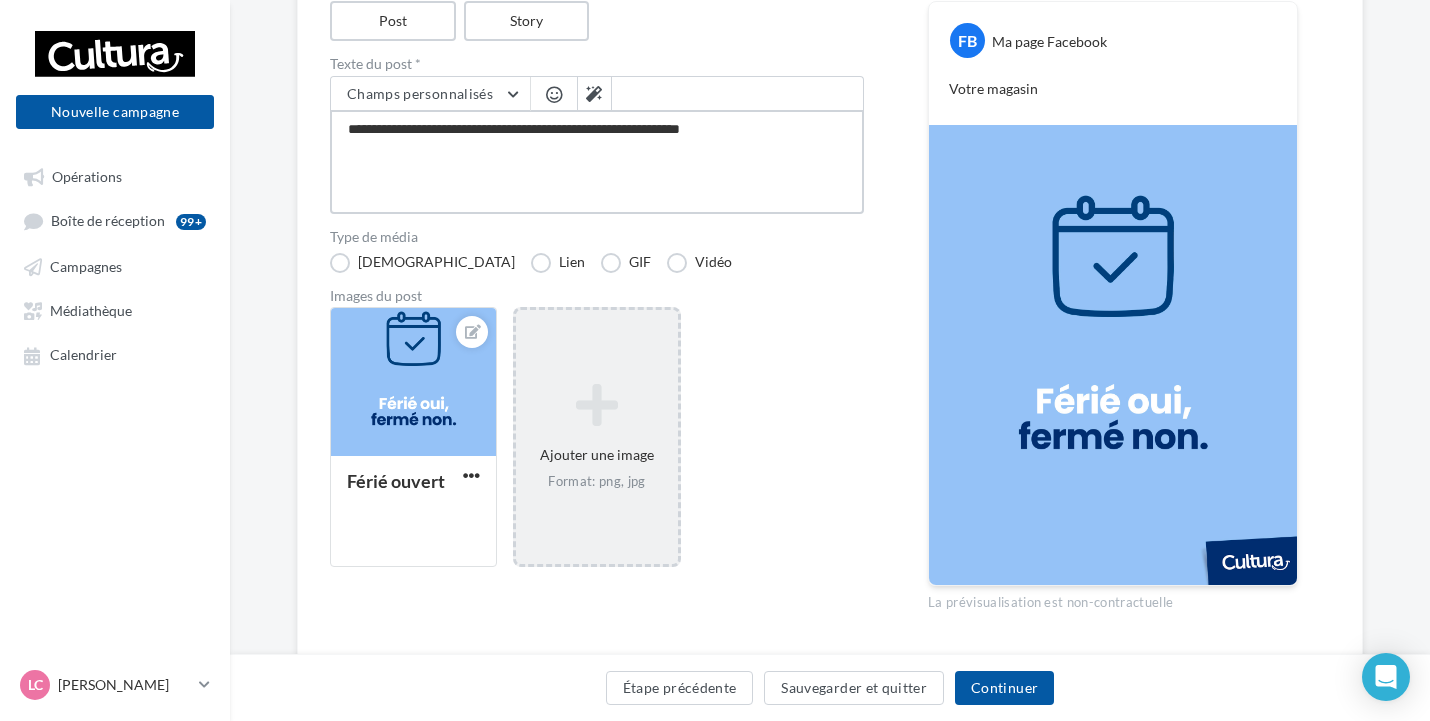 type on "**********" 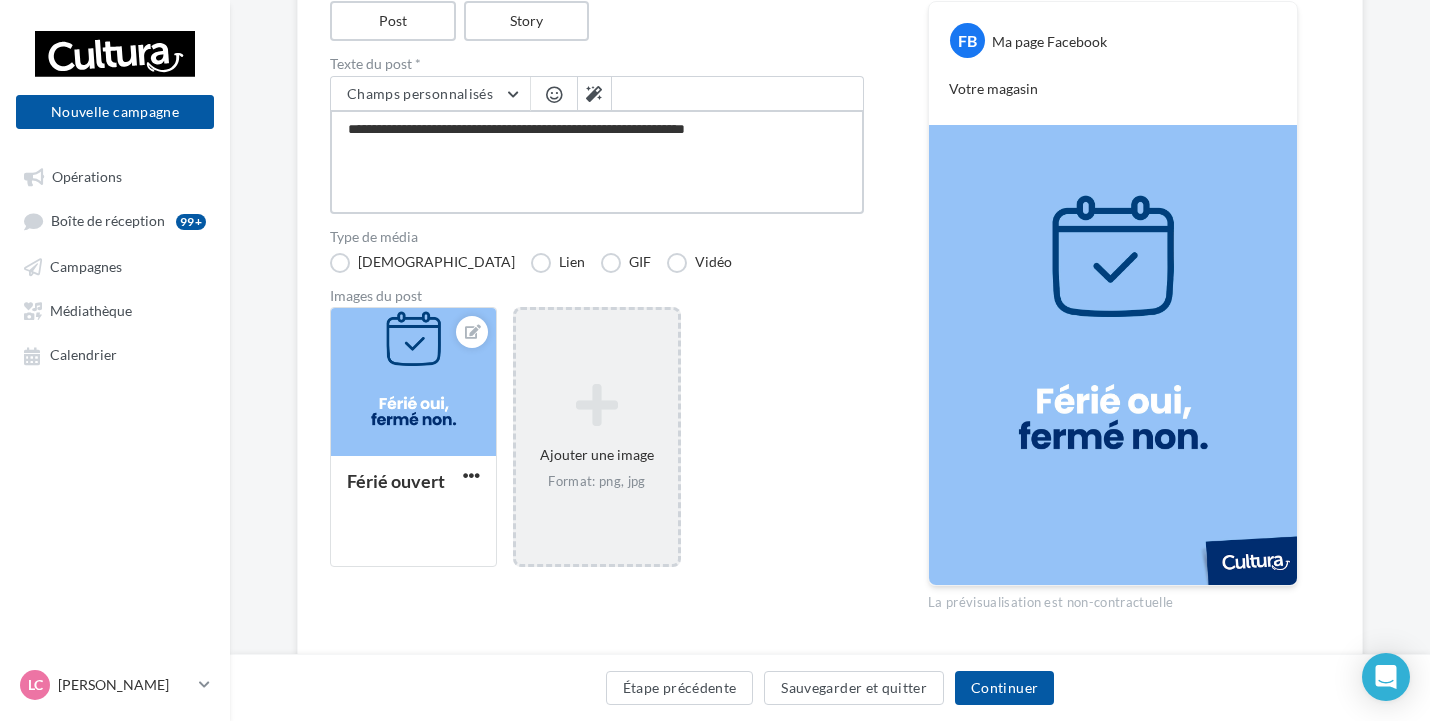 type on "**********" 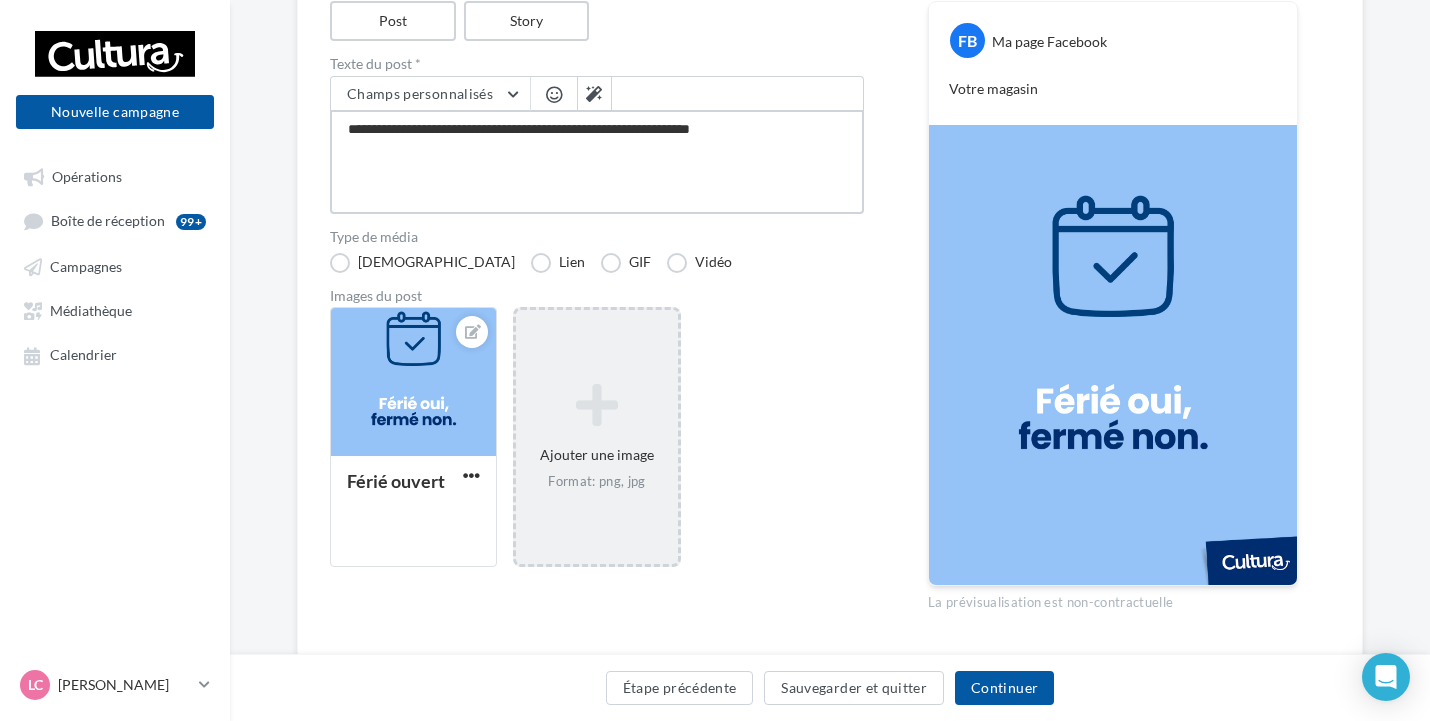 type on "**********" 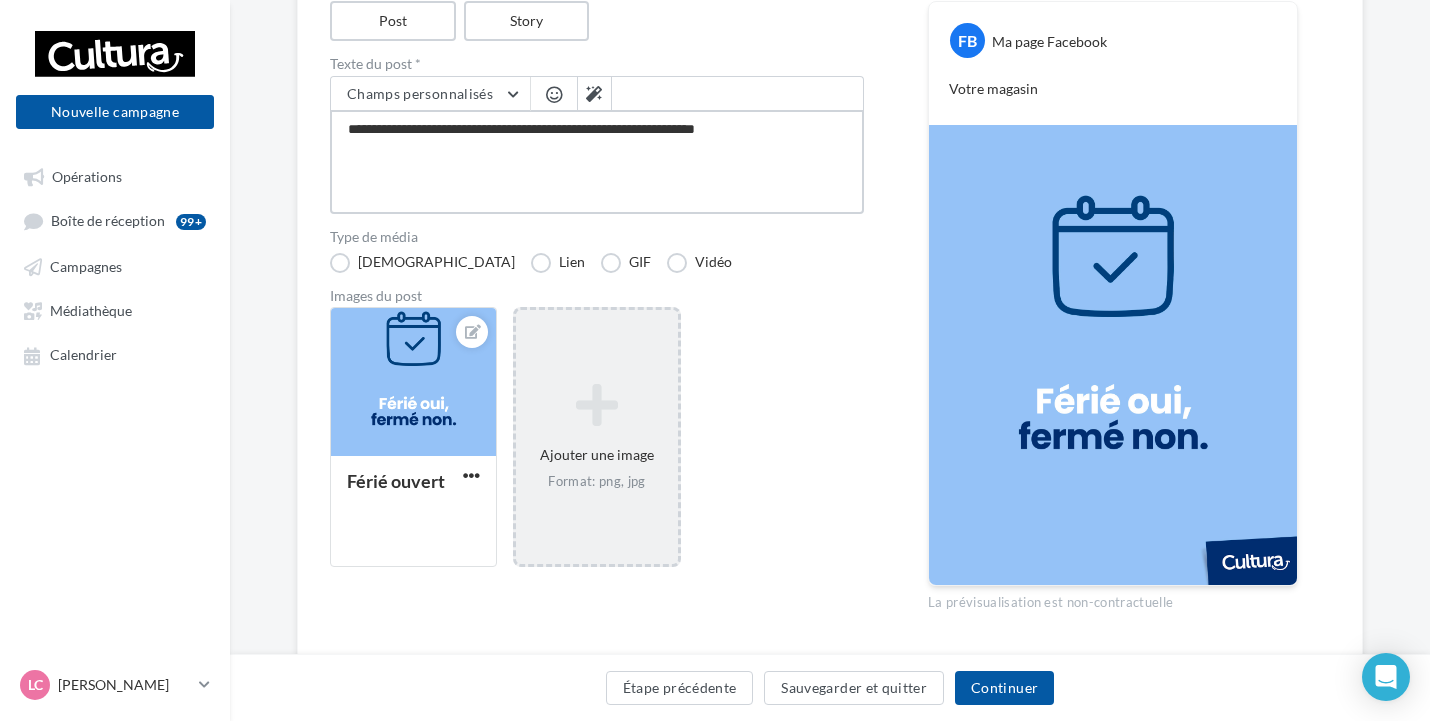 type on "**********" 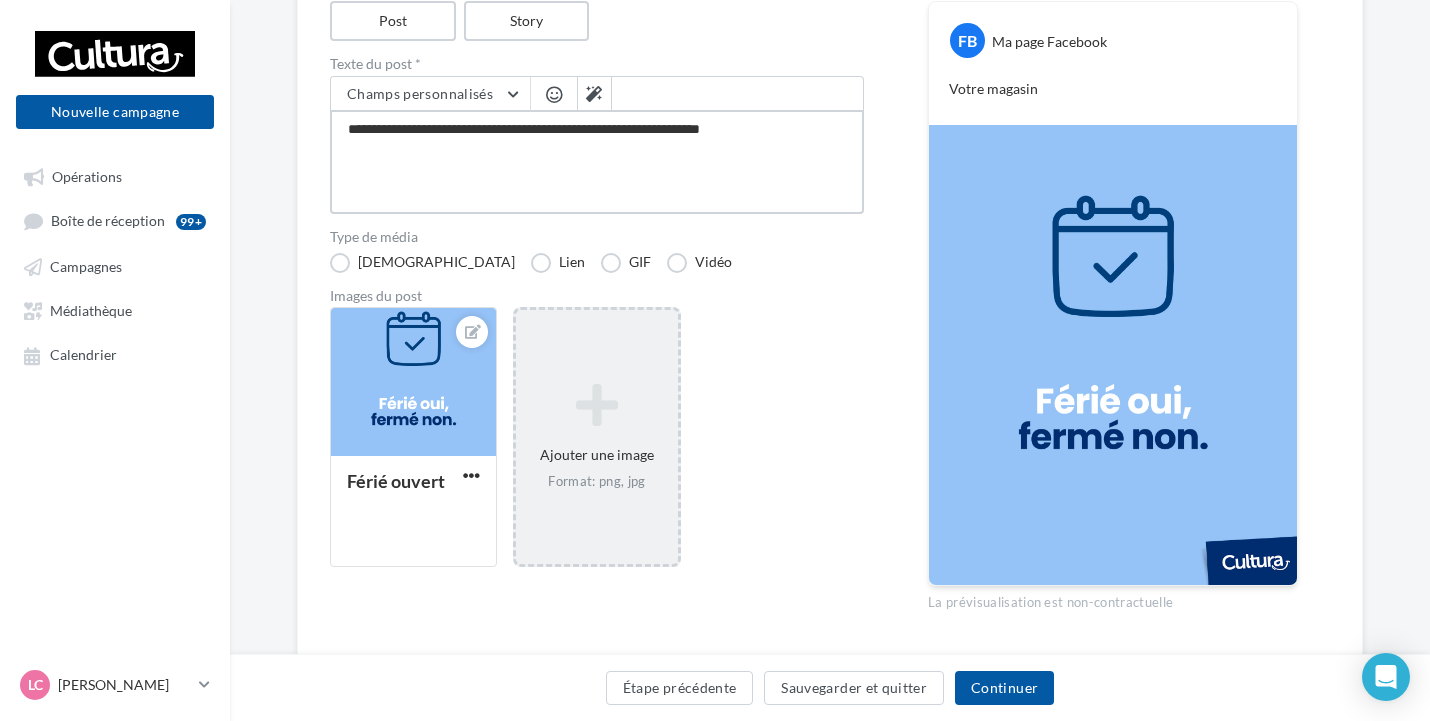 type on "**********" 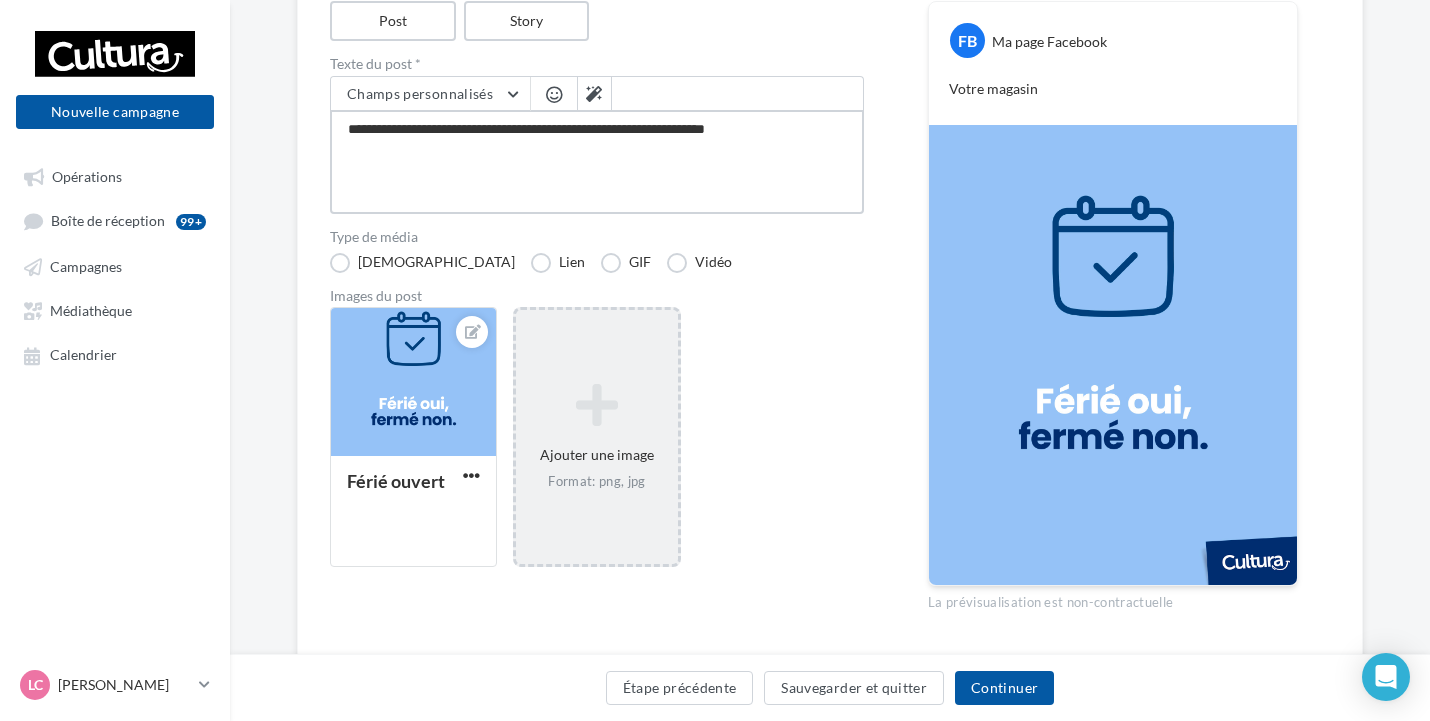 type on "**********" 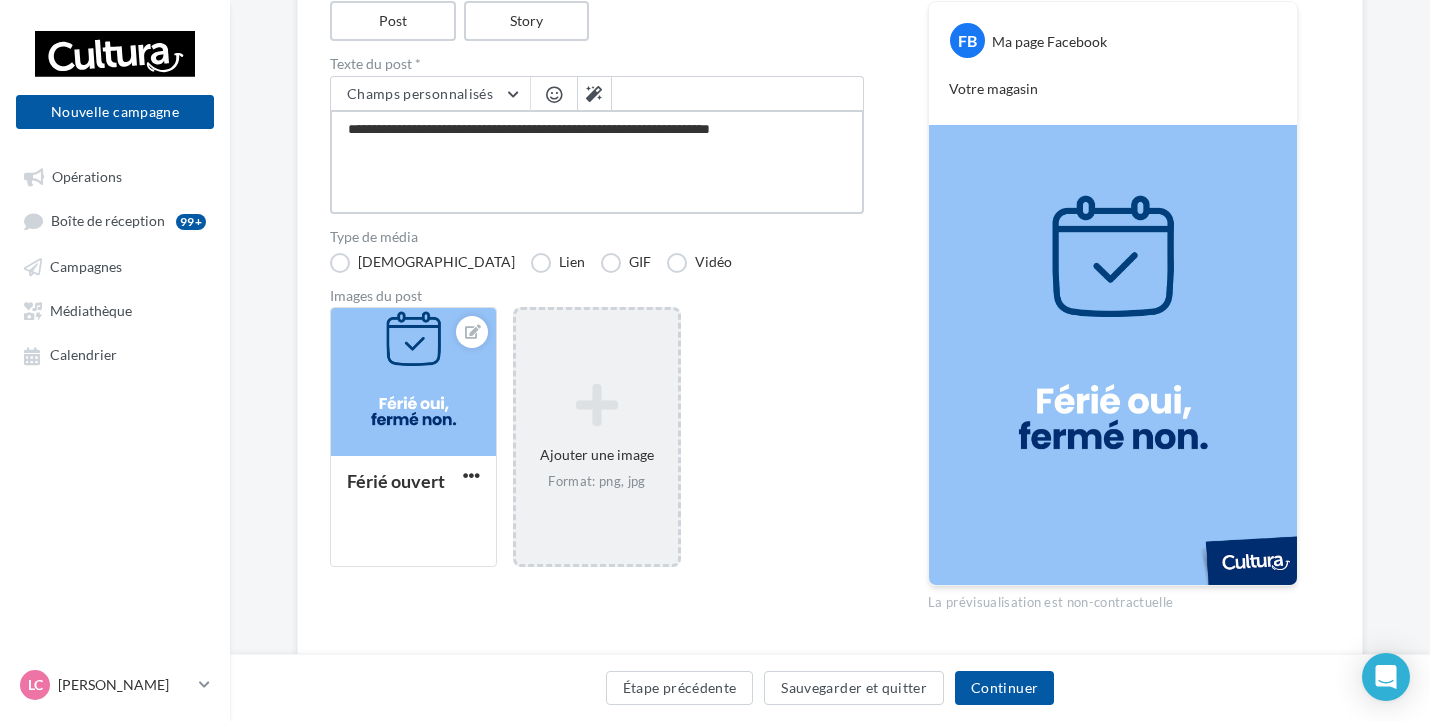 type on "**********" 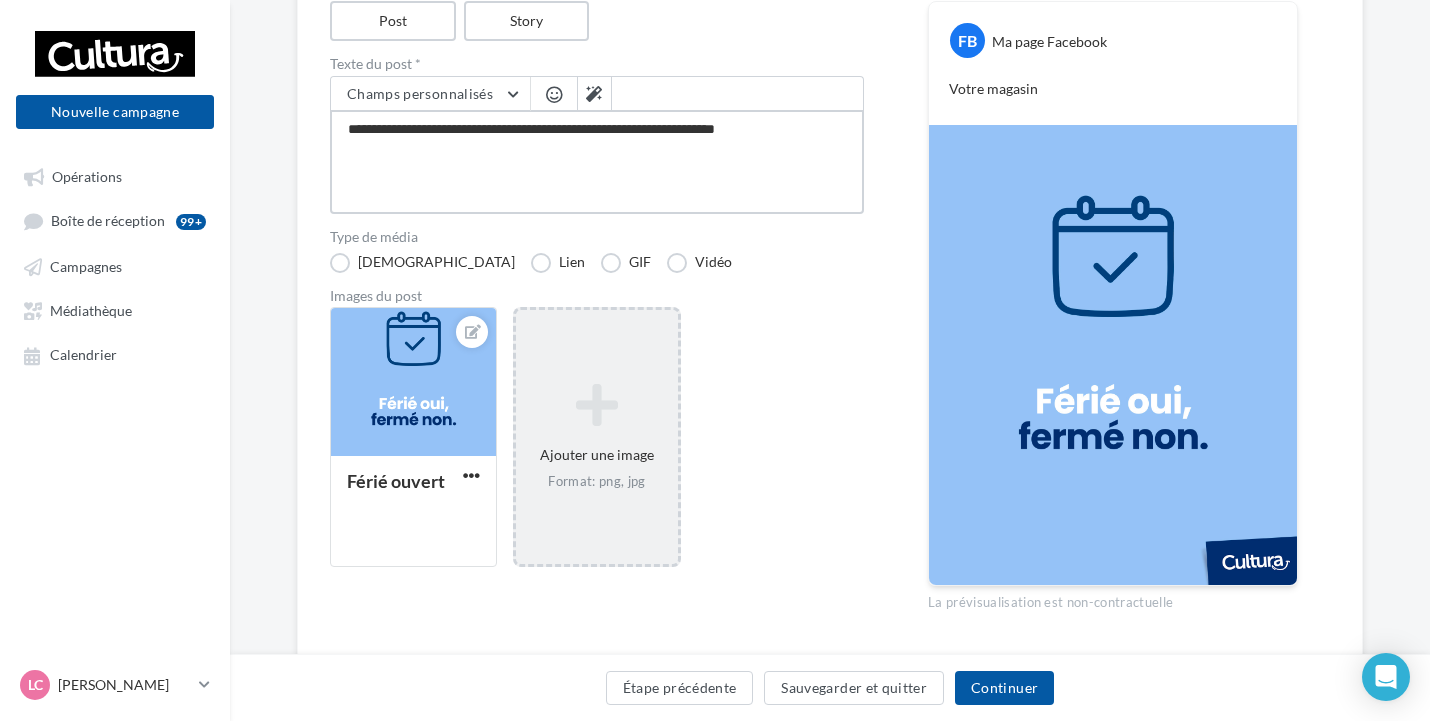 type on "**********" 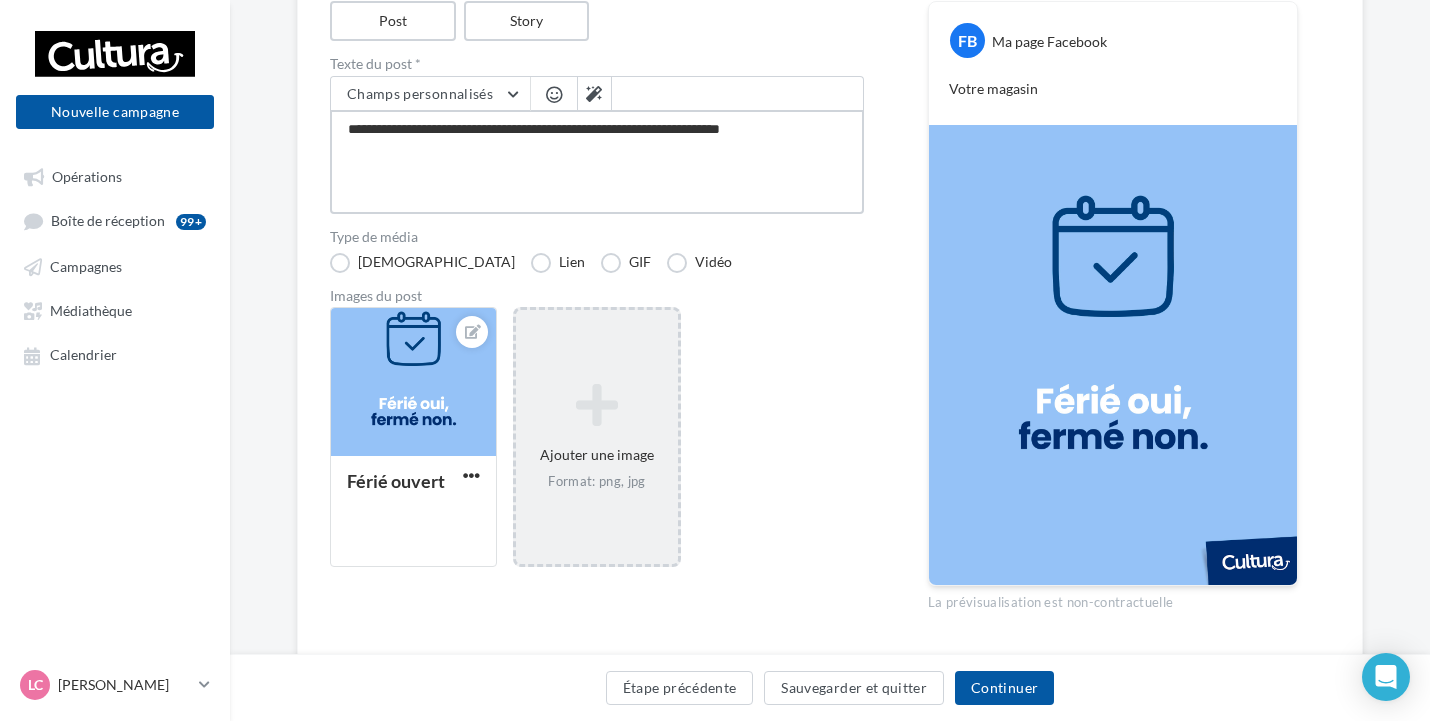 type on "**********" 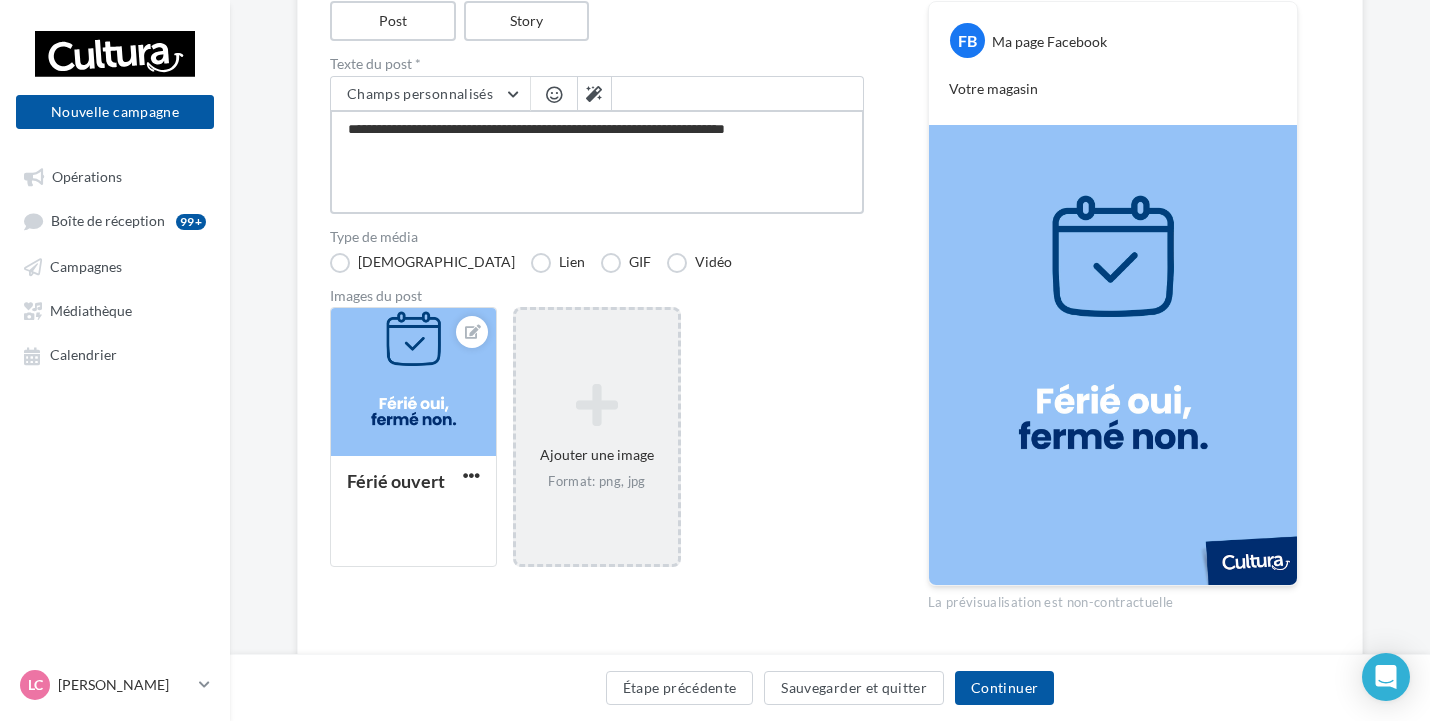 type on "**********" 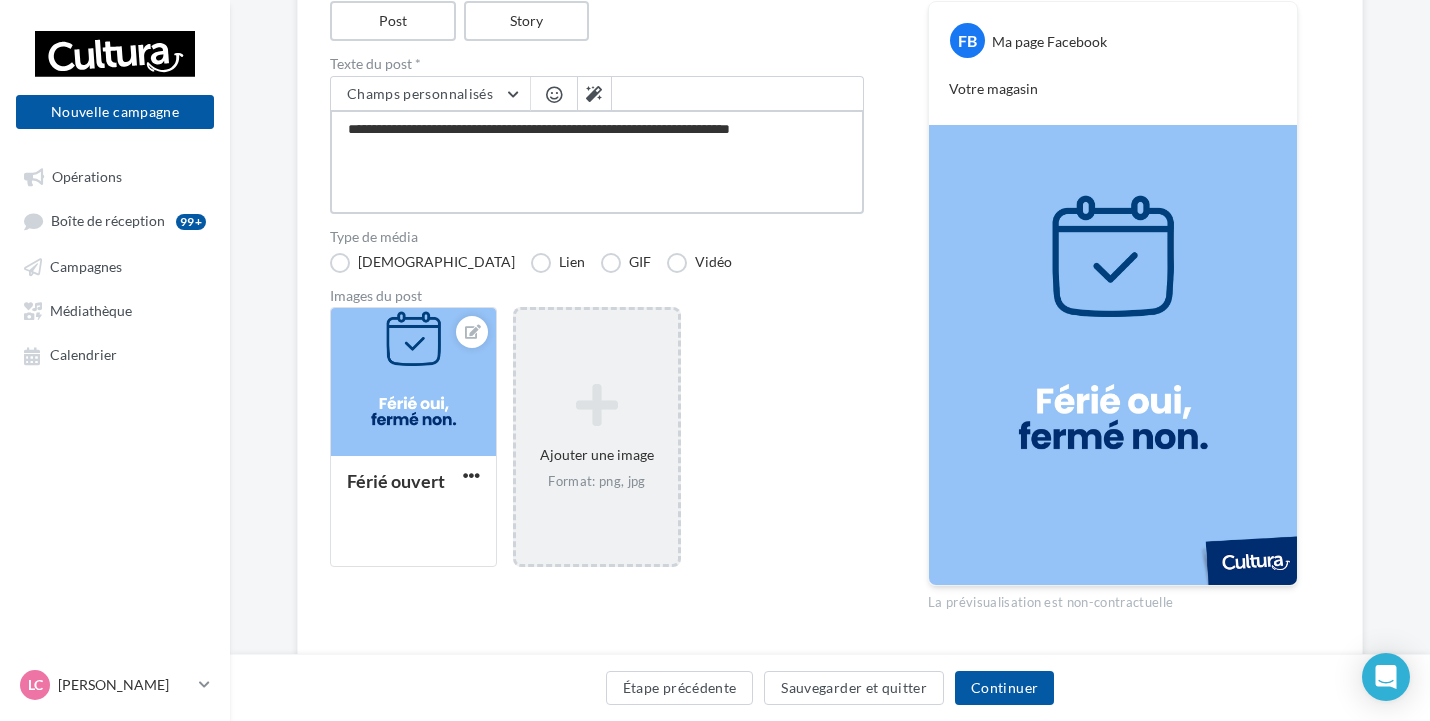 type on "**********" 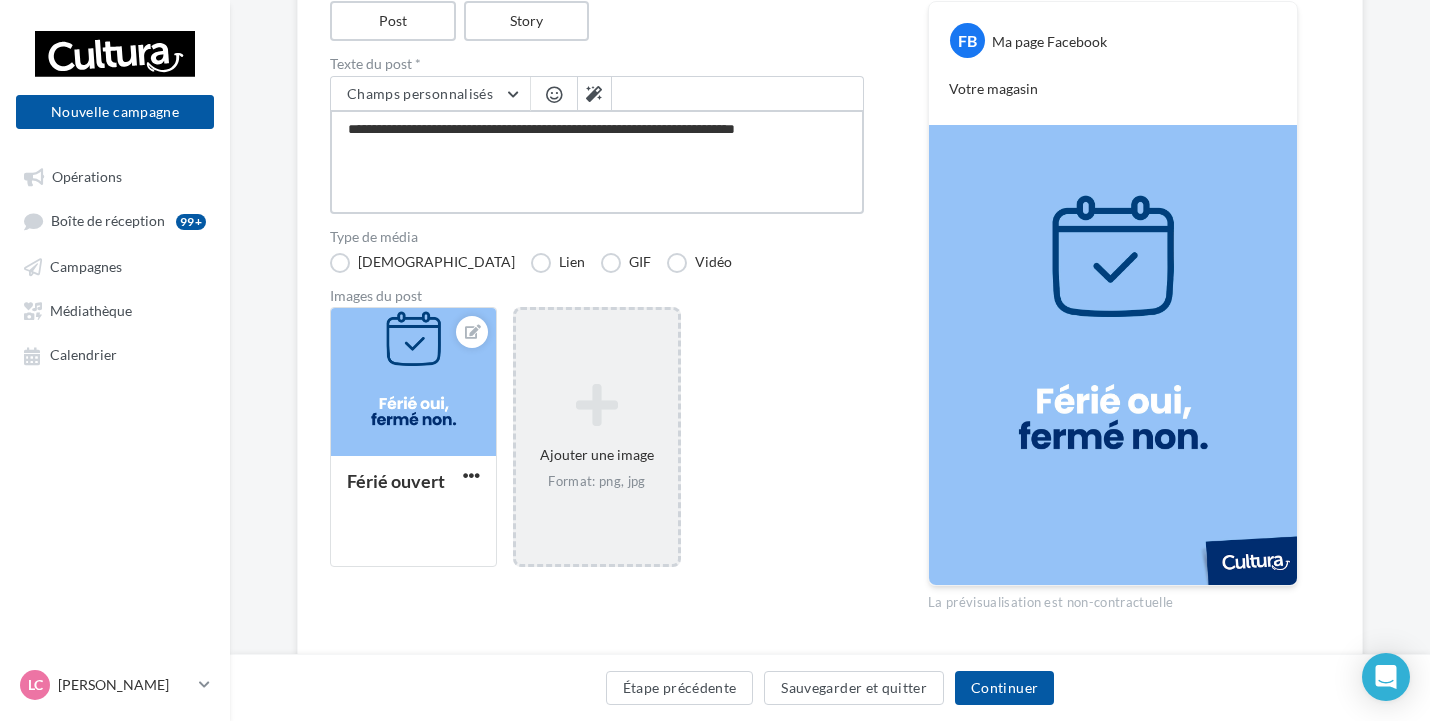 type on "**********" 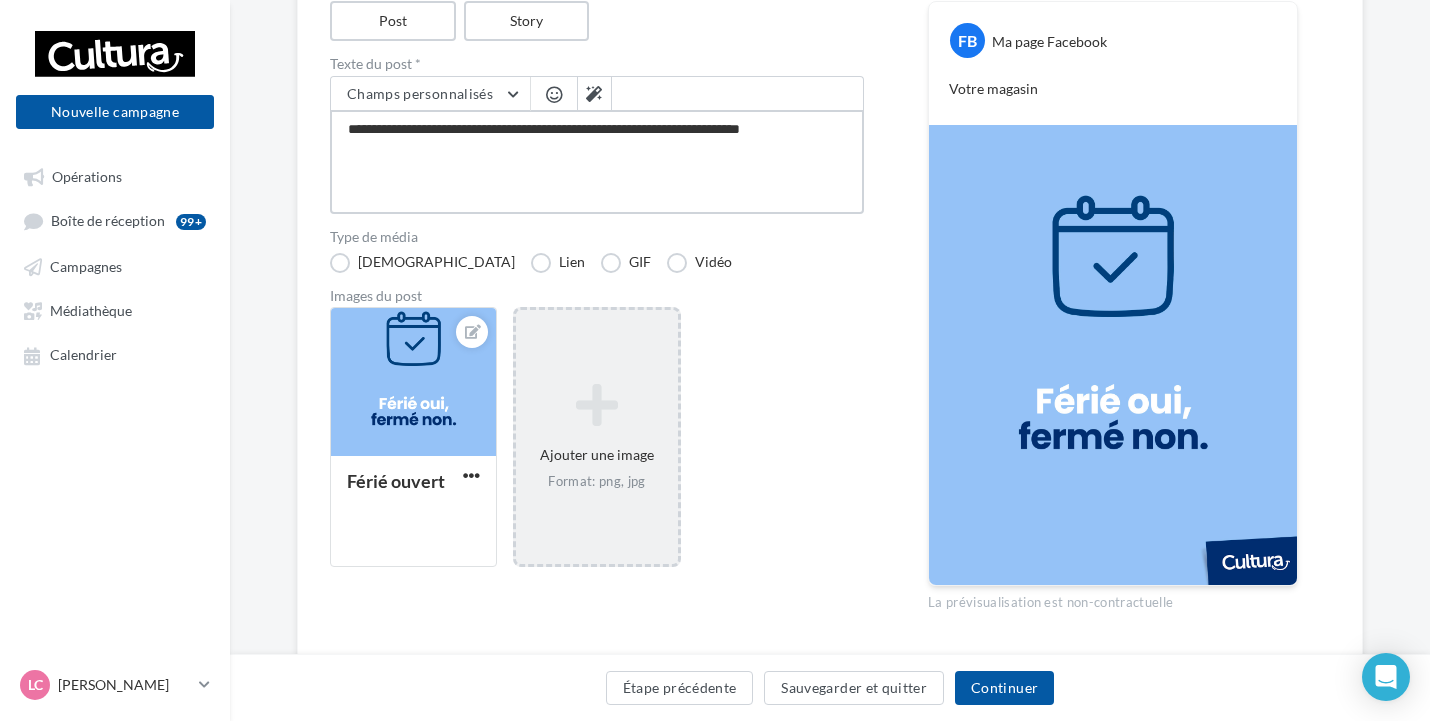 type on "**********" 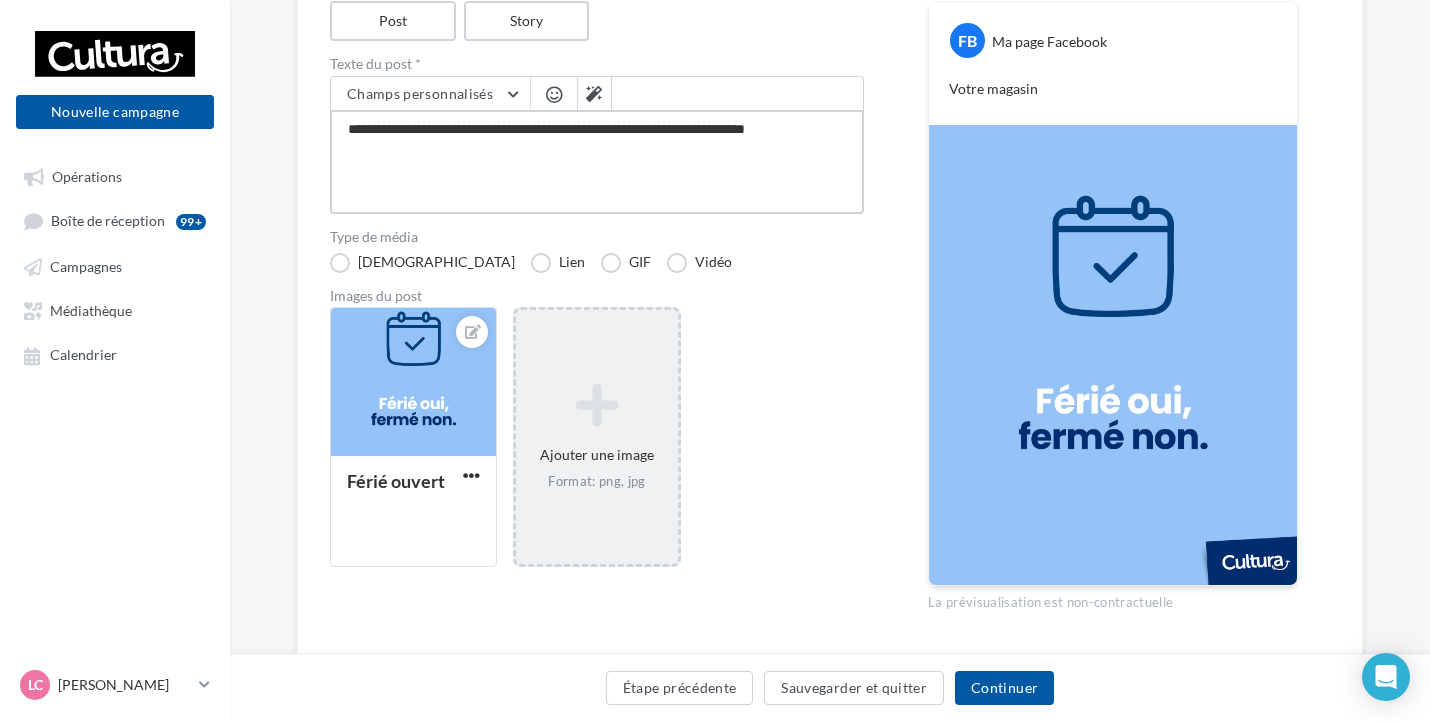 type on "**********" 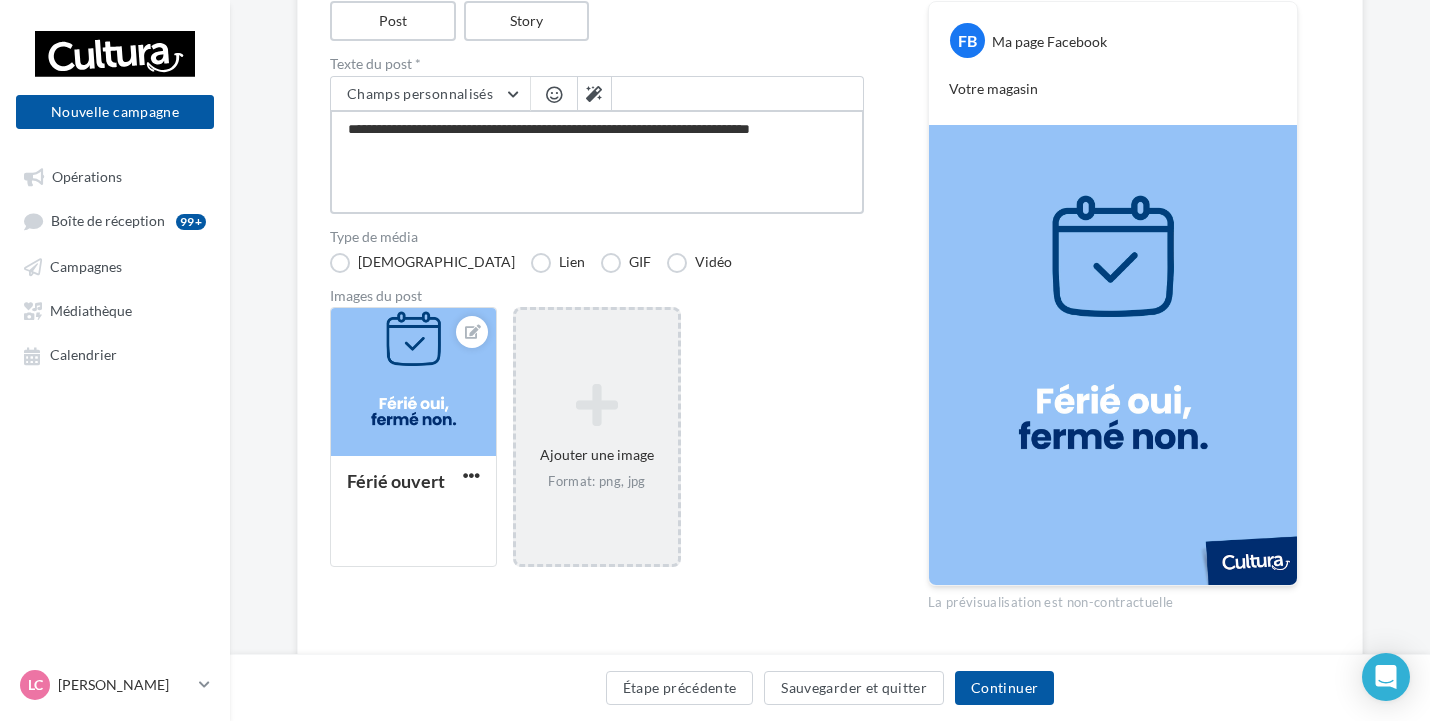 type on "**********" 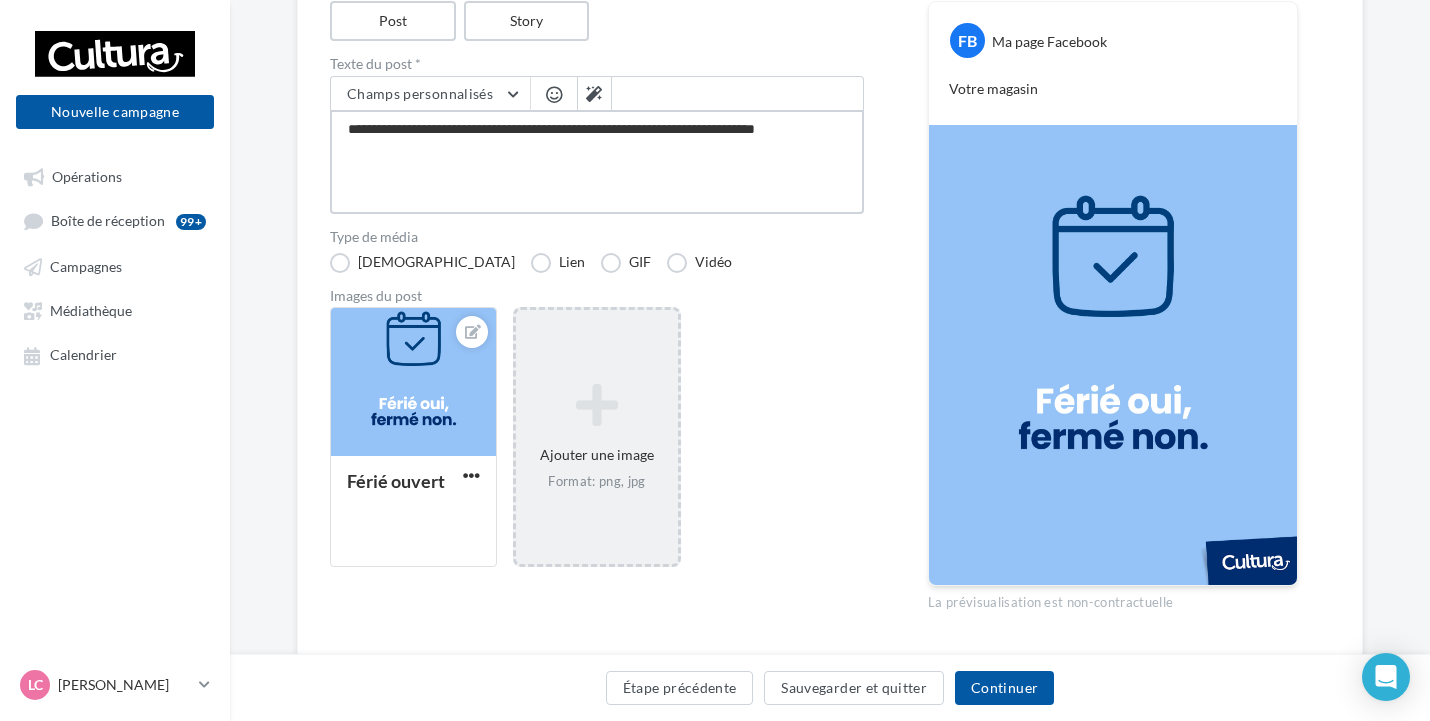 type on "**********" 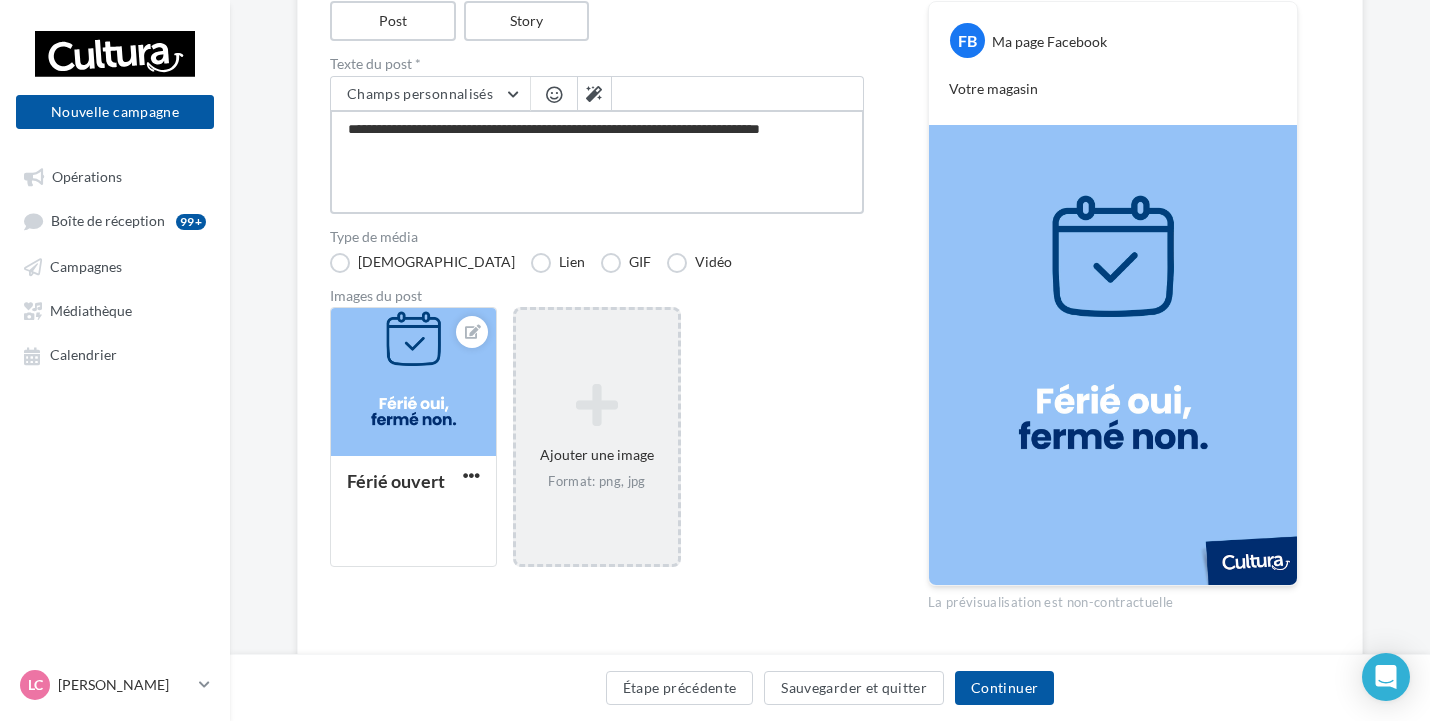 type on "**********" 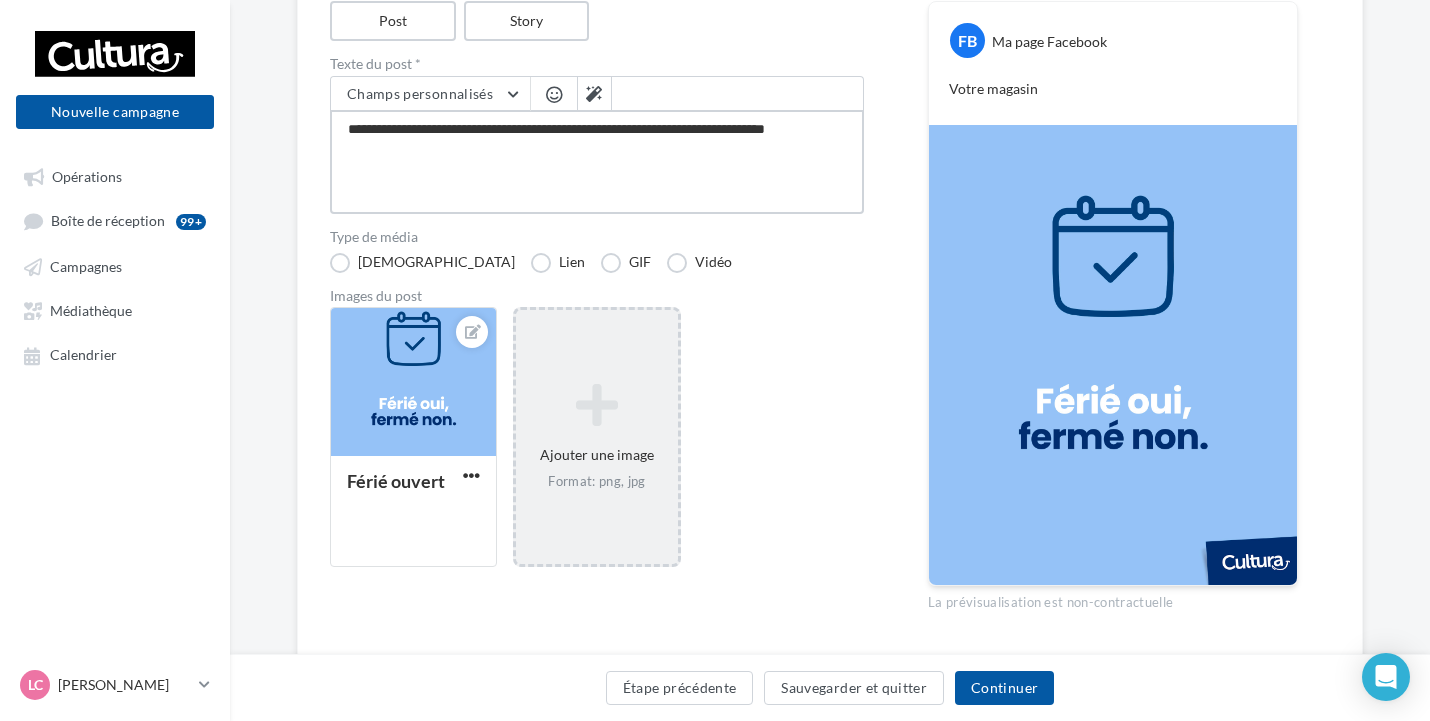type on "**********" 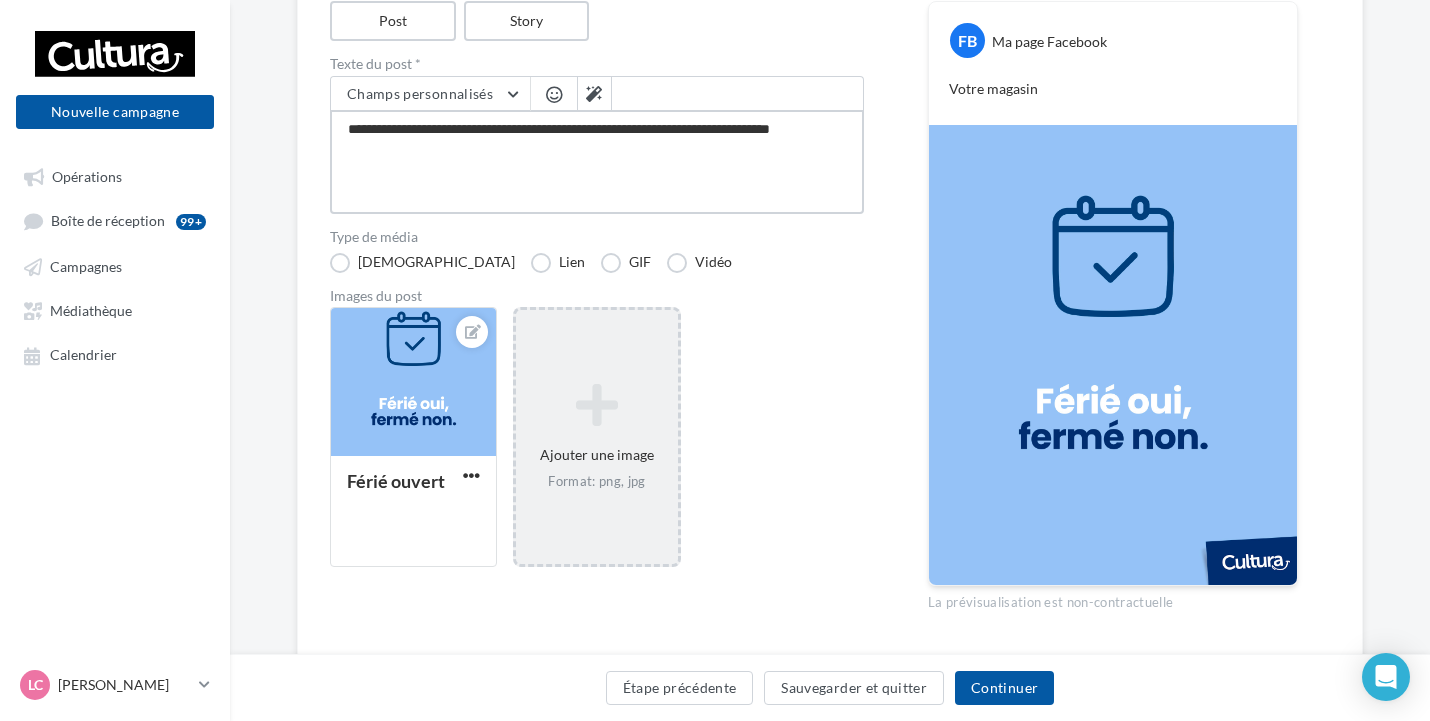 type on "**********" 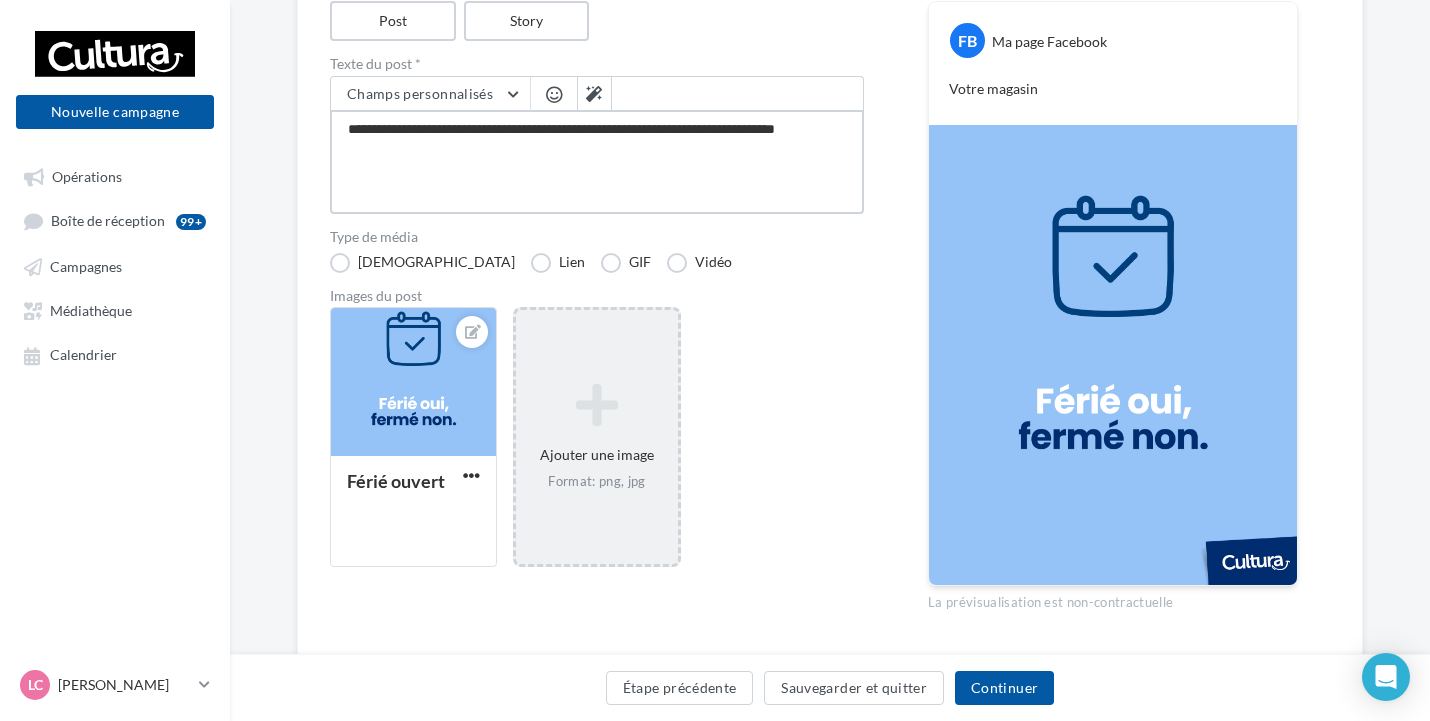 type on "**********" 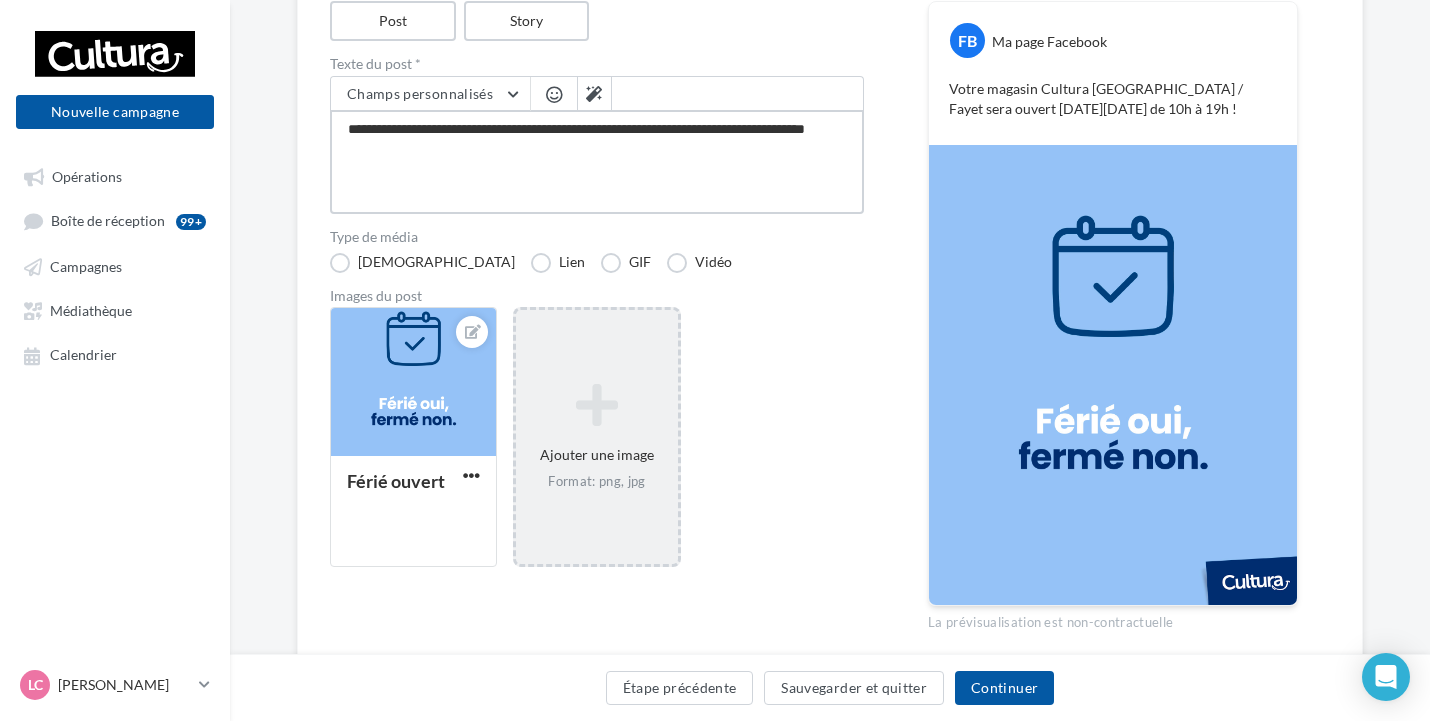 paste on "***" 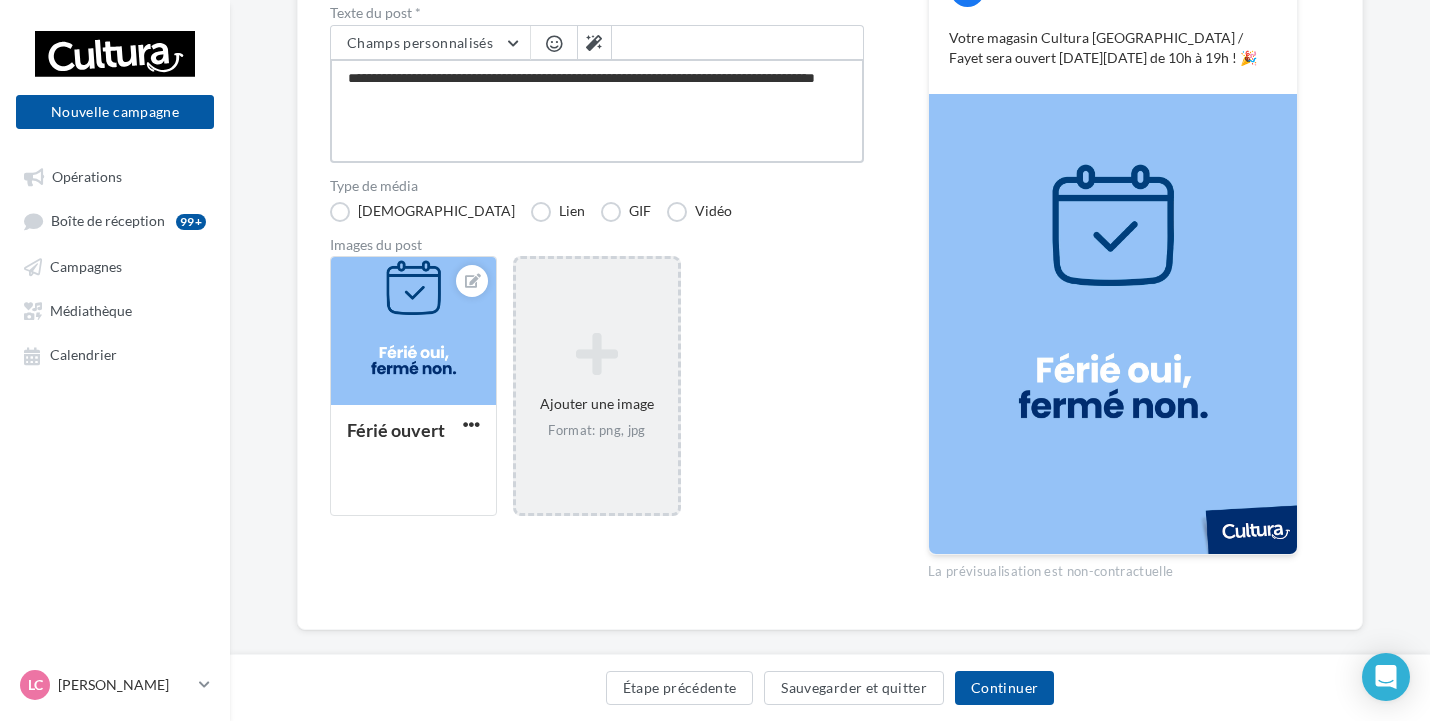 scroll, scrollTop: 330, scrollLeft: 0, axis: vertical 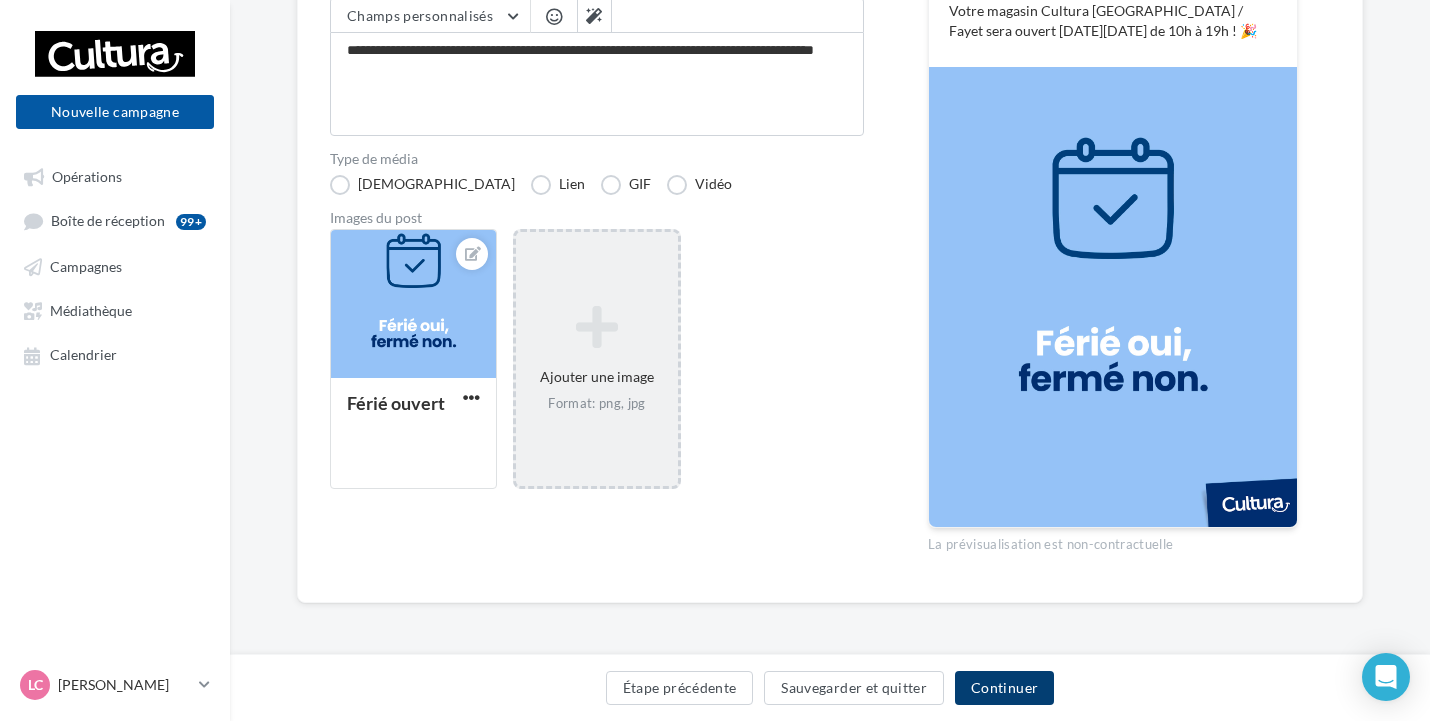 click on "Continuer" at bounding box center [1004, 688] 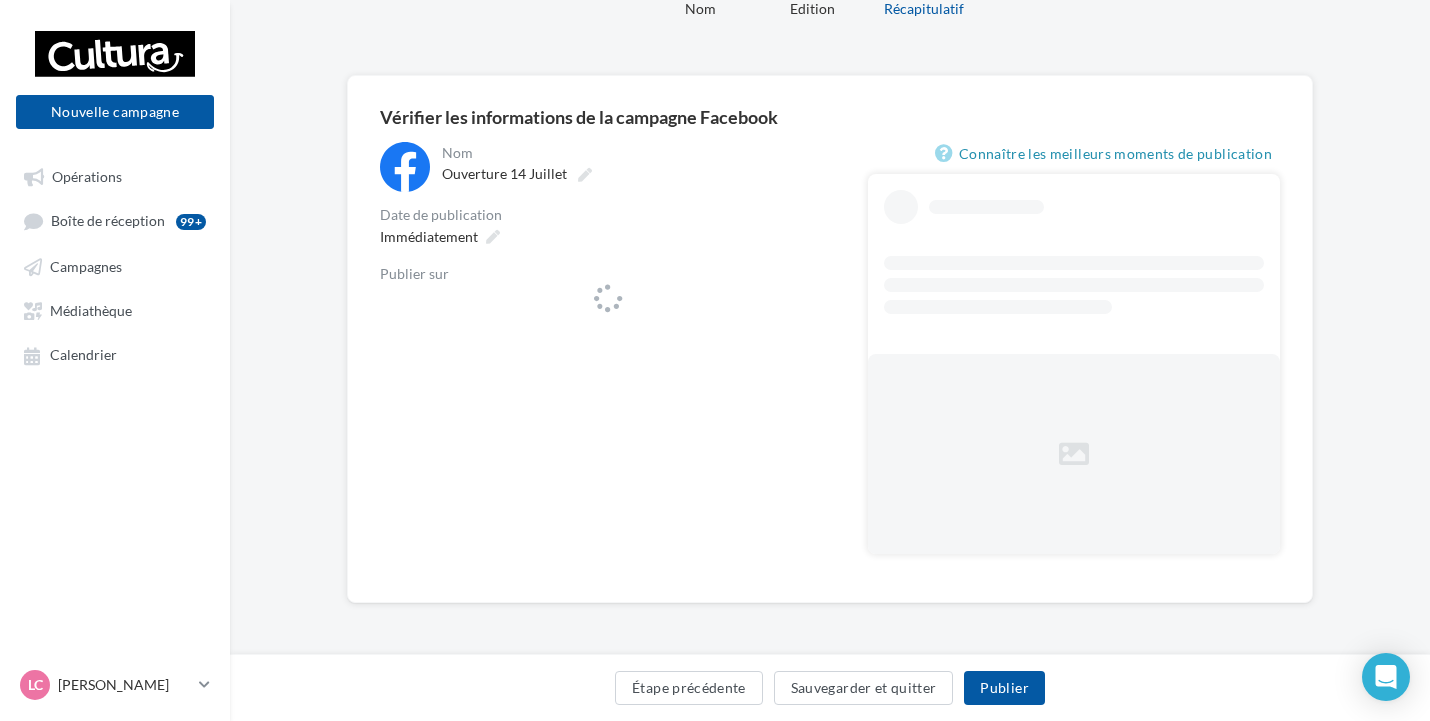 scroll, scrollTop: 0, scrollLeft: 0, axis: both 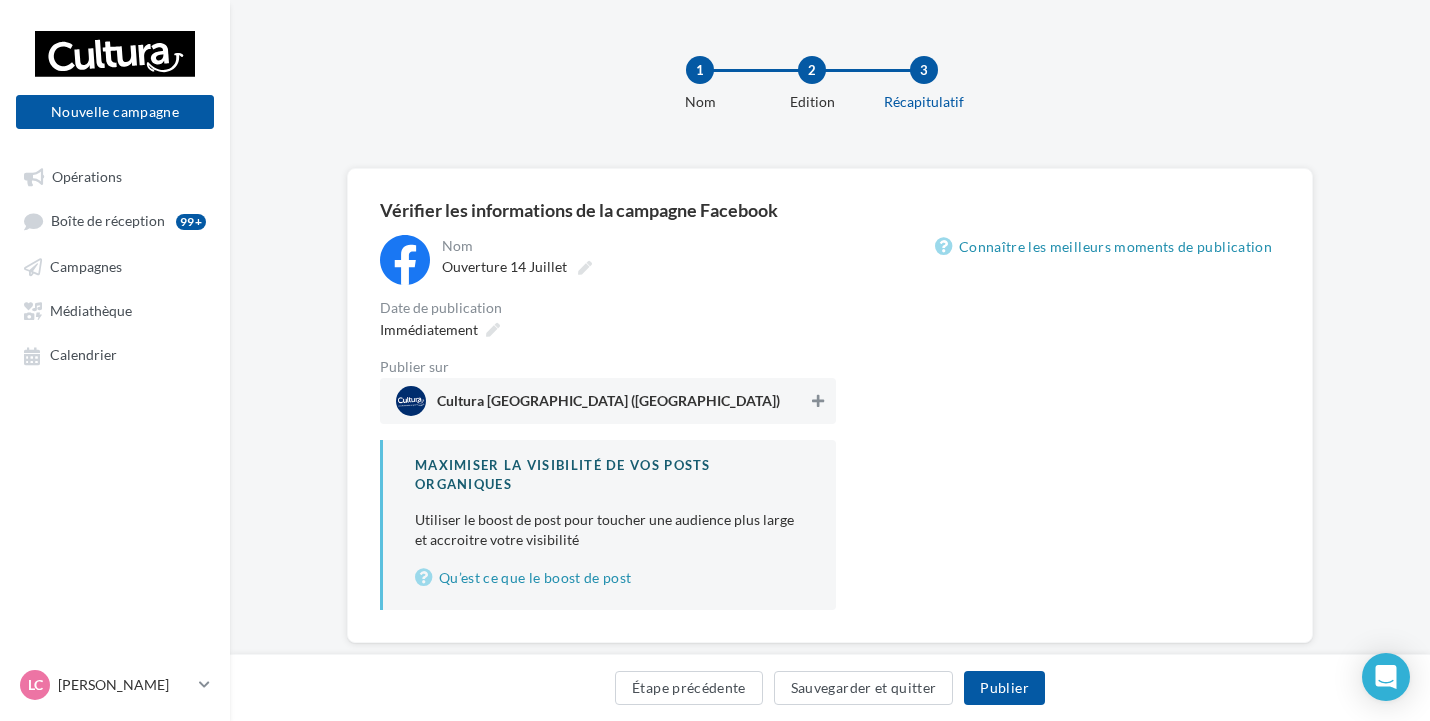 click at bounding box center [818, 401] 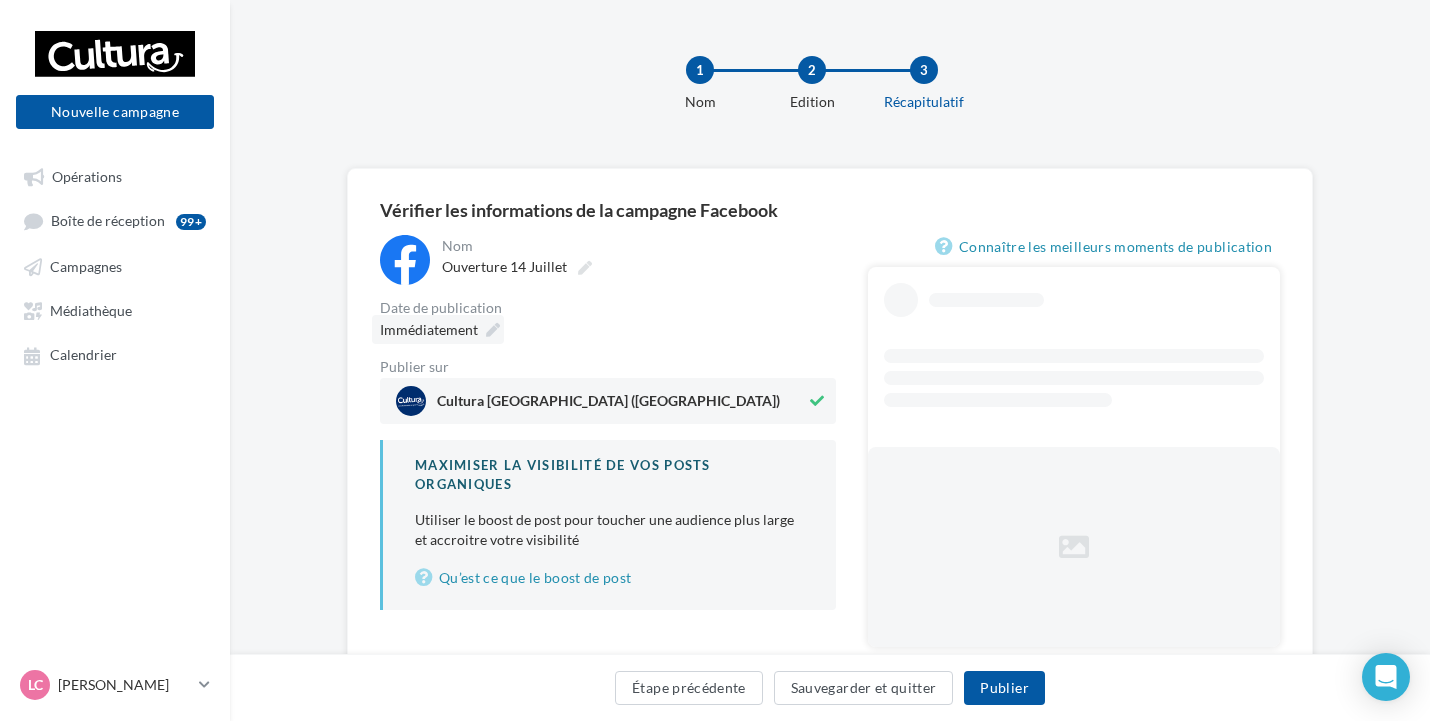 click at bounding box center (493, 330) 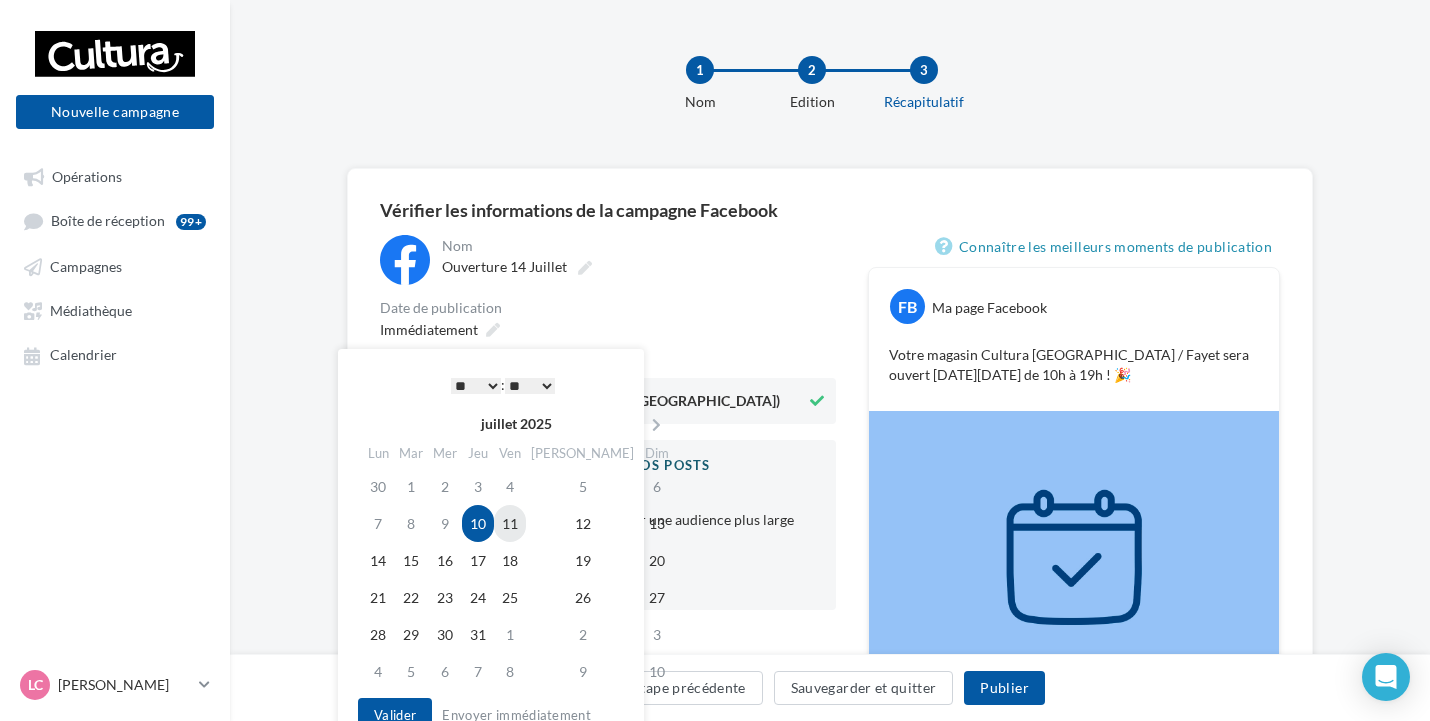 click on "11" at bounding box center [510, 523] 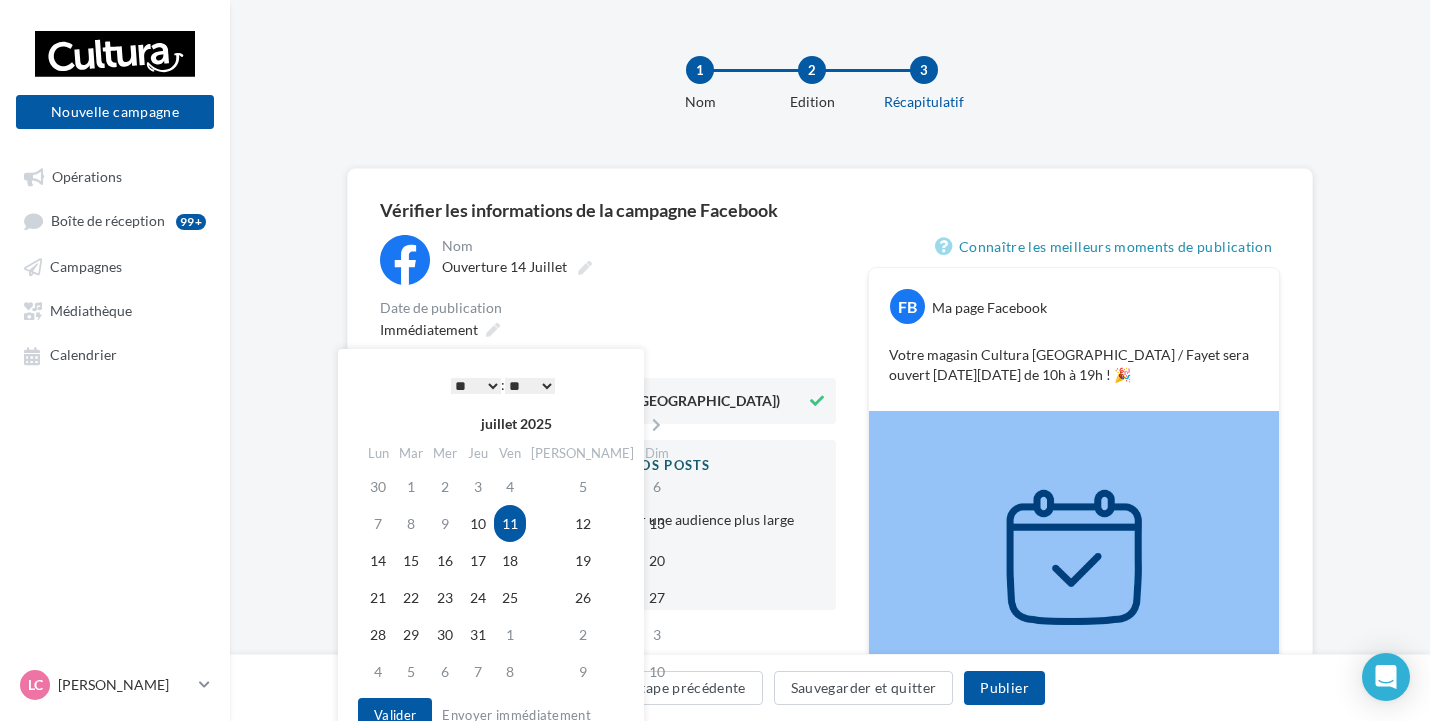 click on "* * * * * * * * * * ** ** ** ** ** ** ** ** ** ** ** ** ** **" at bounding box center [476, 386] 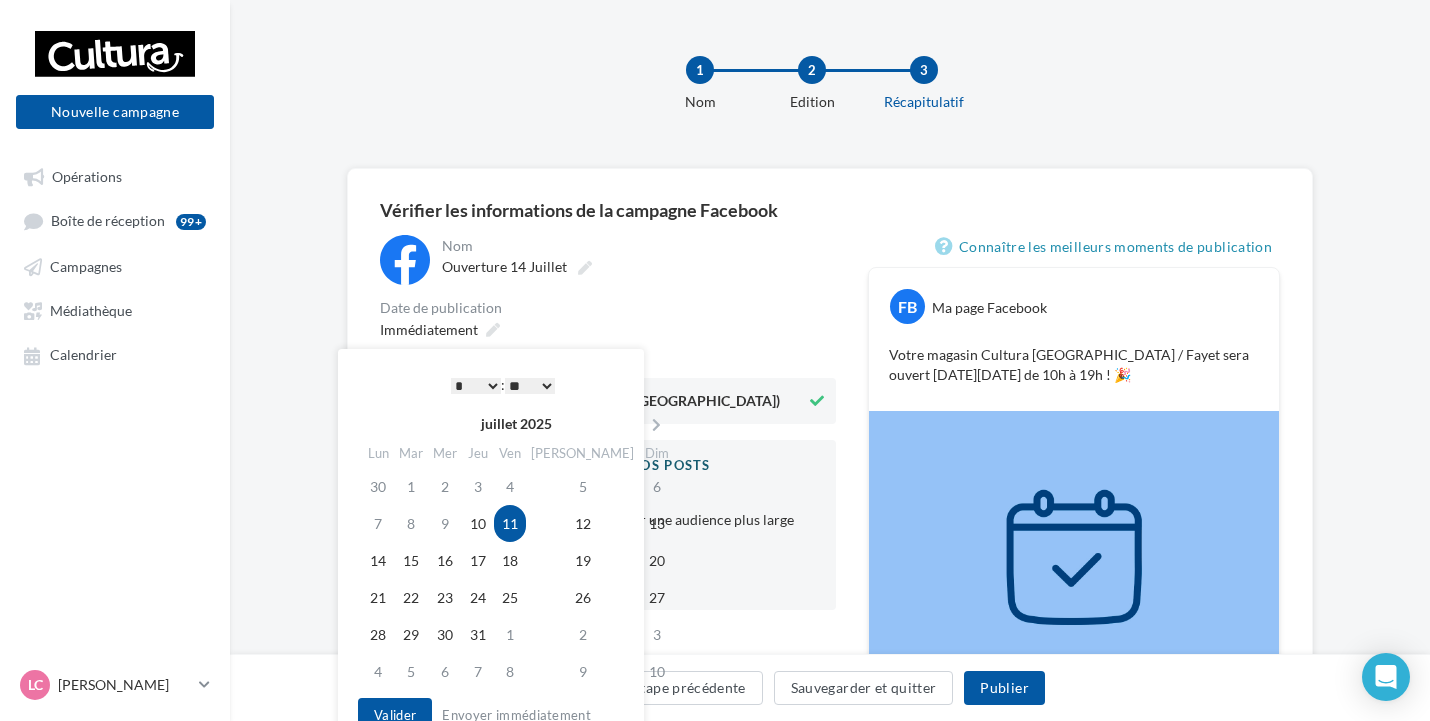 click on "* * * * * * * * * * ** ** ** ** ** ** ** ** ** ** ** ** ** **" at bounding box center (476, 386) 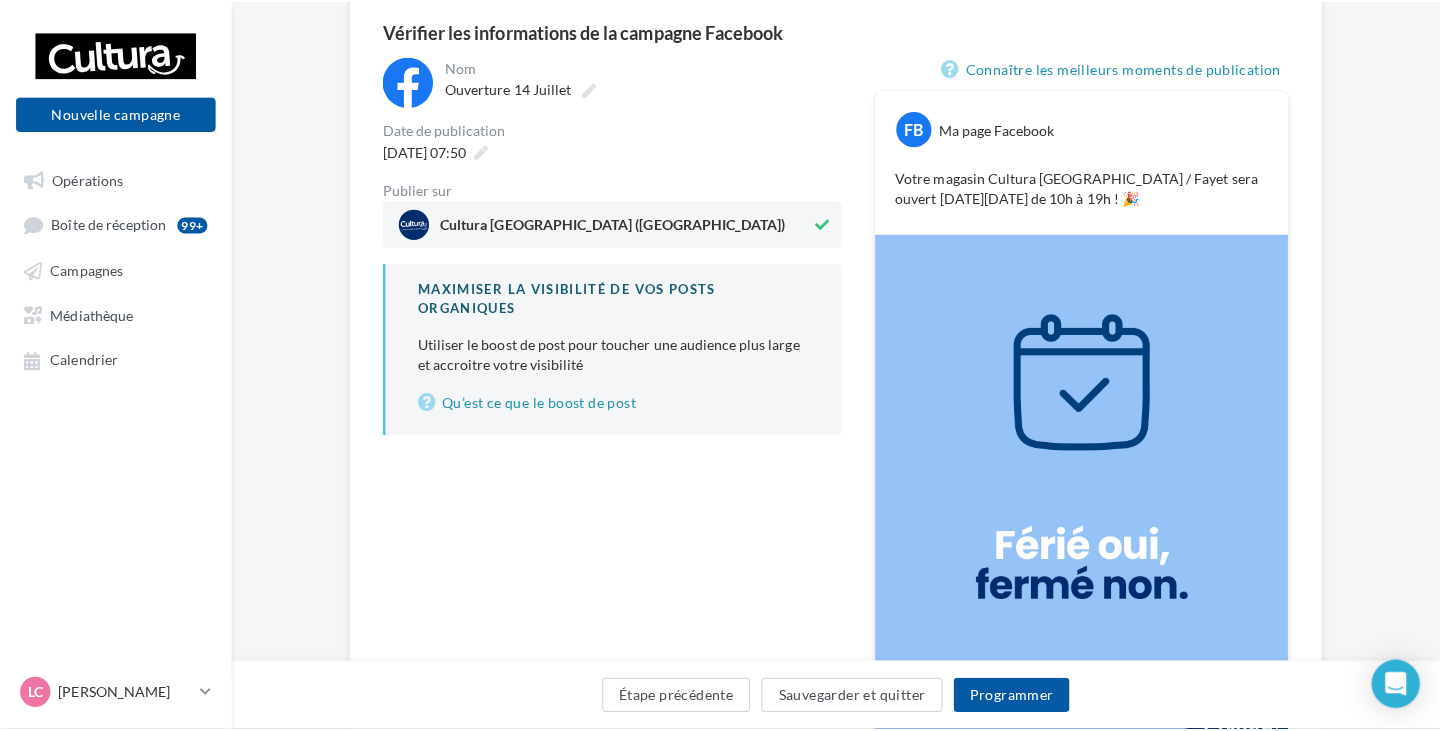 scroll, scrollTop: 200, scrollLeft: 0, axis: vertical 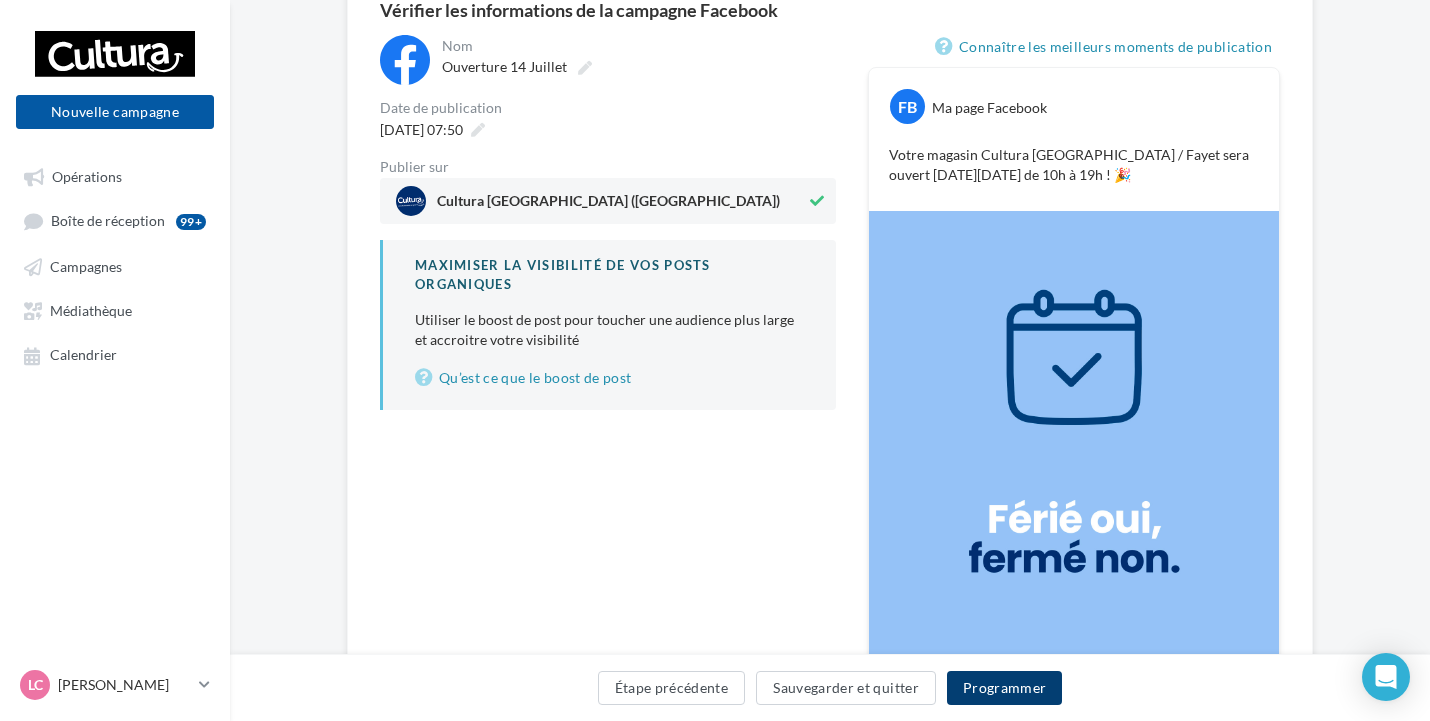 click on "Programmer" at bounding box center [1005, 688] 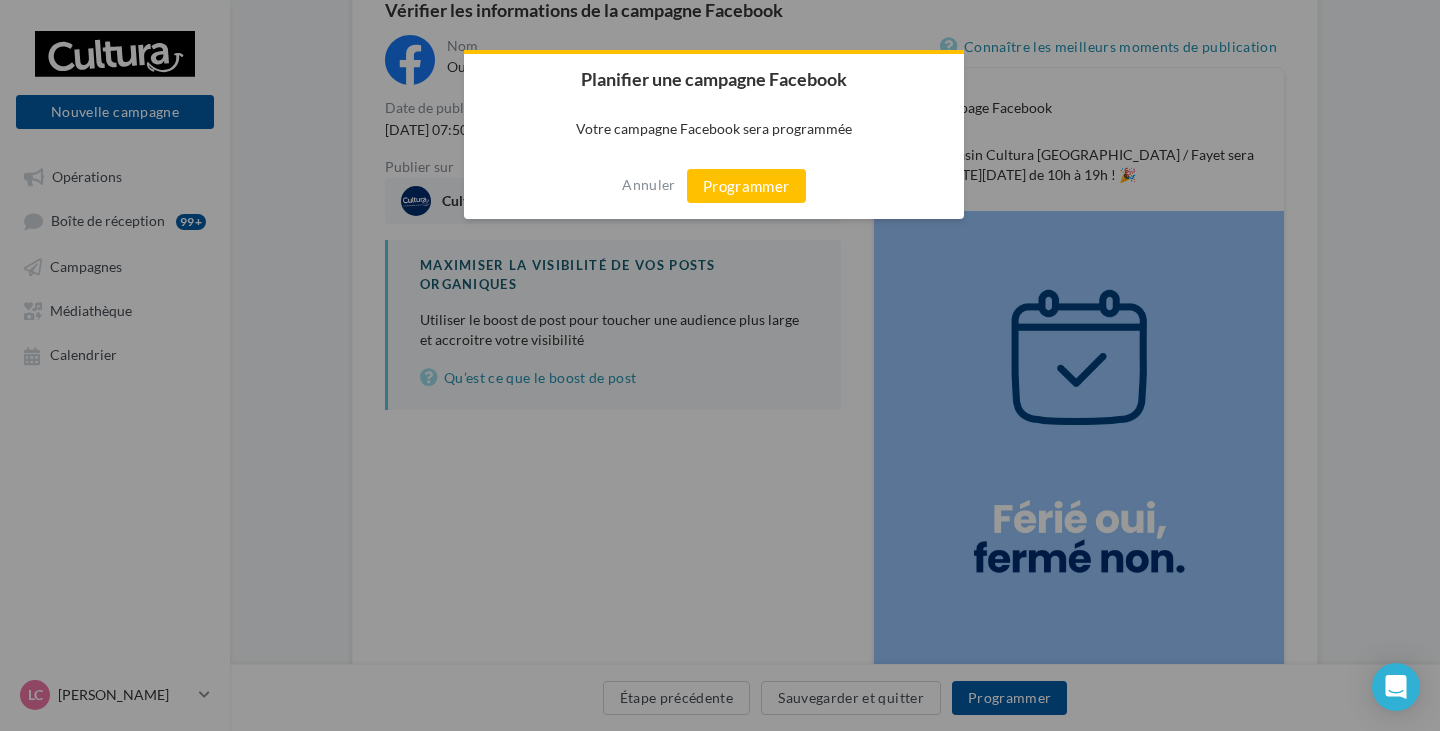 click on "Programmer" at bounding box center (746, 186) 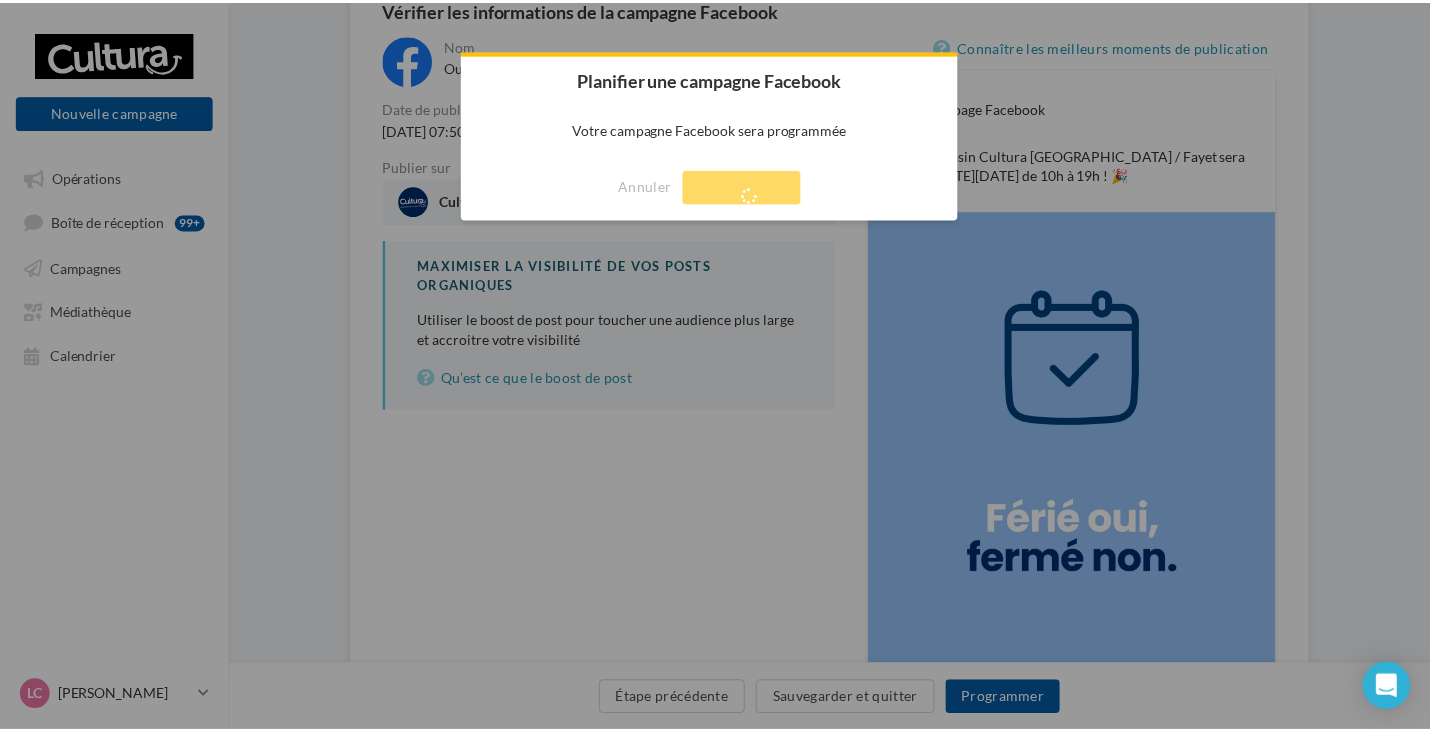 scroll, scrollTop: 32, scrollLeft: 0, axis: vertical 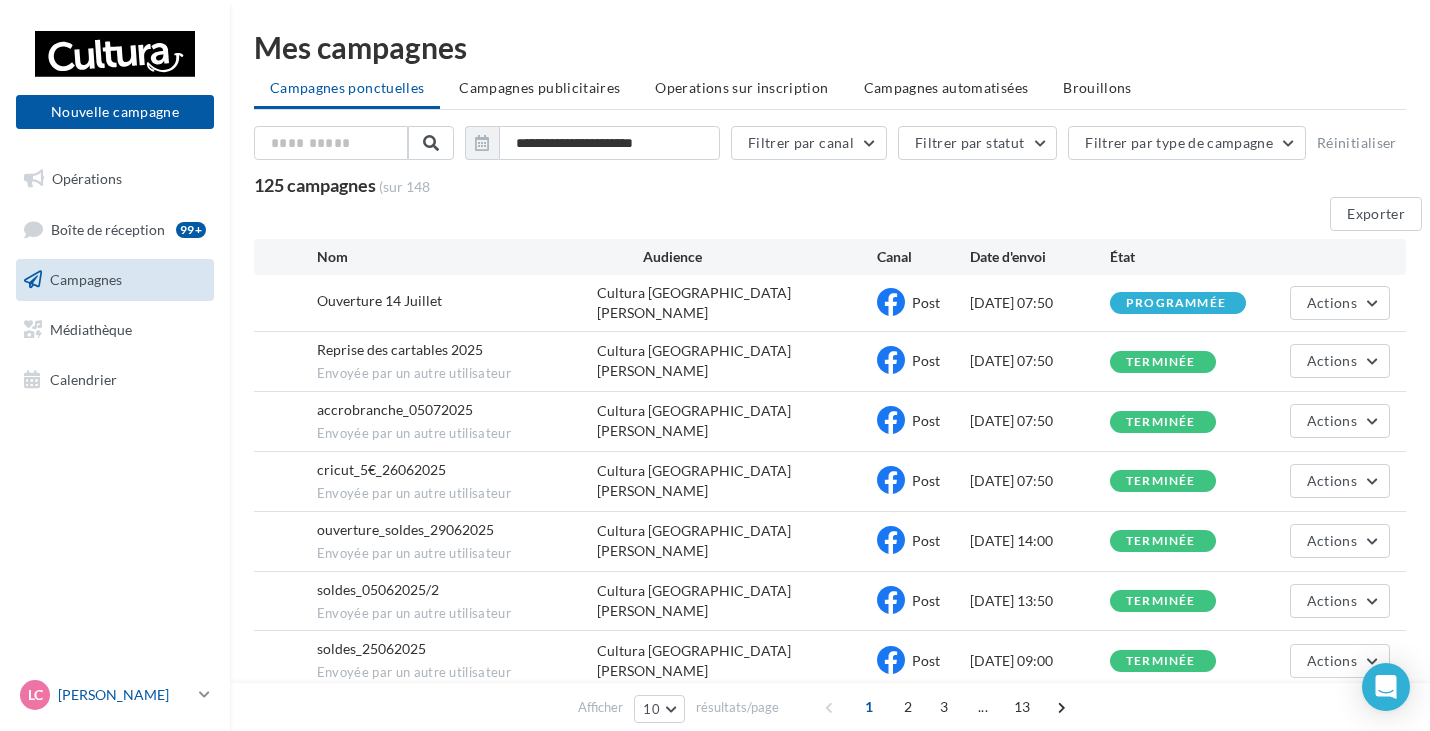 click on "[PERSON_NAME]" at bounding box center [124, 695] 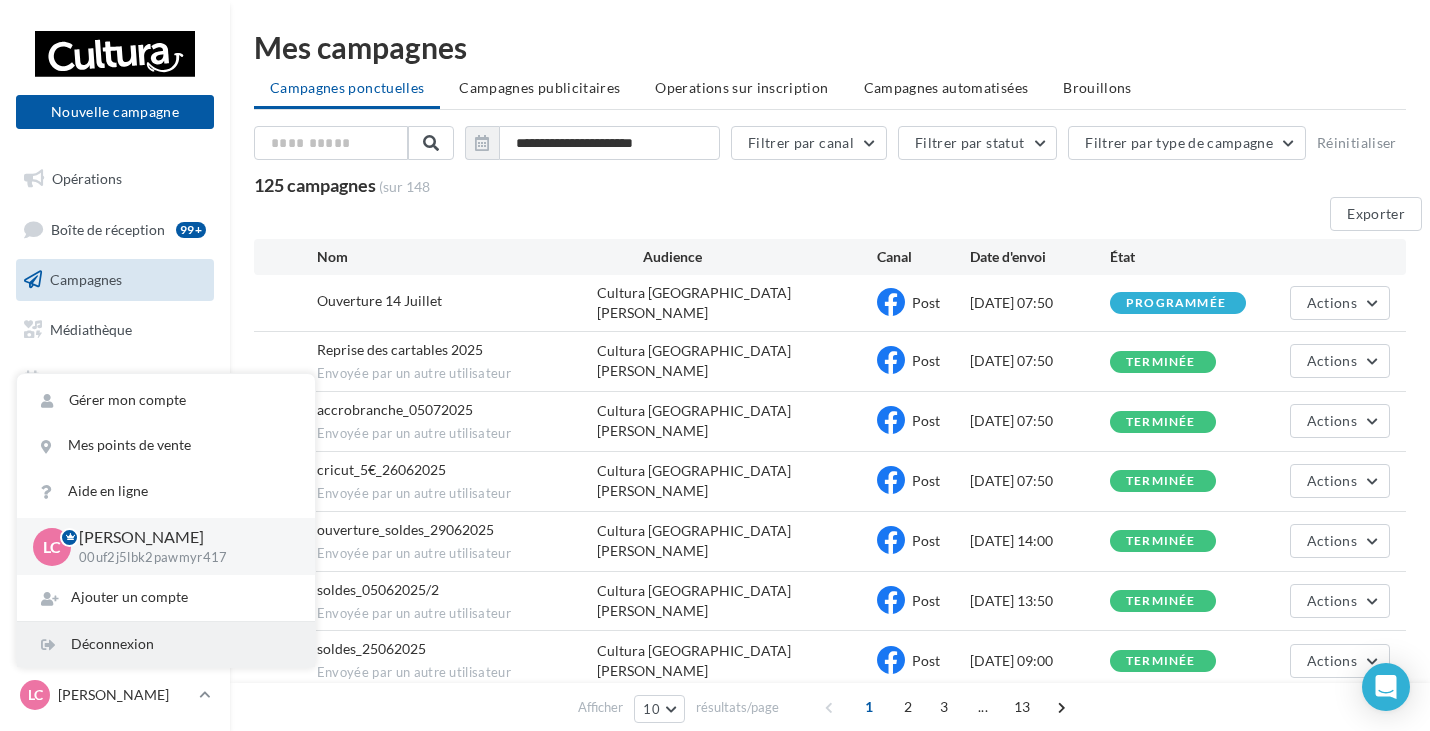 click on "Déconnexion" at bounding box center [166, 644] 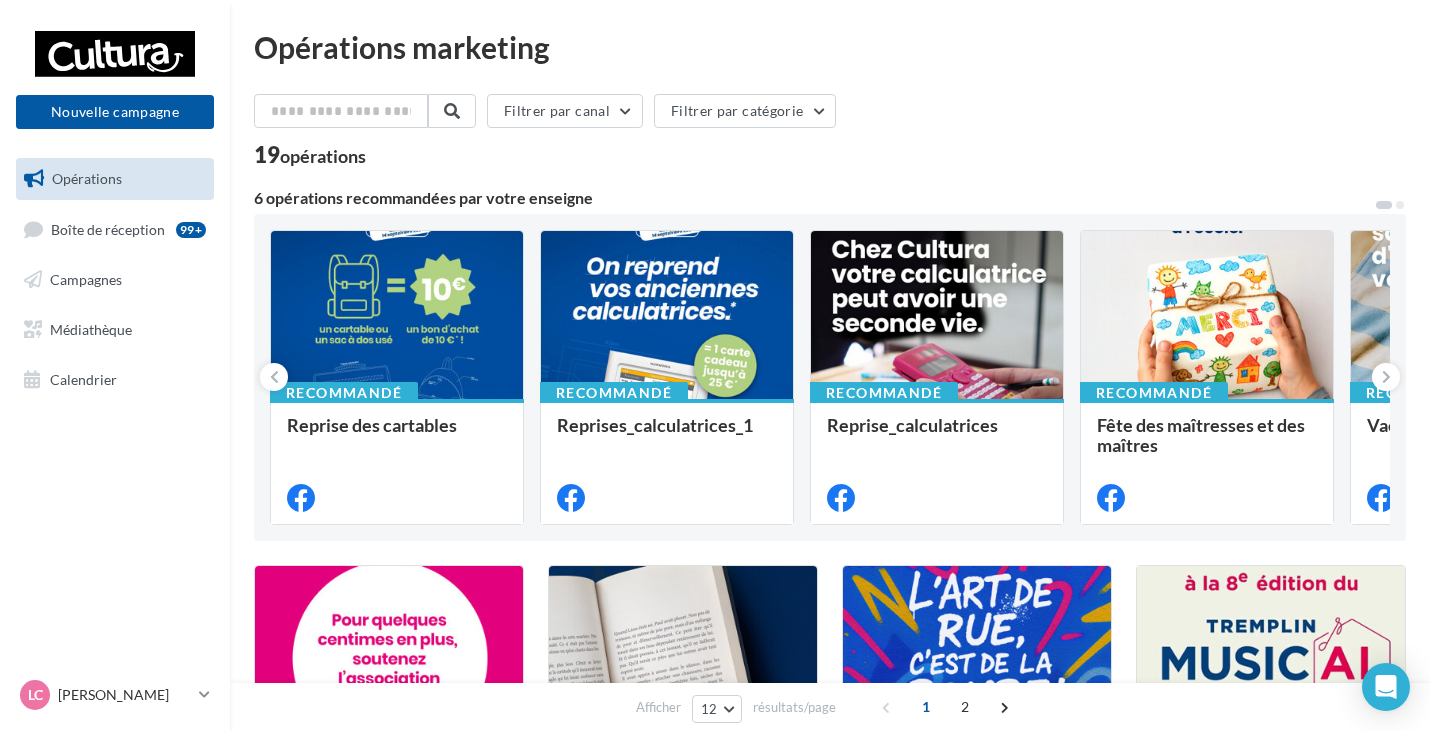 scroll, scrollTop: 0, scrollLeft: 0, axis: both 